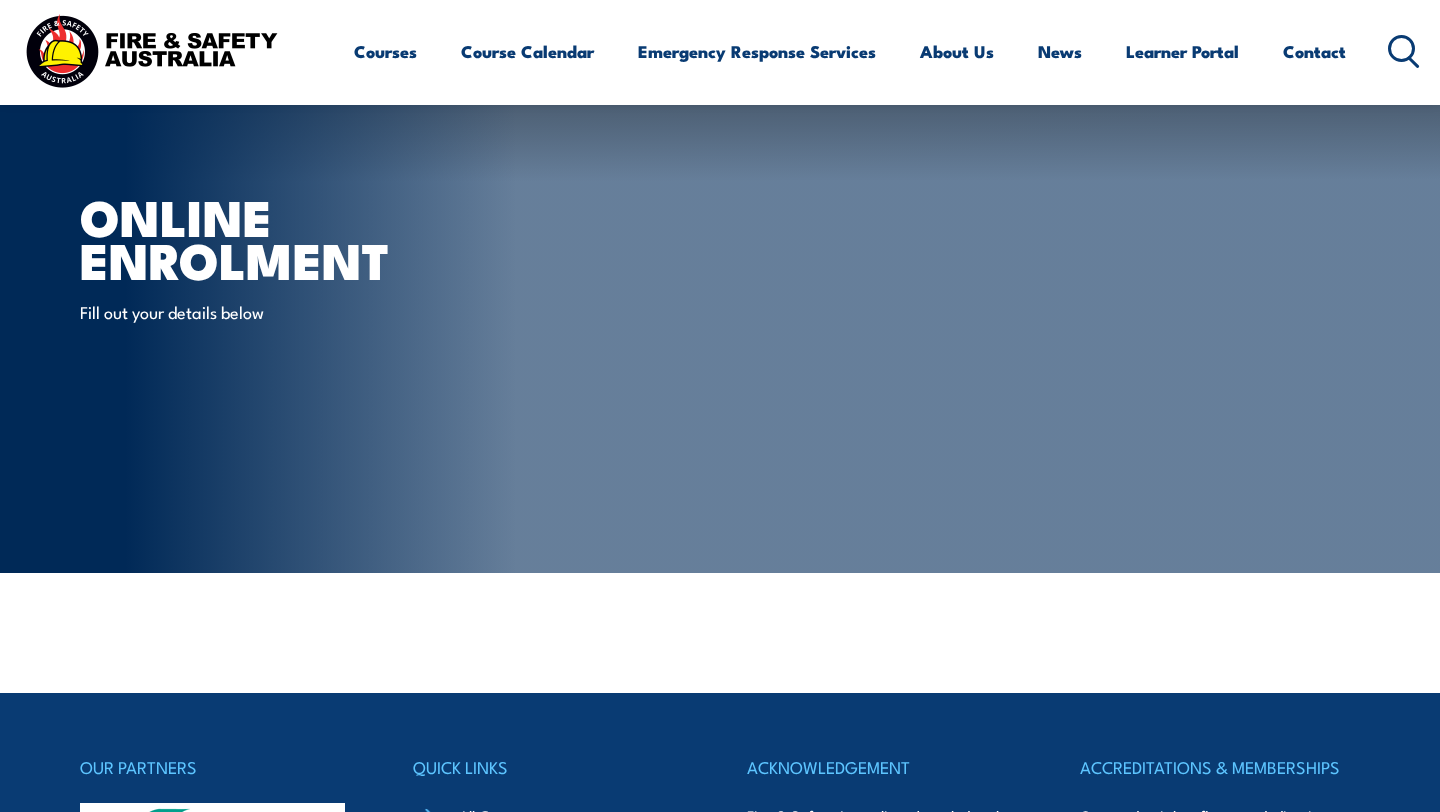 scroll, scrollTop: 416, scrollLeft: 0, axis: vertical 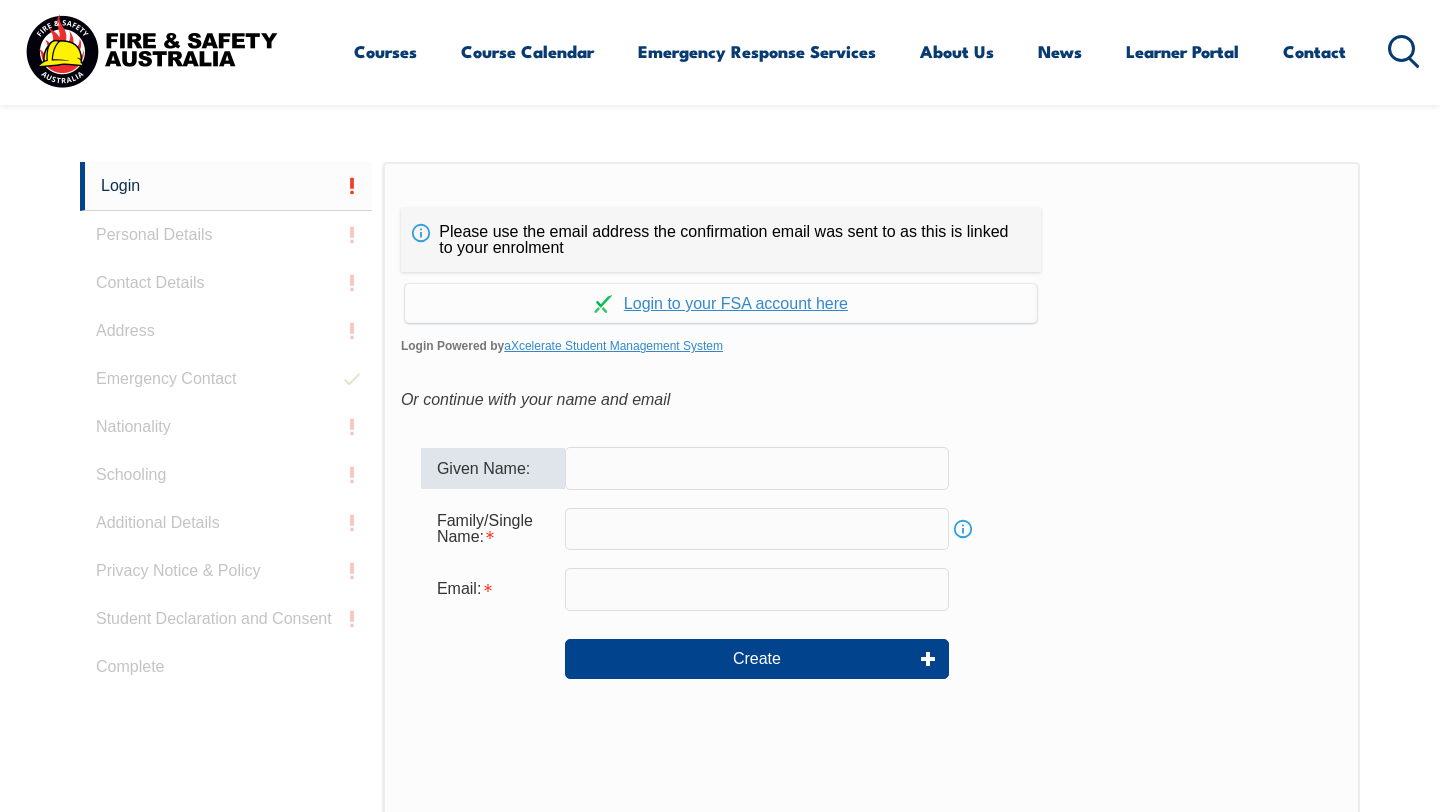 click at bounding box center [757, 468] 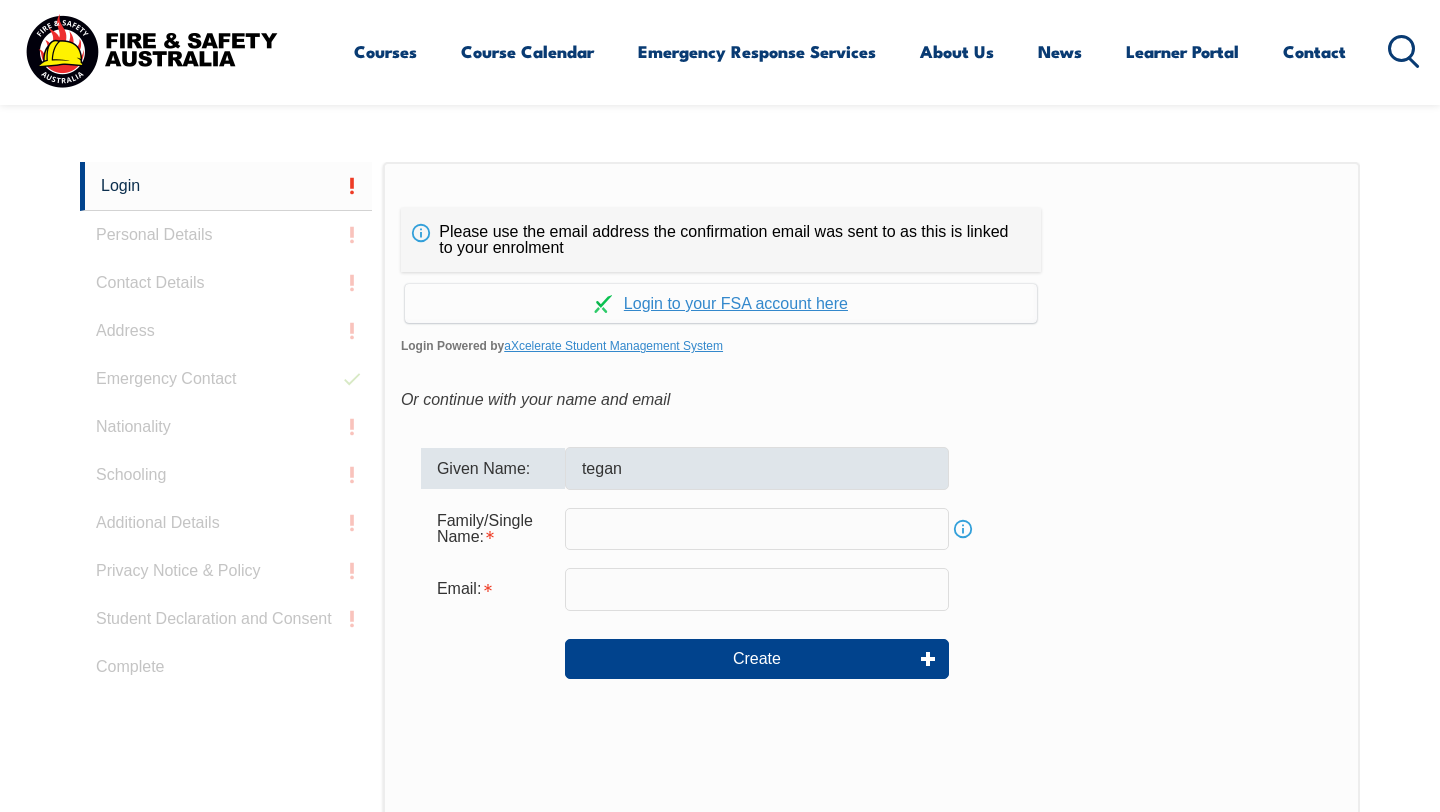 type on "Thorneycroft" 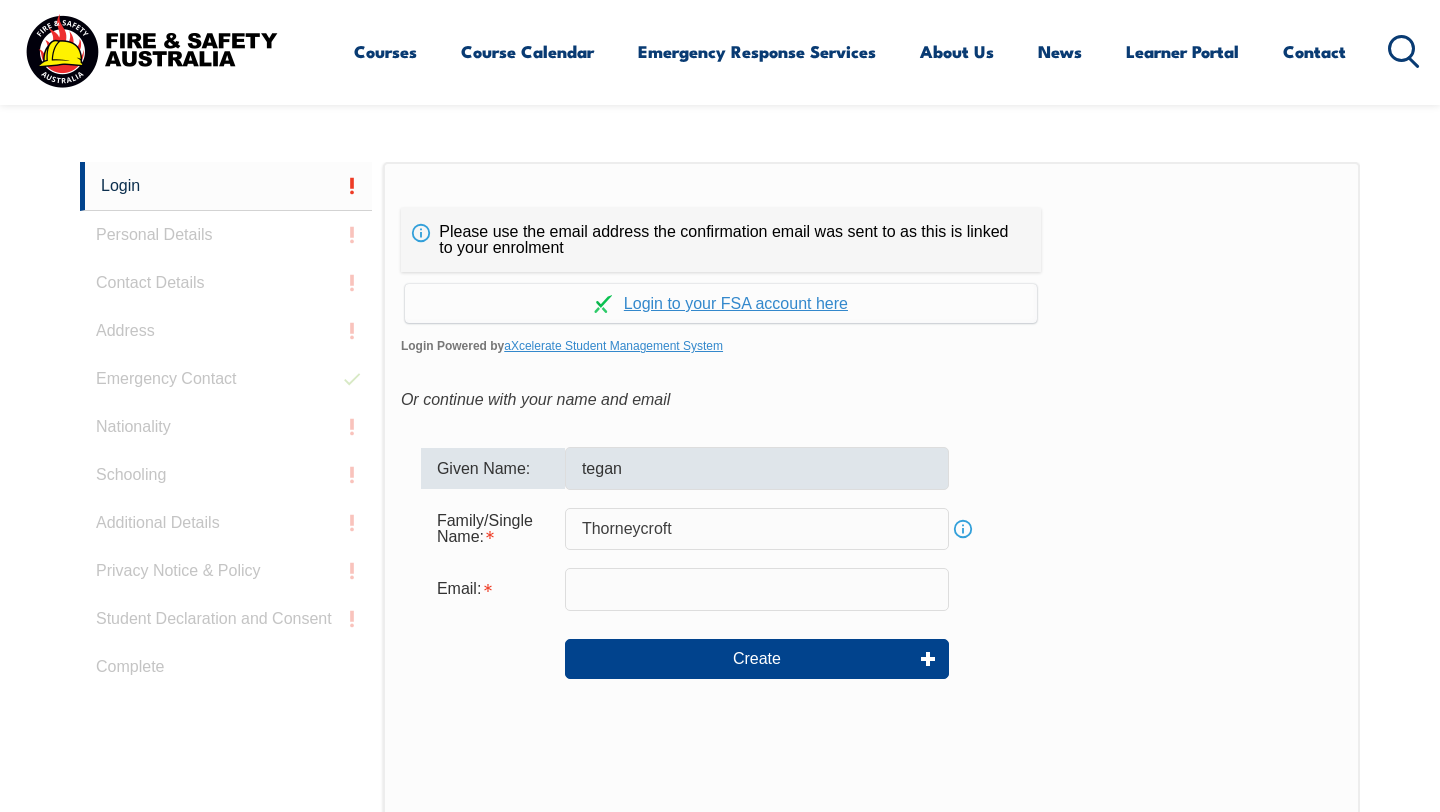 type on "[EMAIL_ADDRESS][DOMAIN_NAME]" 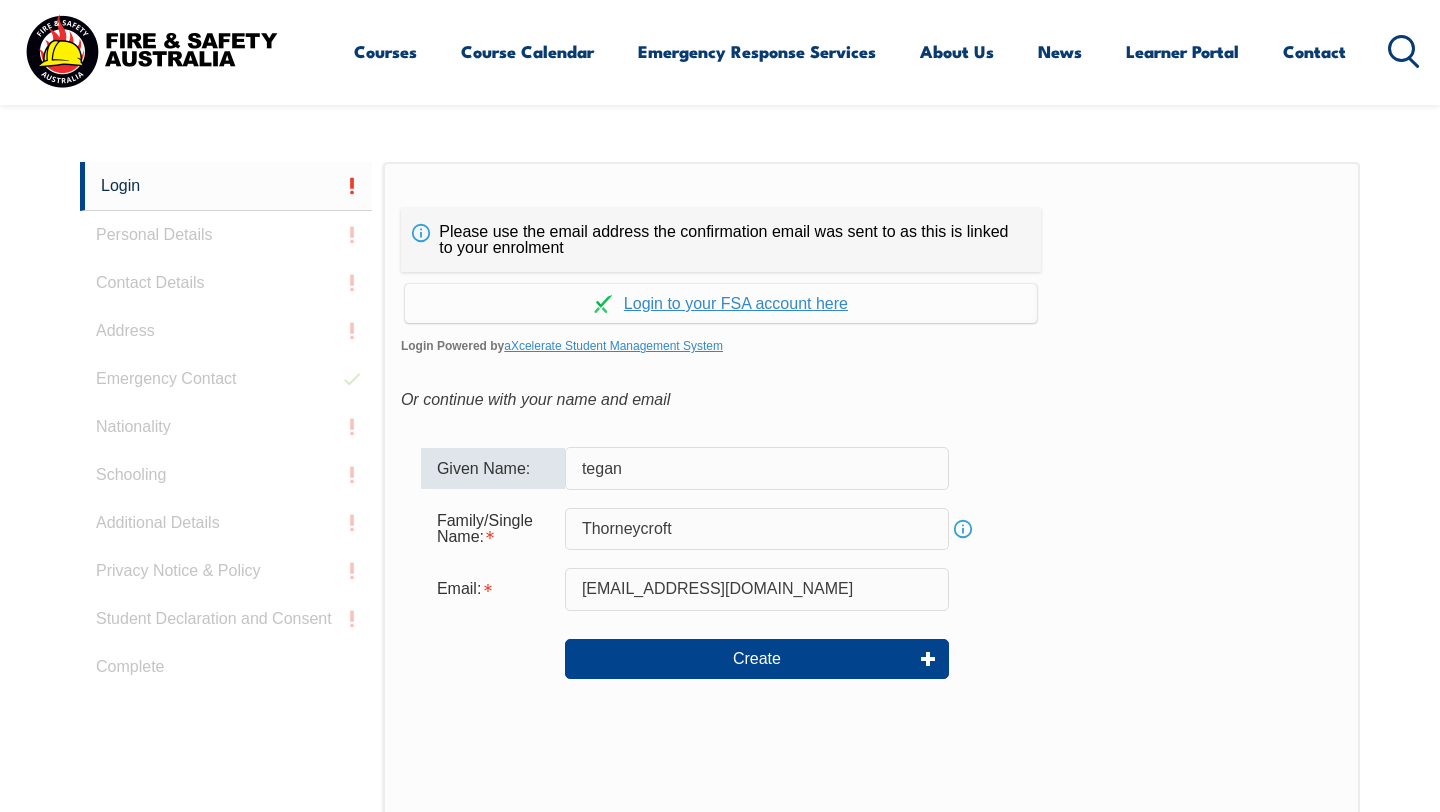 click on "tegan" at bounding box center (757, 468) 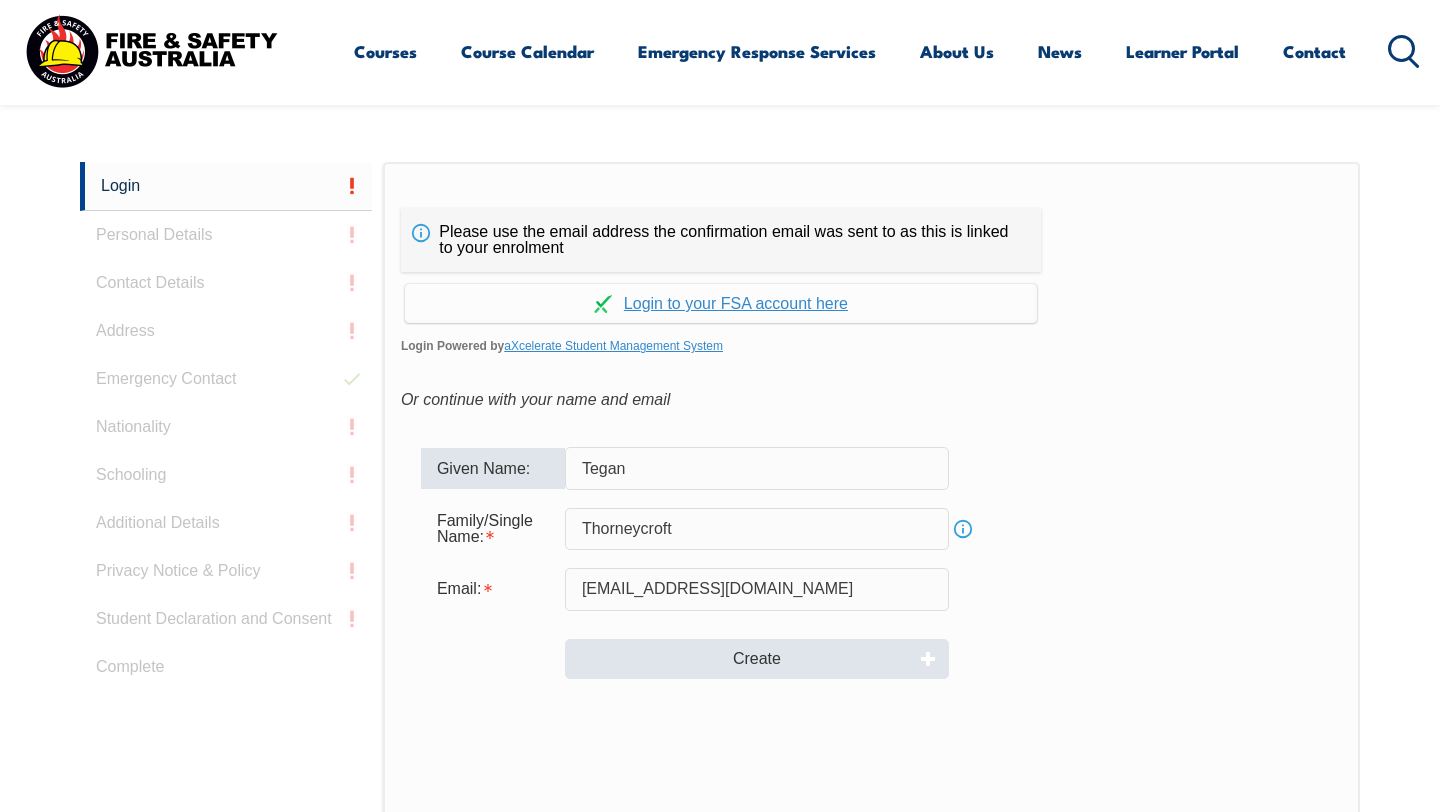 type on "Tegan" 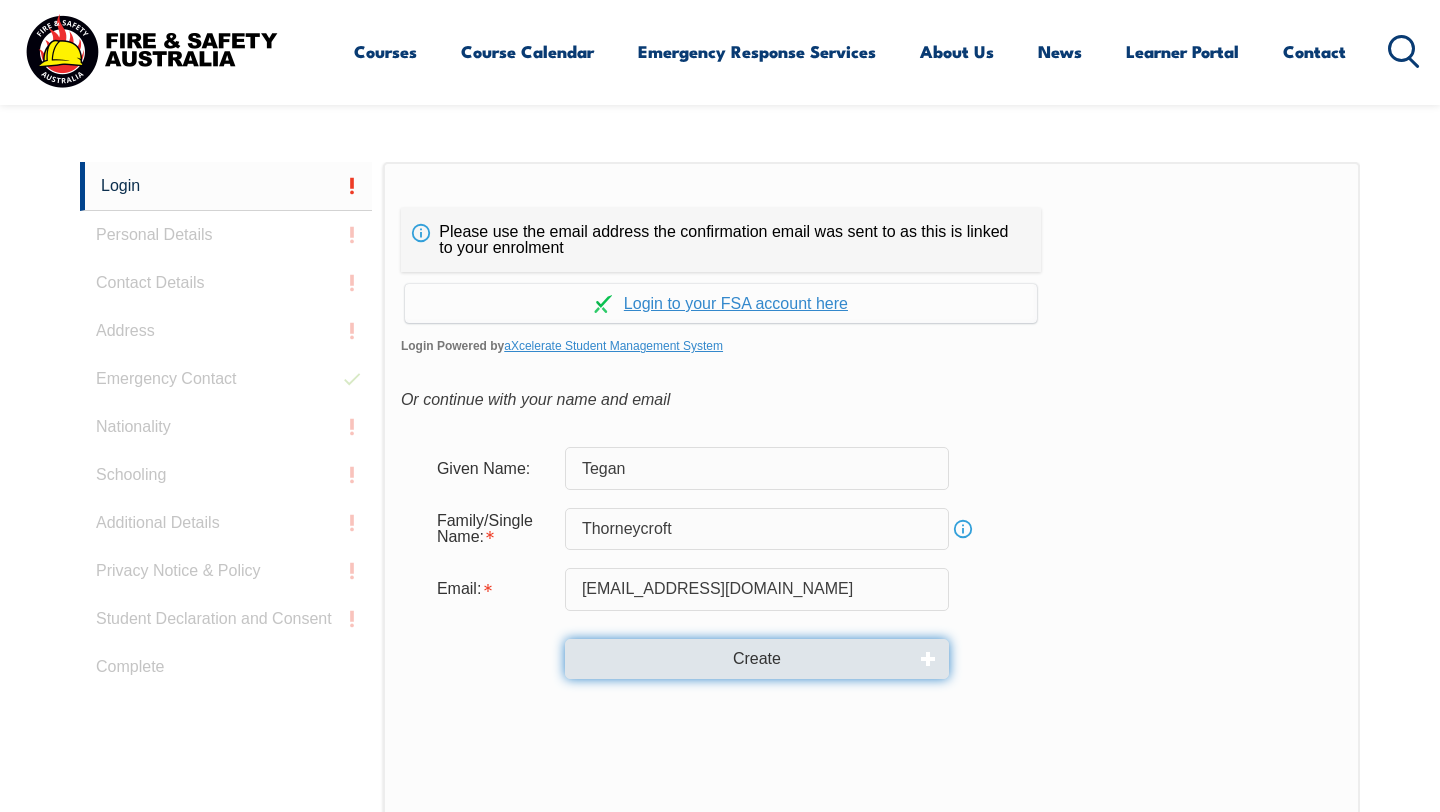 click on "Create" at bounding box center (757, 659) 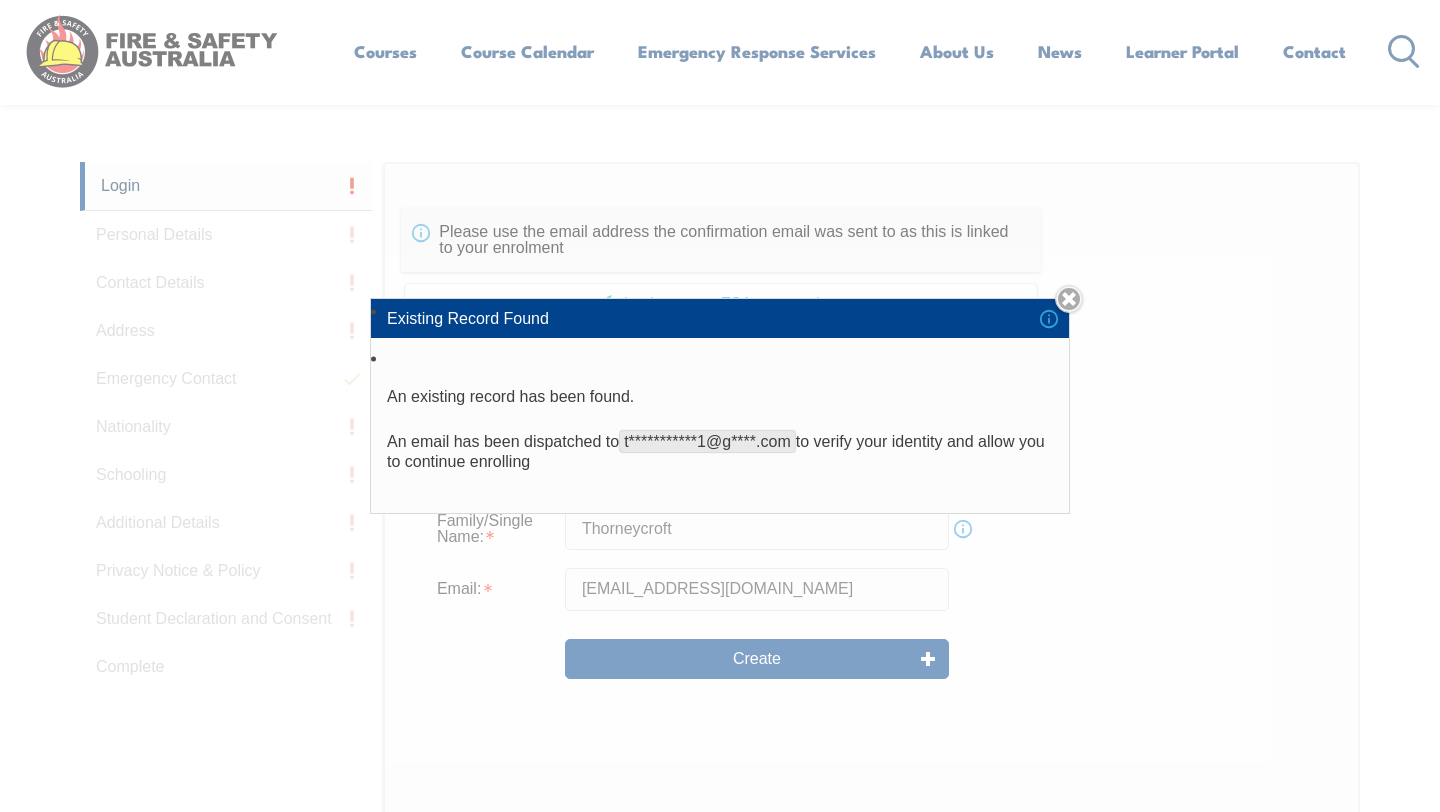 click on "**********" at bounding box center (720, 452) 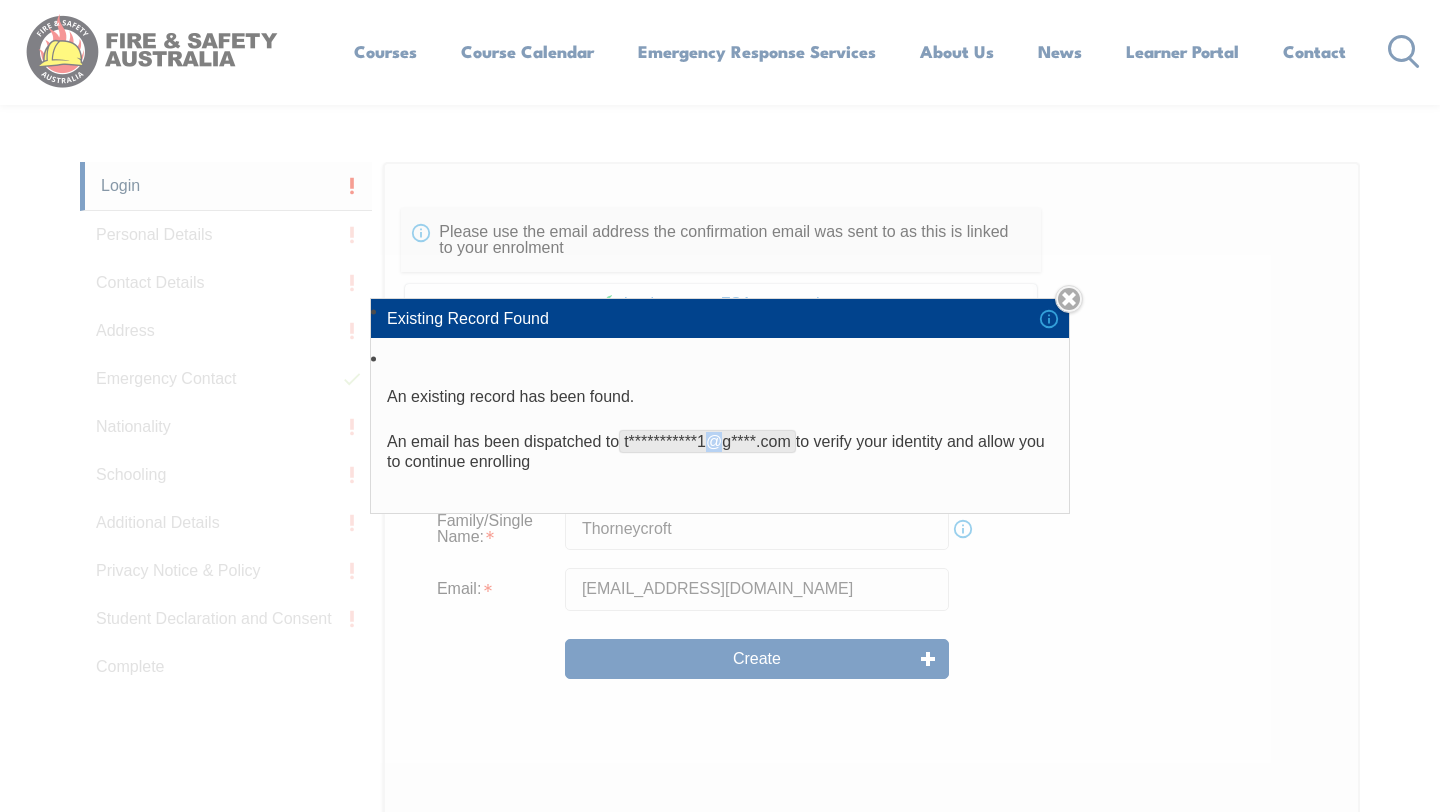 click on "**********" at bounding box center (707, 441) 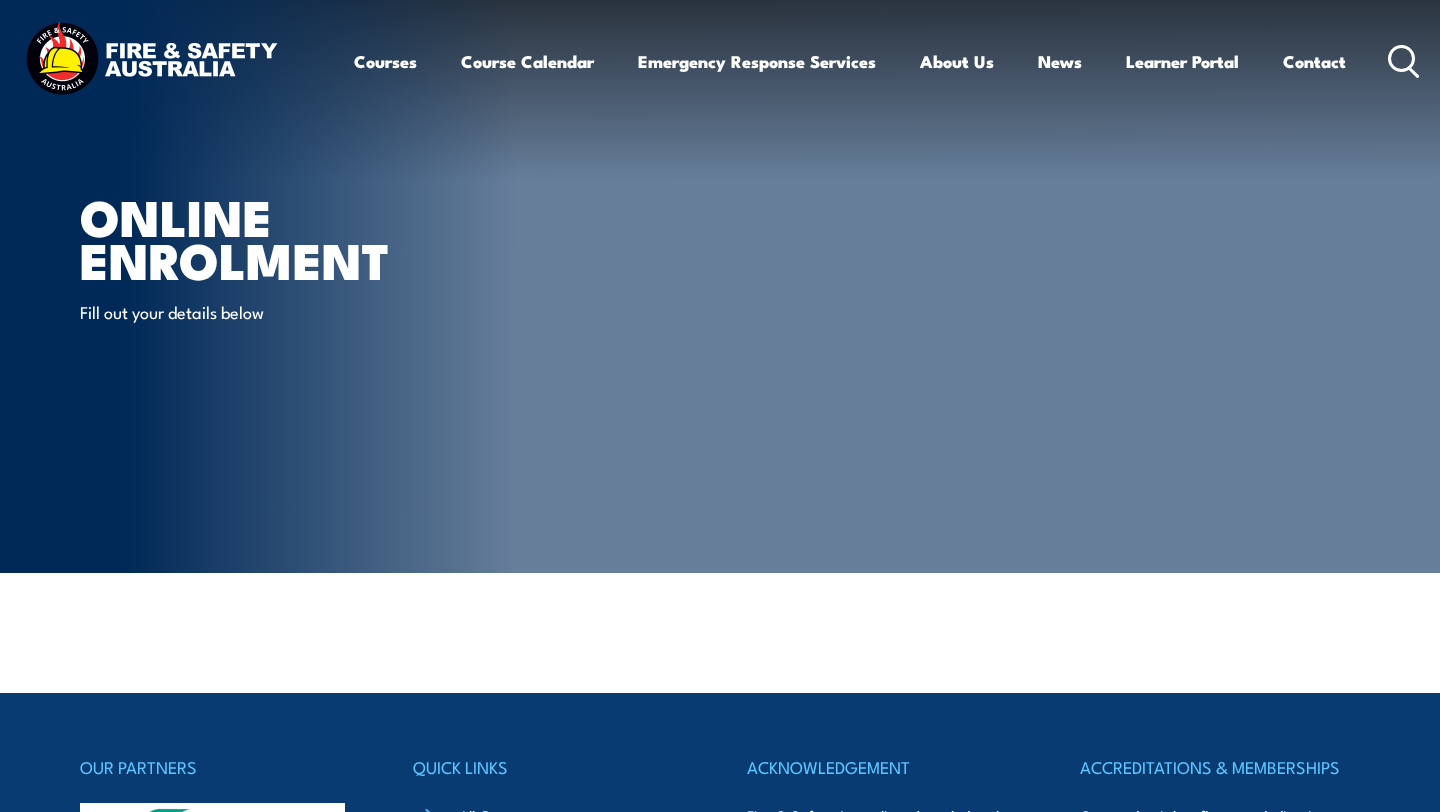 scroll, scrollTop: 0, scrollLeft: 0, axis: both 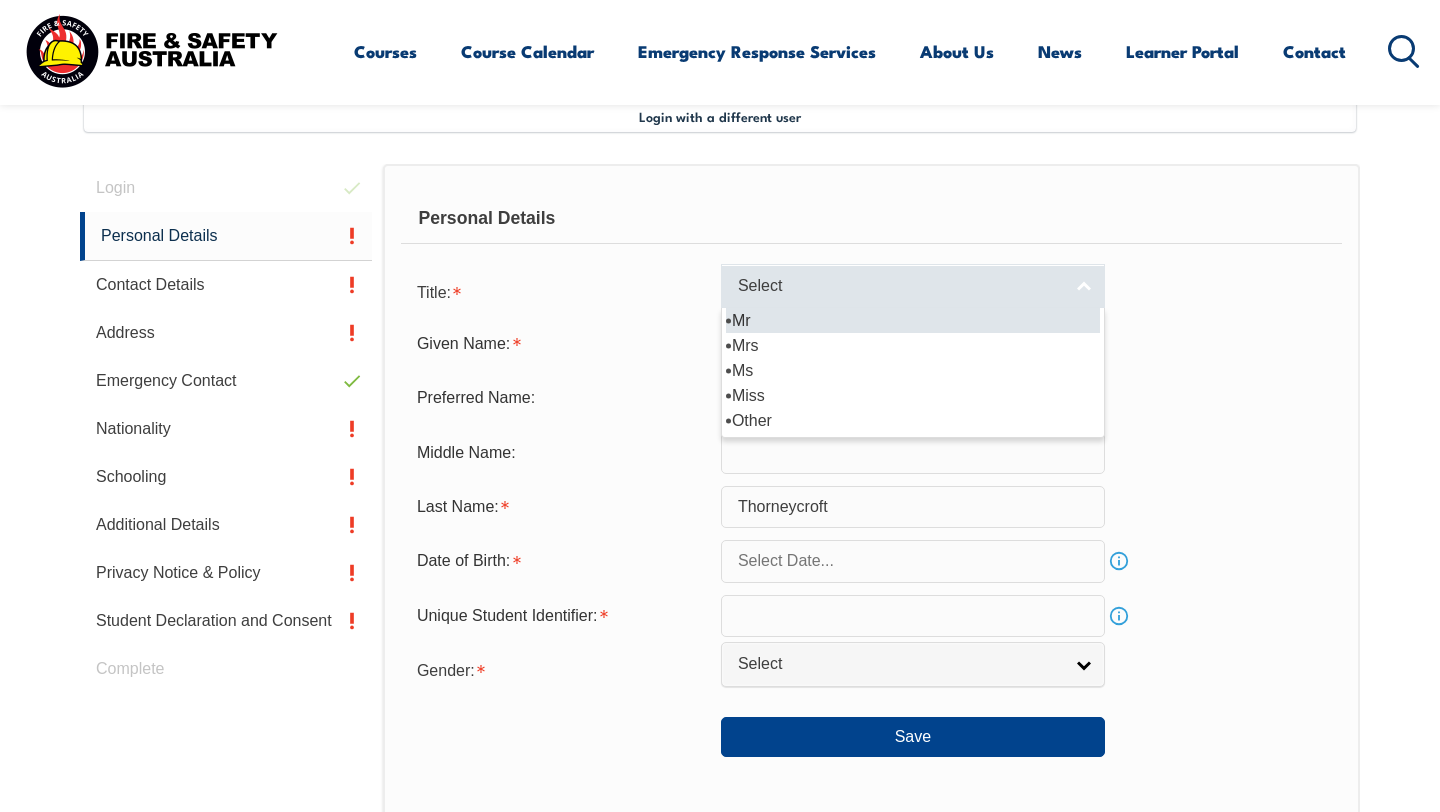click on "Select" at bounding box center (913, 286) 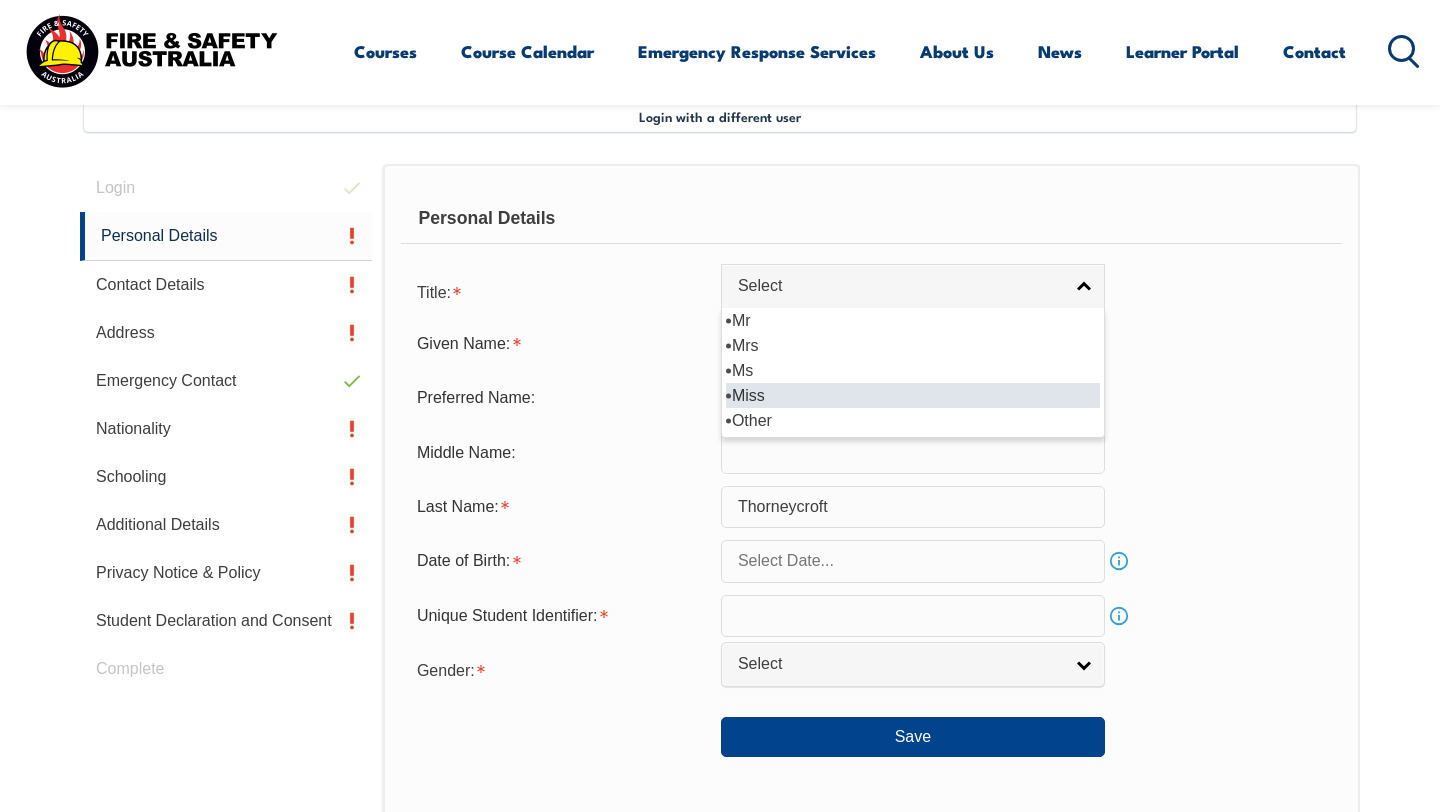 click on "Miss" at bounding box center [913, 395] 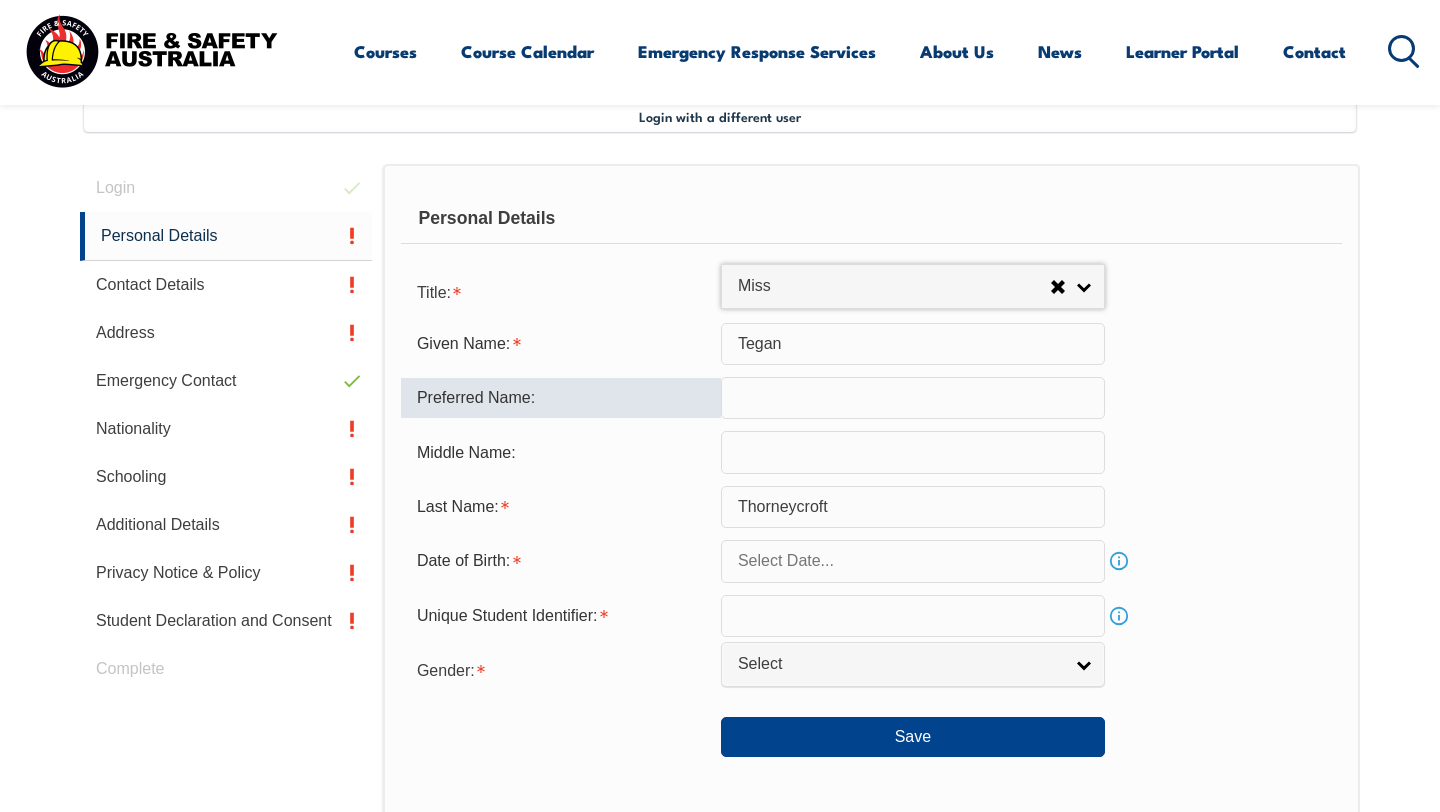 click at bounding box center [913, 398] 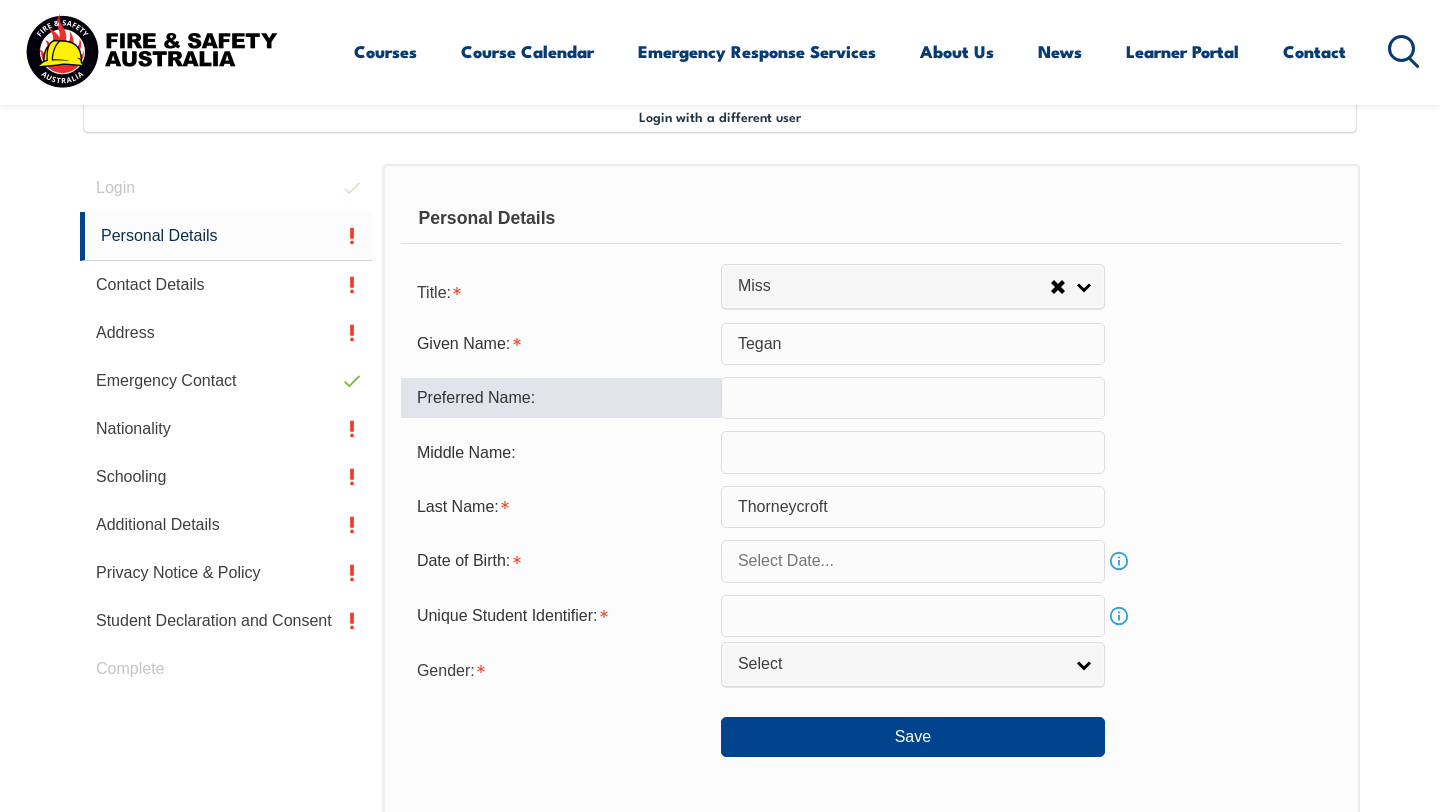 click at bounding box center [913, 452] 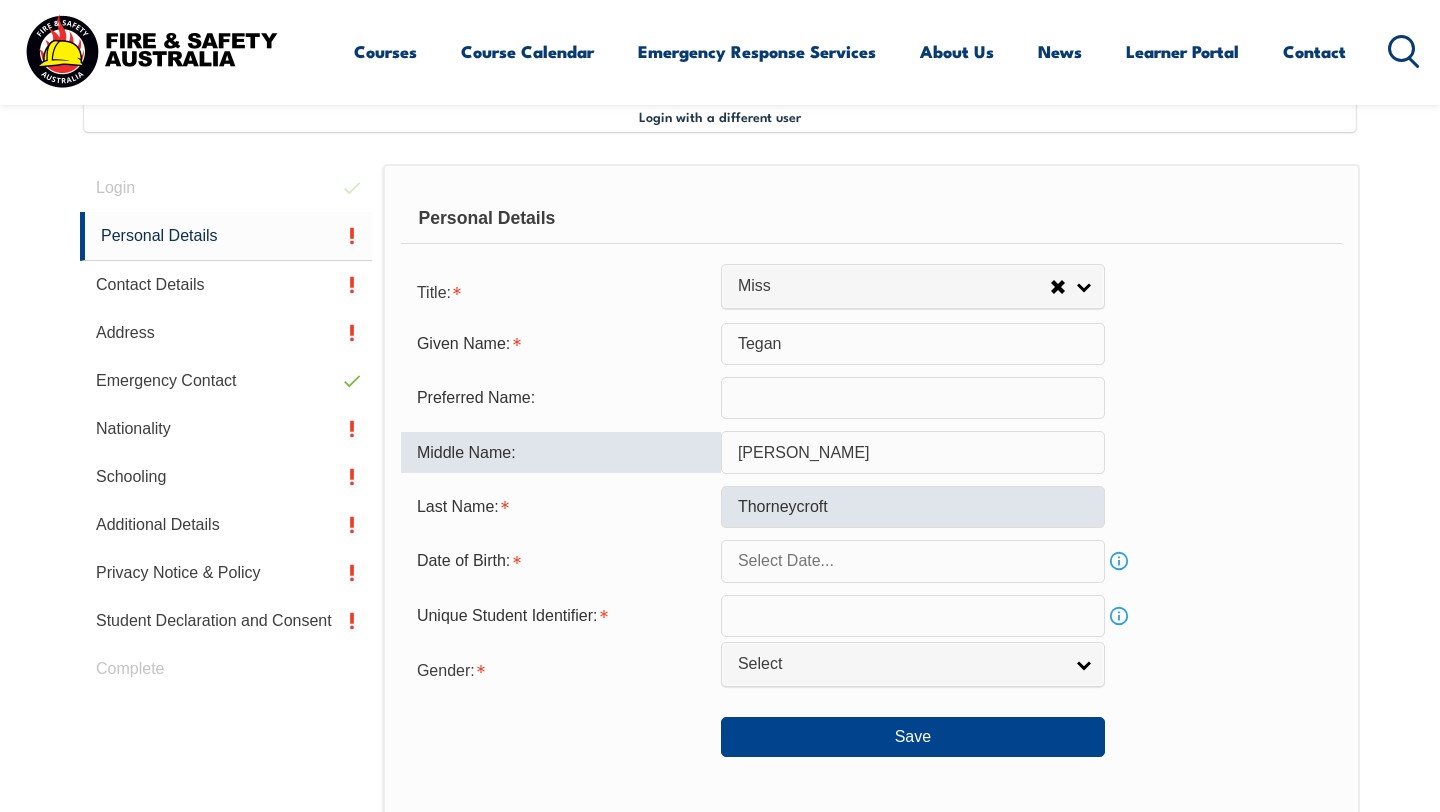 type on "[PERSON_NAME]" 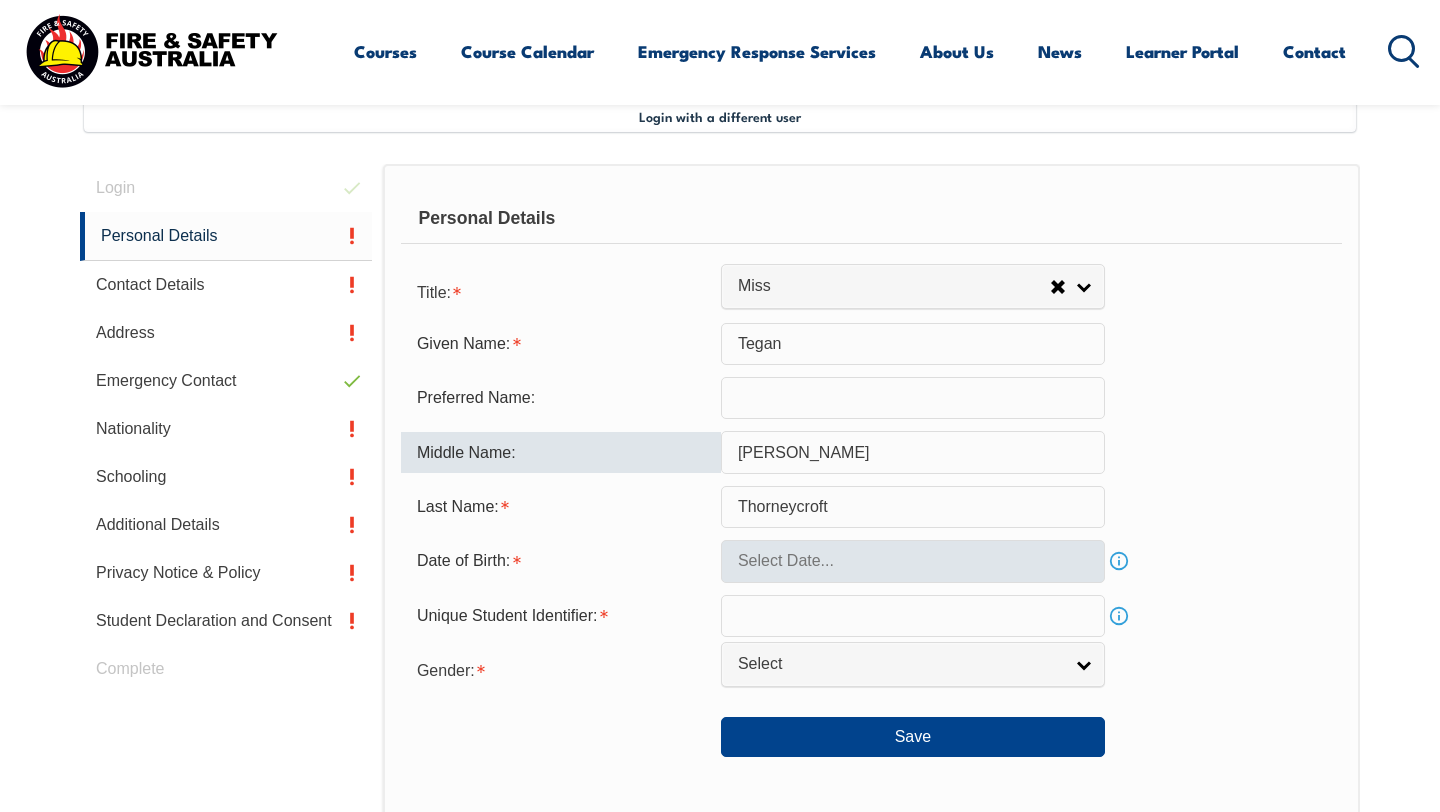 drag, startPoint x: 795, startPoint y: 528, endPoint x: 794, endPoint y: 542, distance: 14.035668 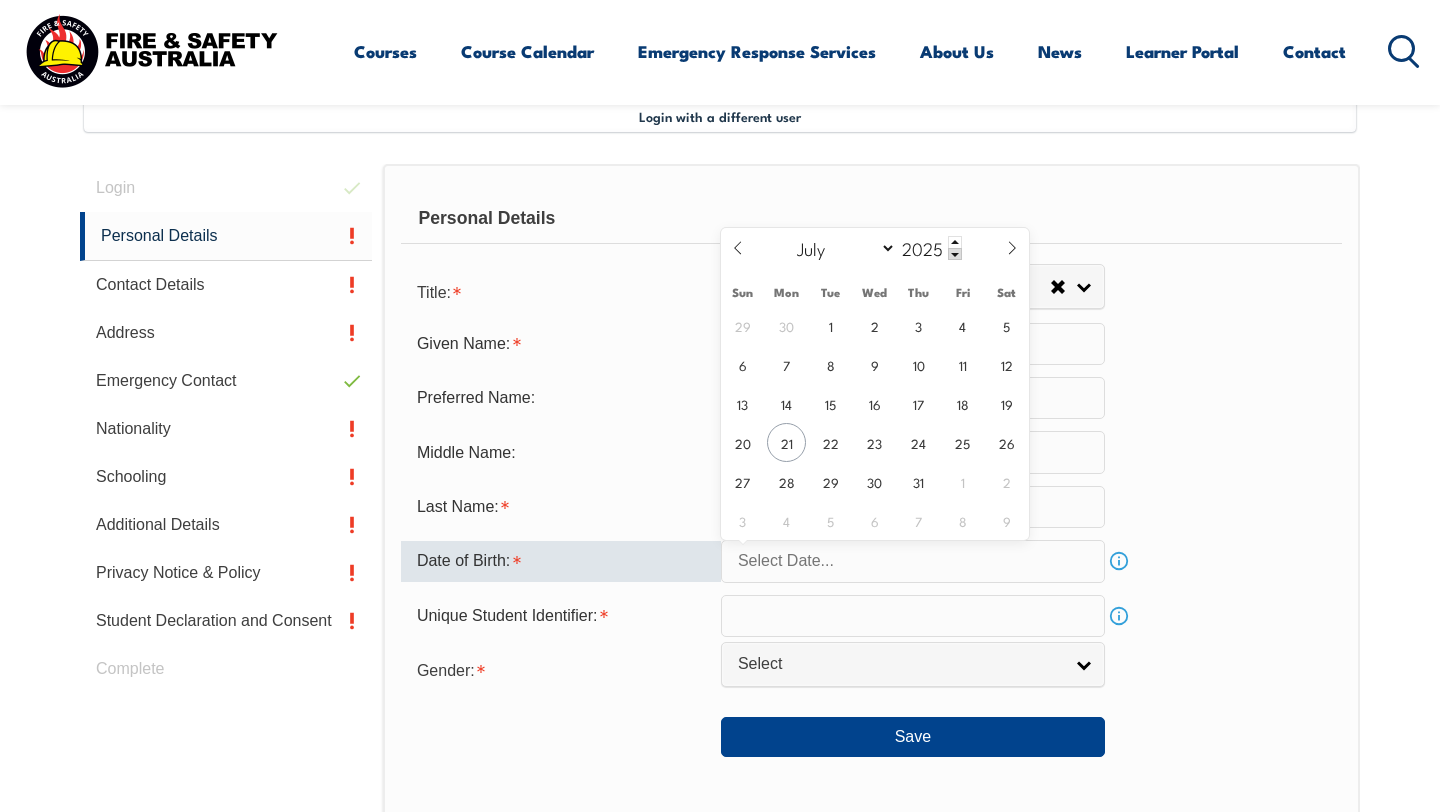 click at bounding box center (913, 561) 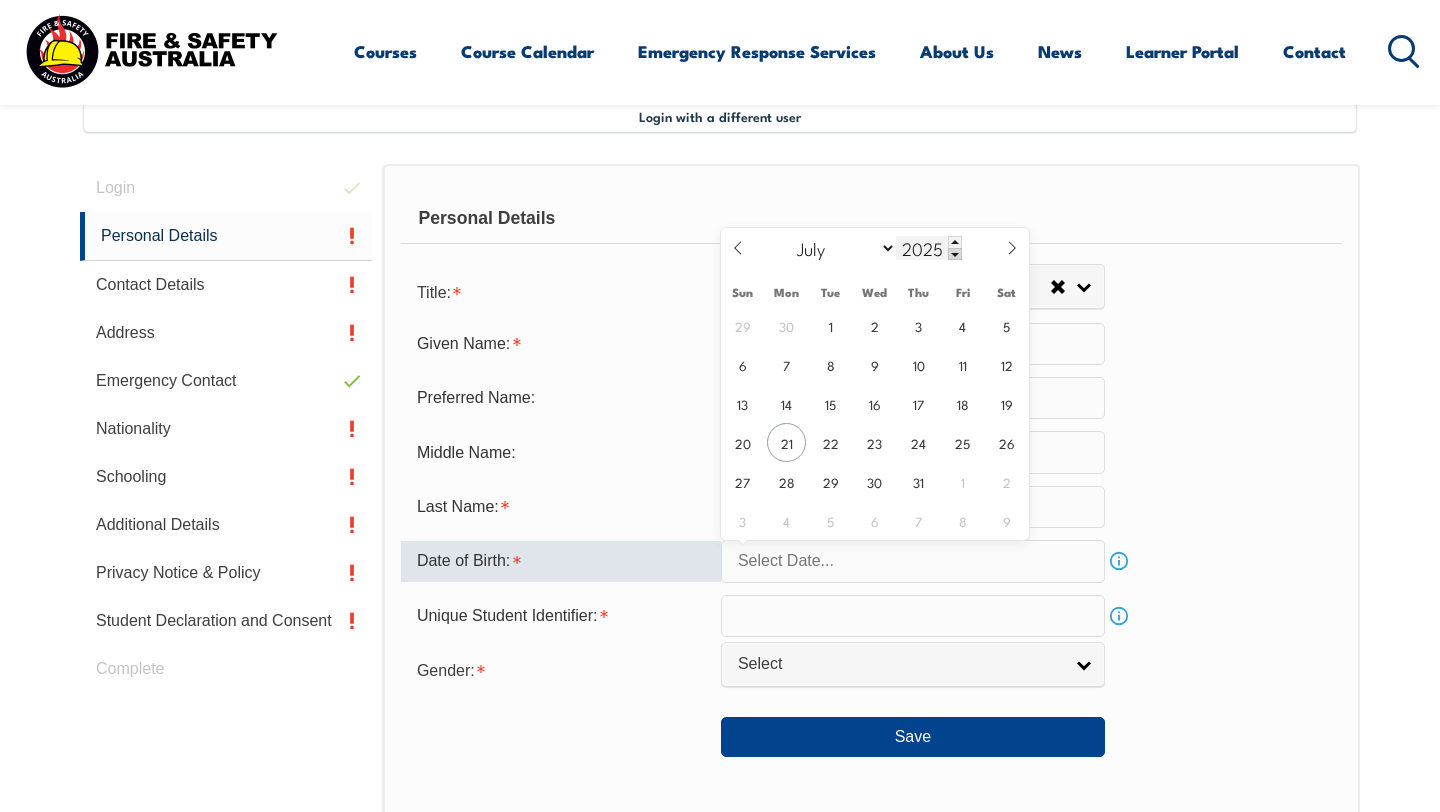 click at bounding box center (955, 254) 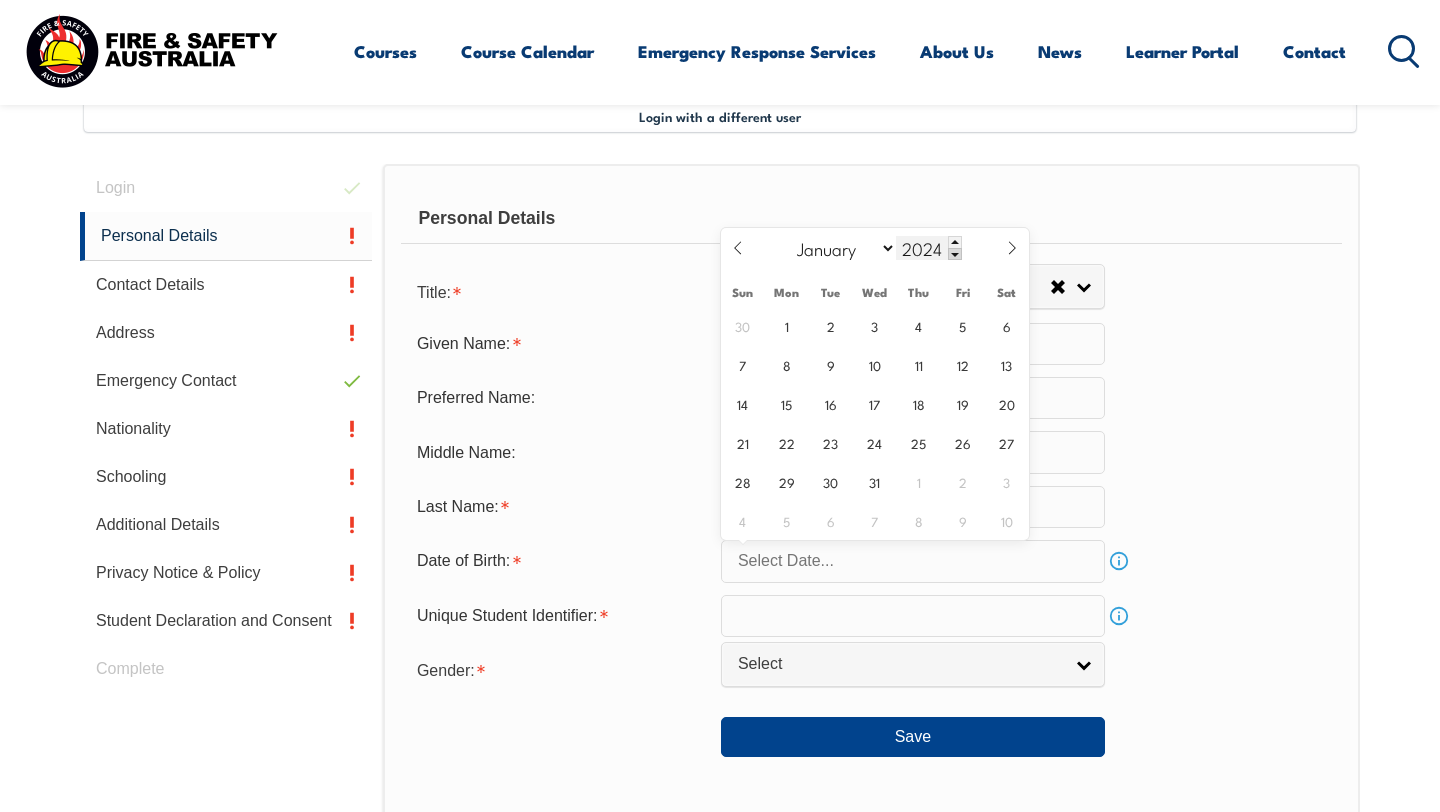 click at bounding box center (955, 254) 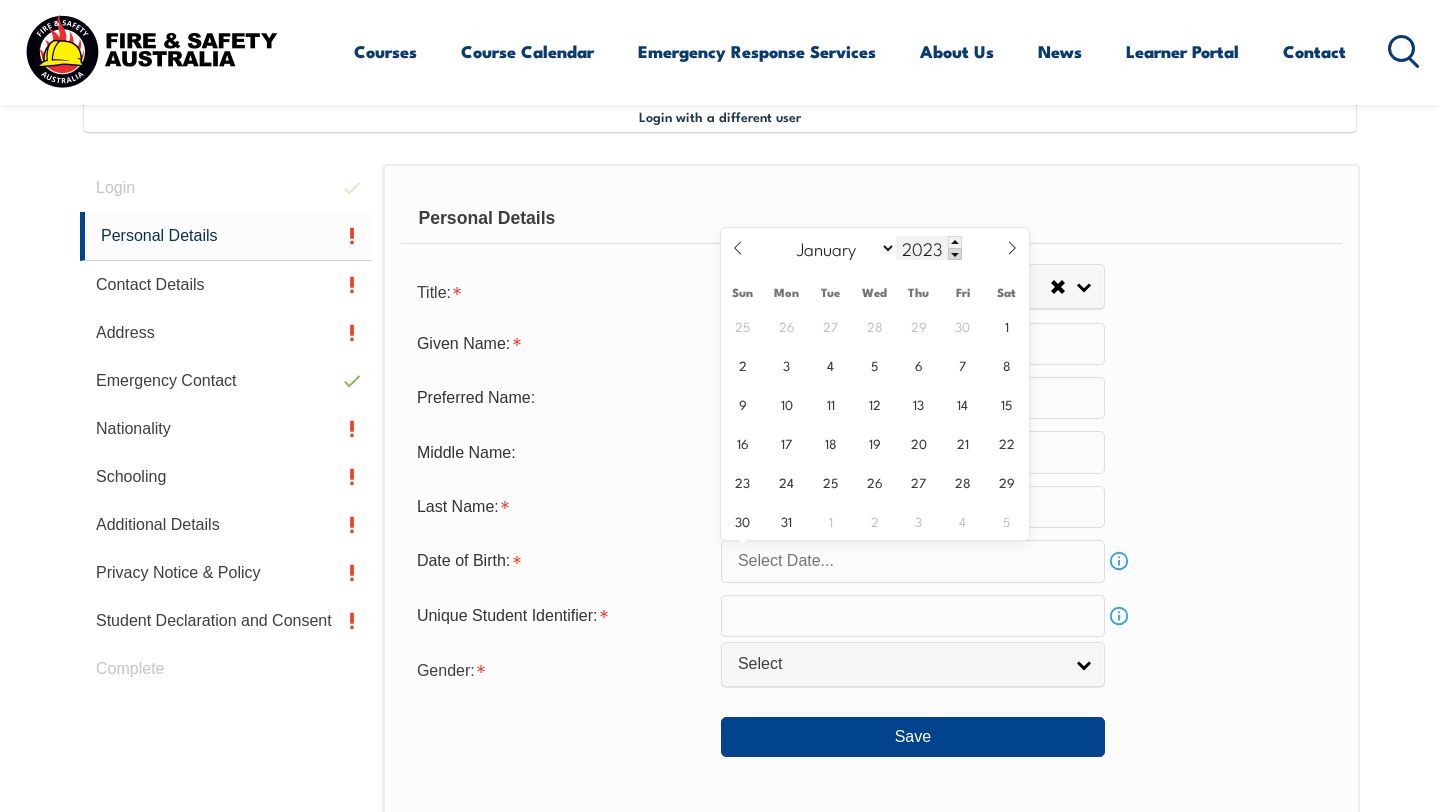 click at bounding box center [955, 254] 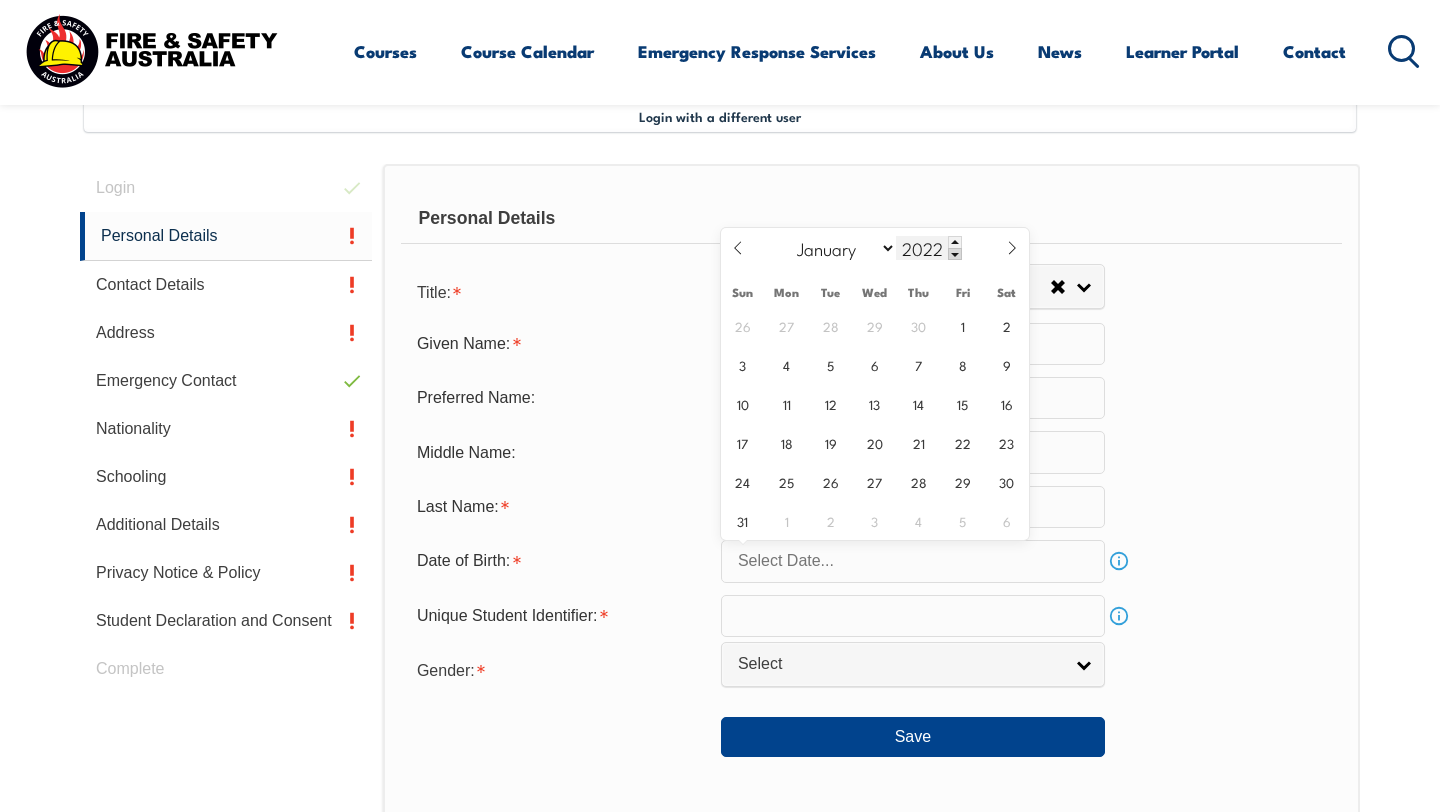 click at bounding box center (955, 254) 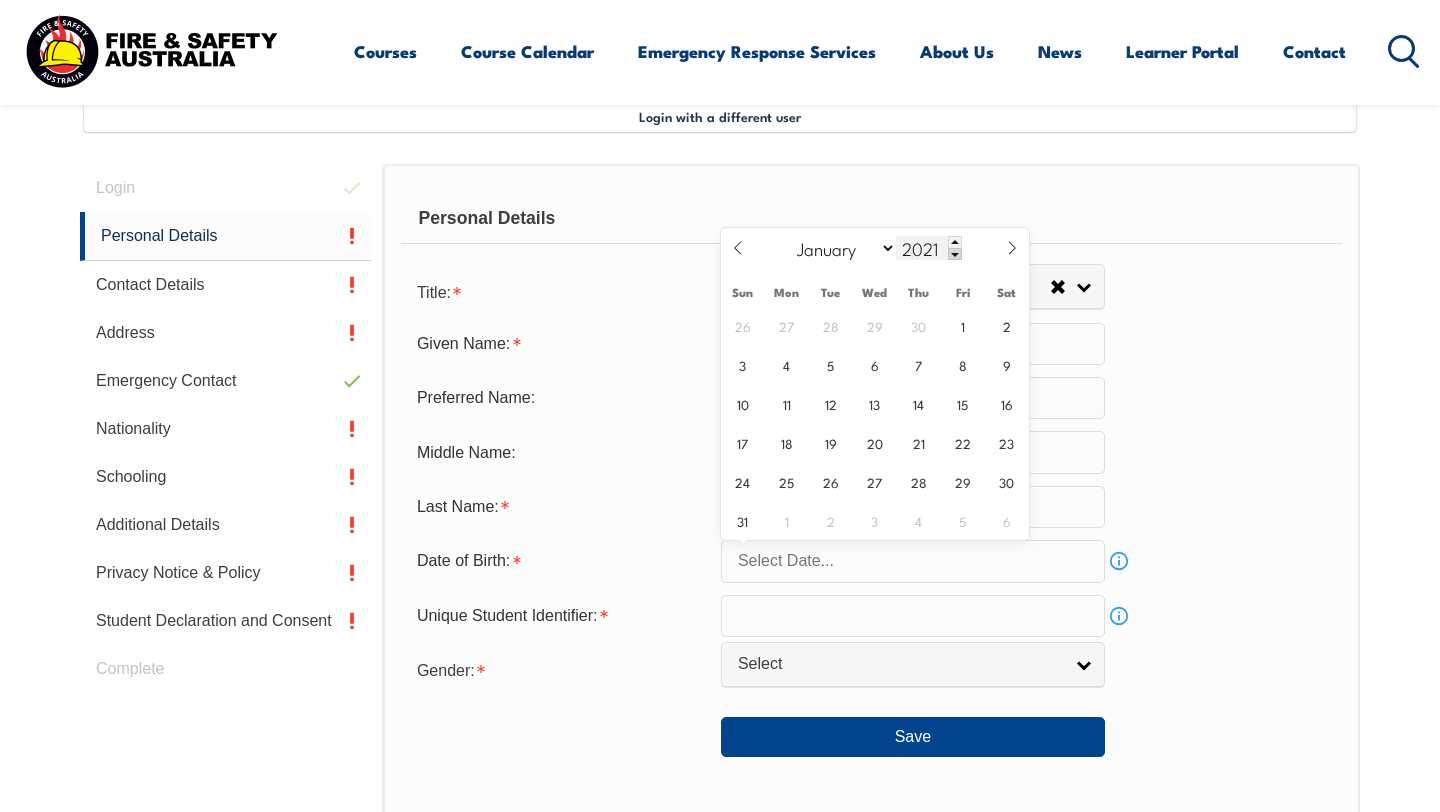 click at bounding box center [955, 254] 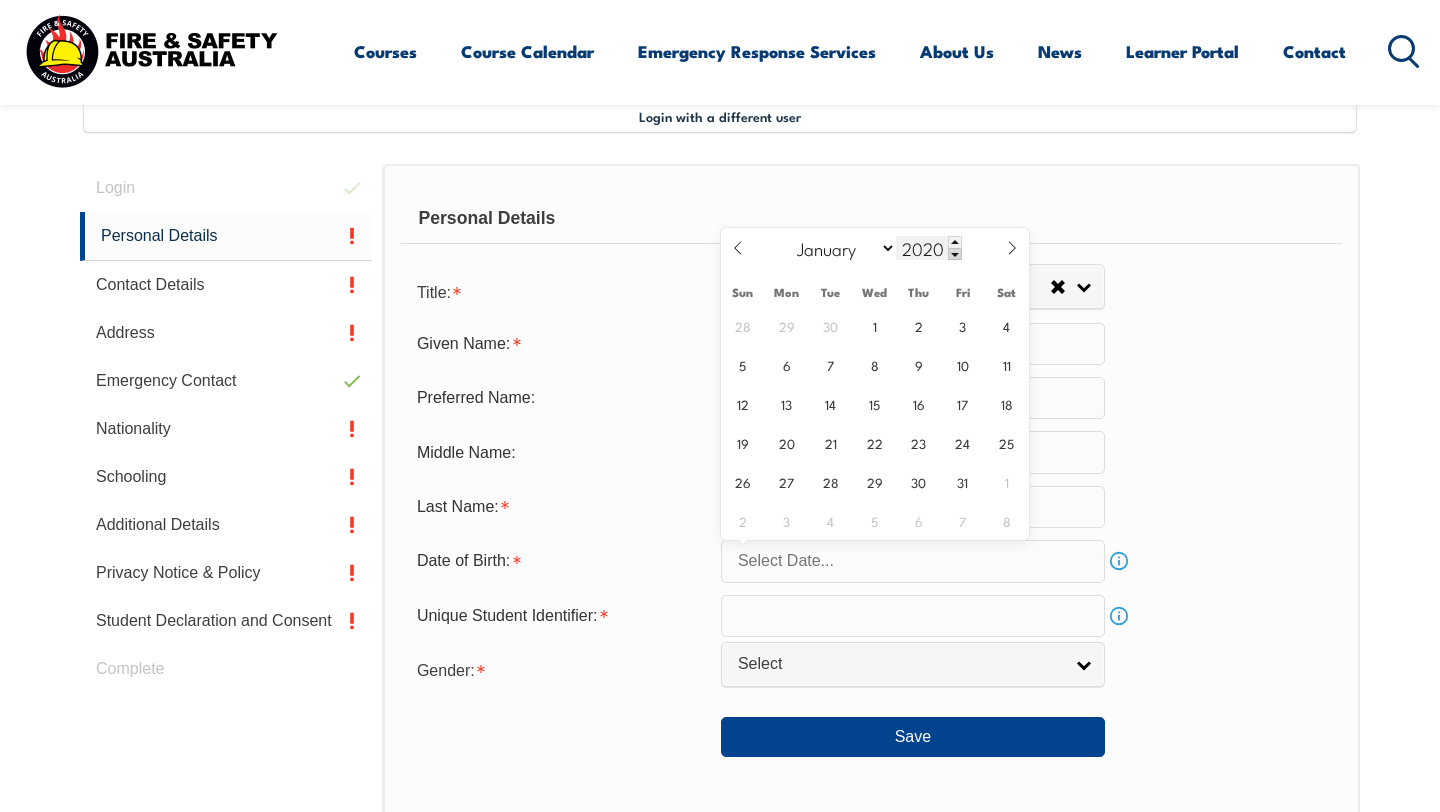 click at bounding box center [955, 254] 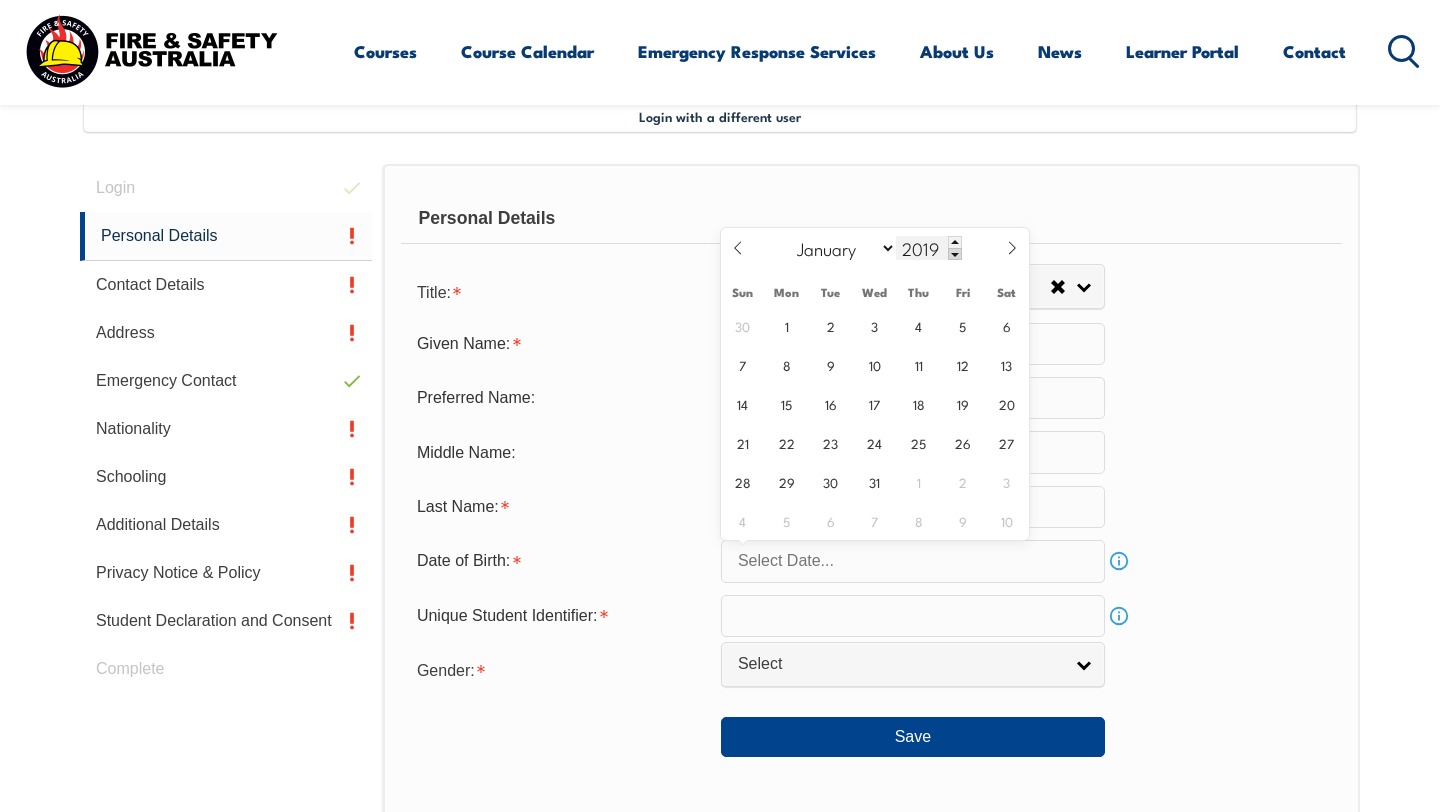 click at bounding box center [955, 254] 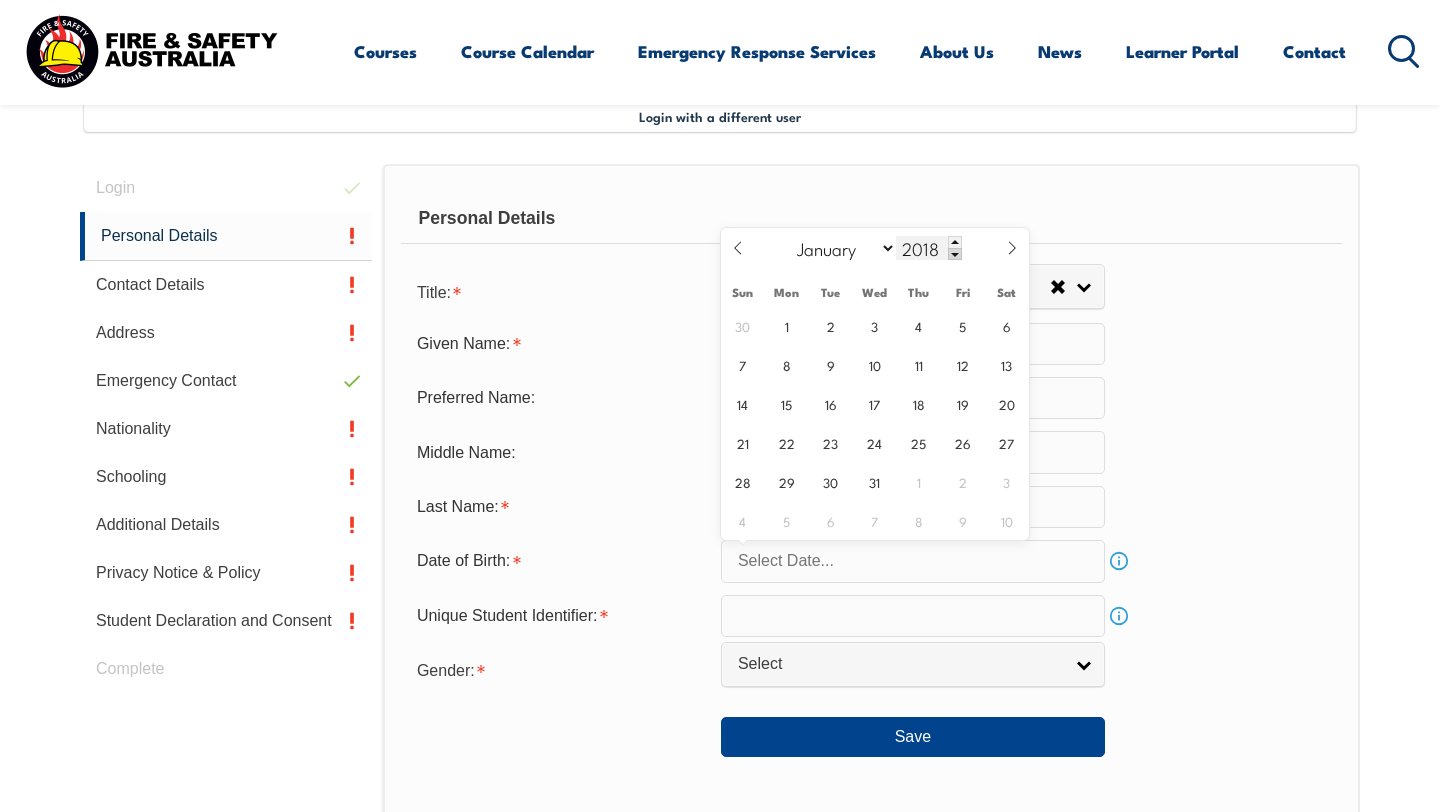 click at bounding box center (955, 254) 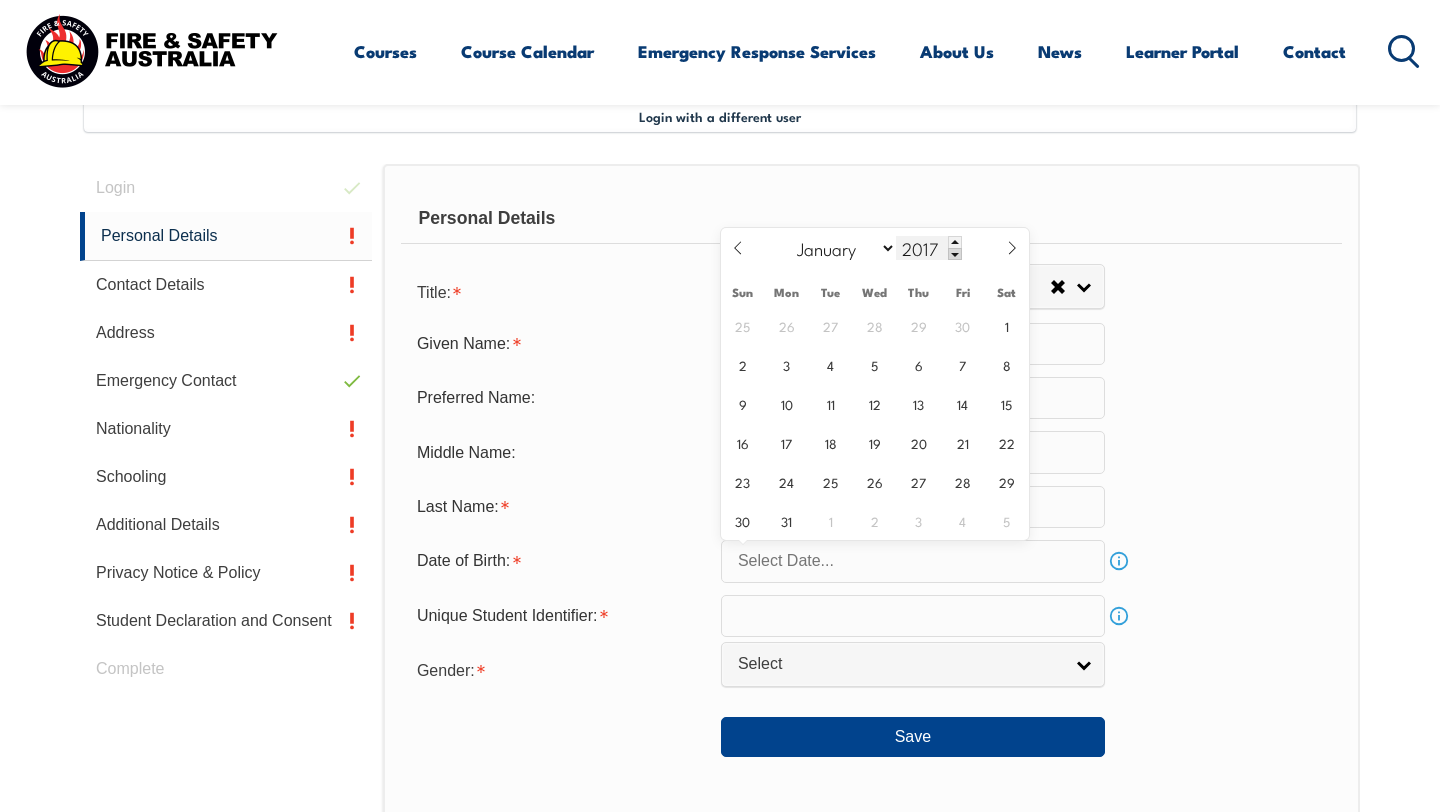 click at bounding box center [955, 254] 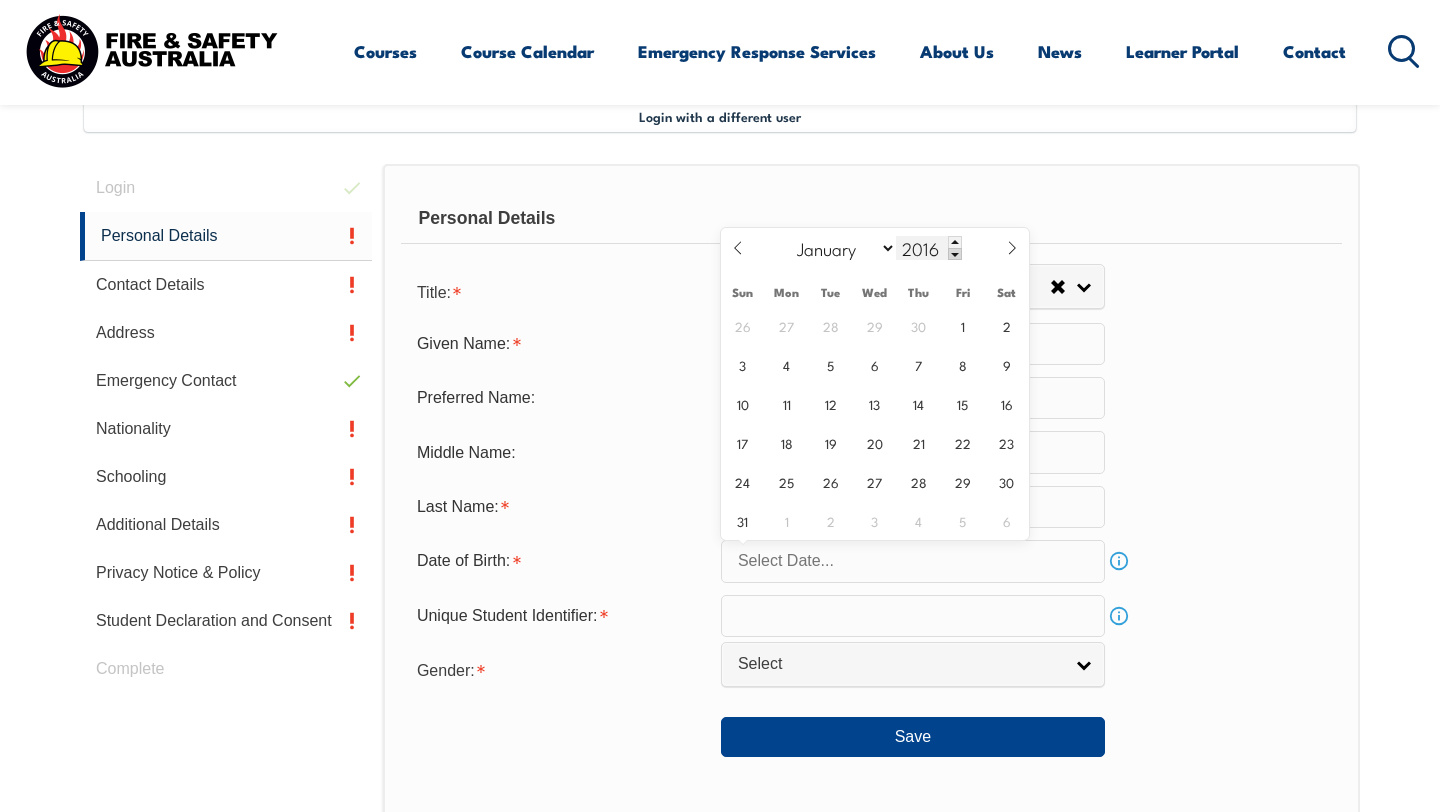 click at bounding box center (955, 254) 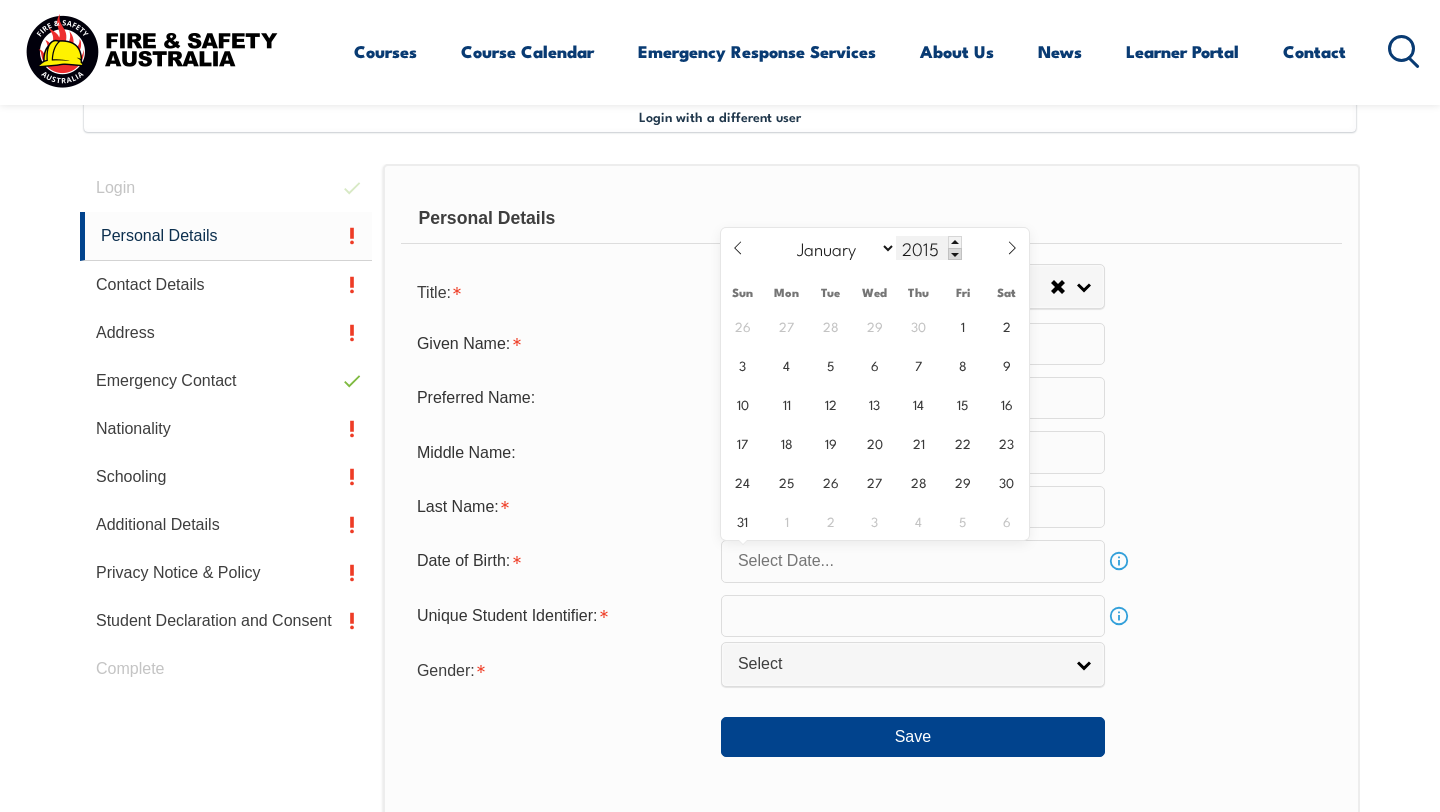 click at bounding box center (955, 254) 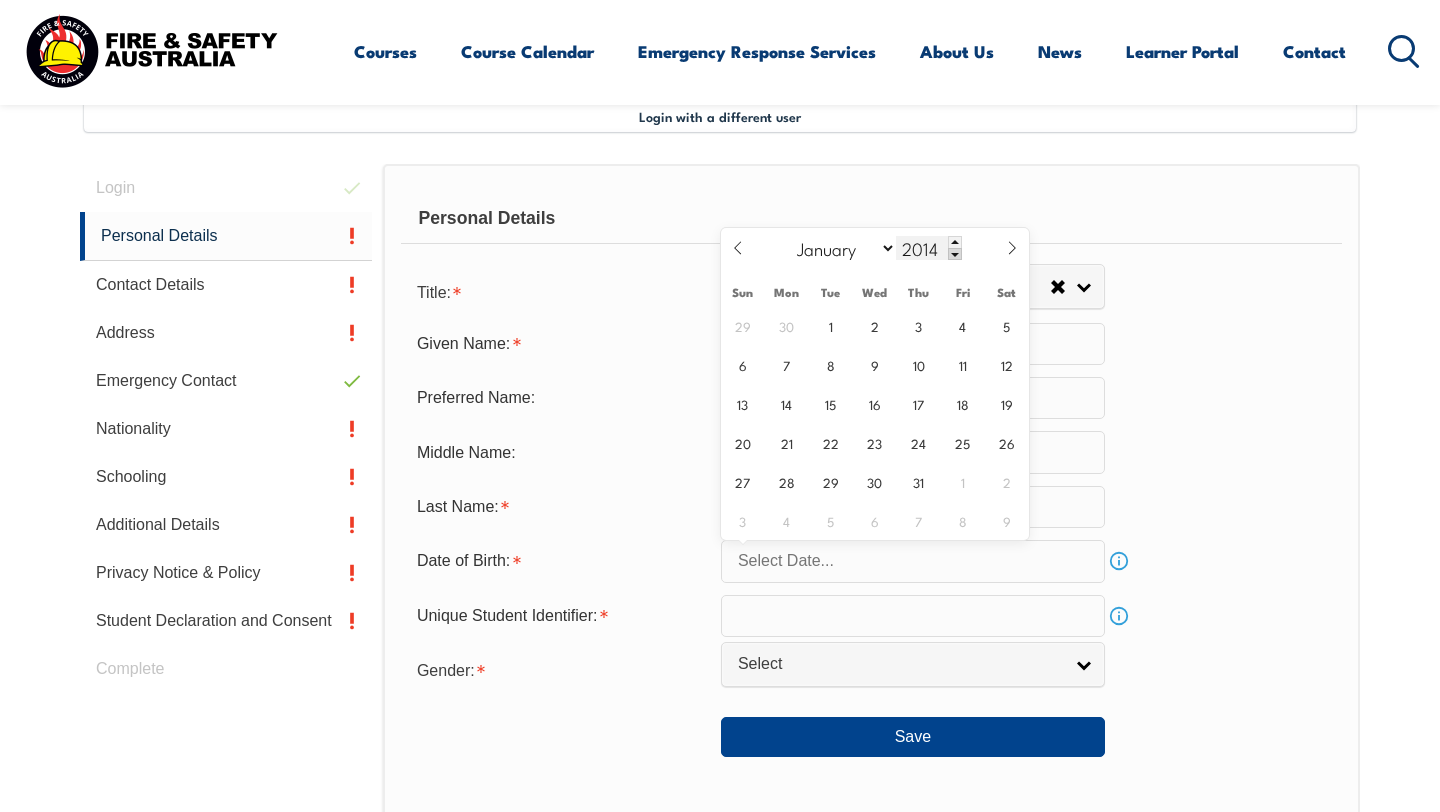 click at bounding box center [955, 254] 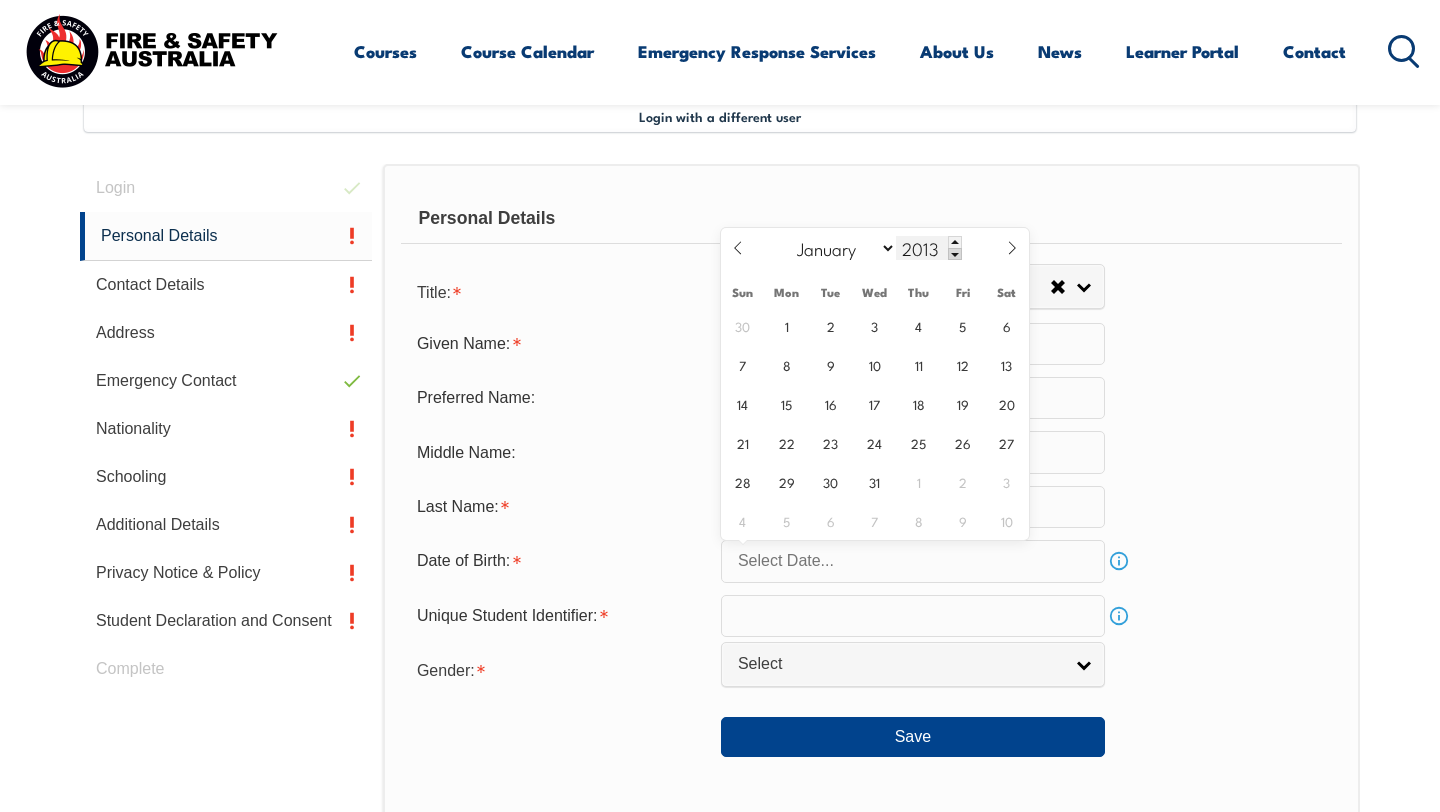 click at bounding box center (955, 254) 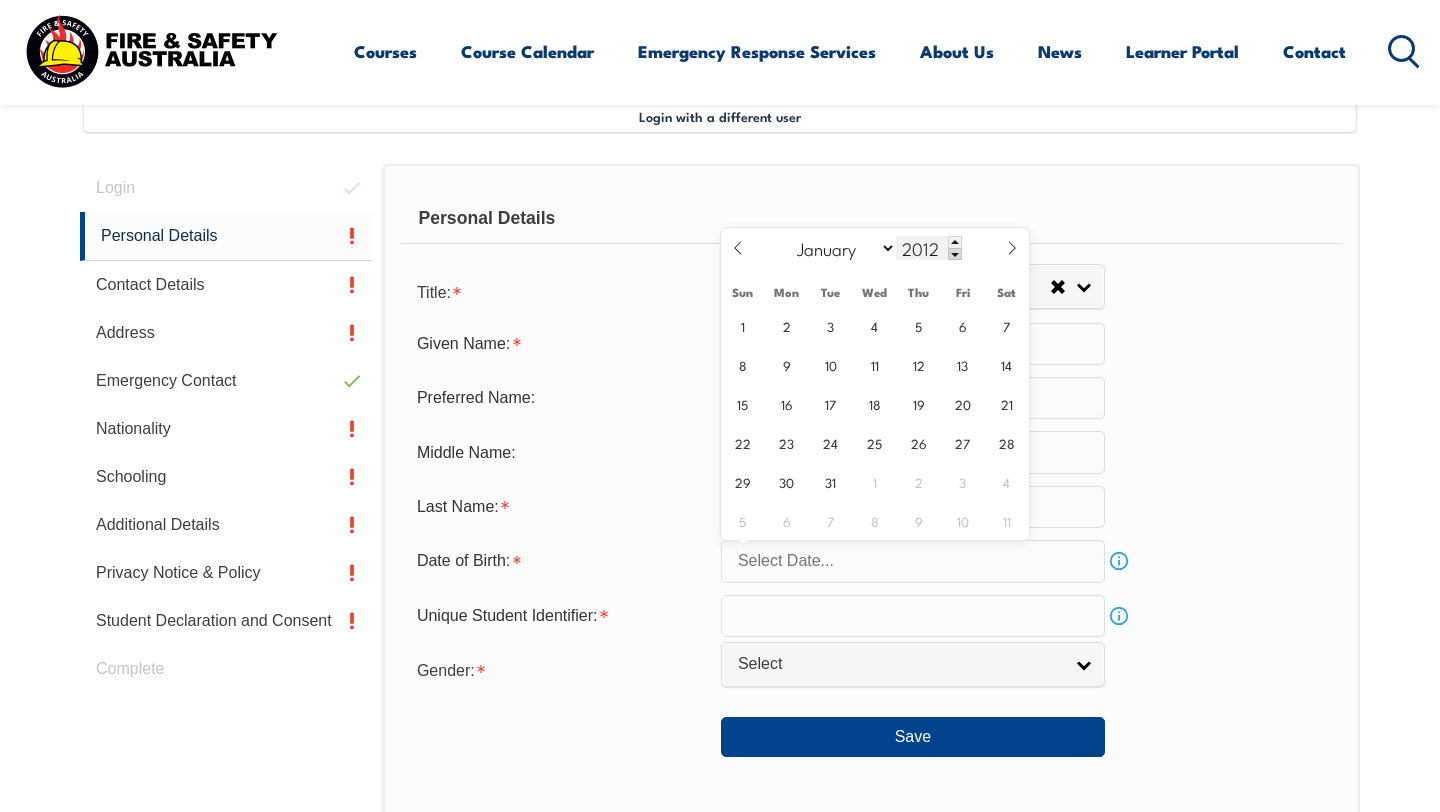 click at bounding box center (955, 254) 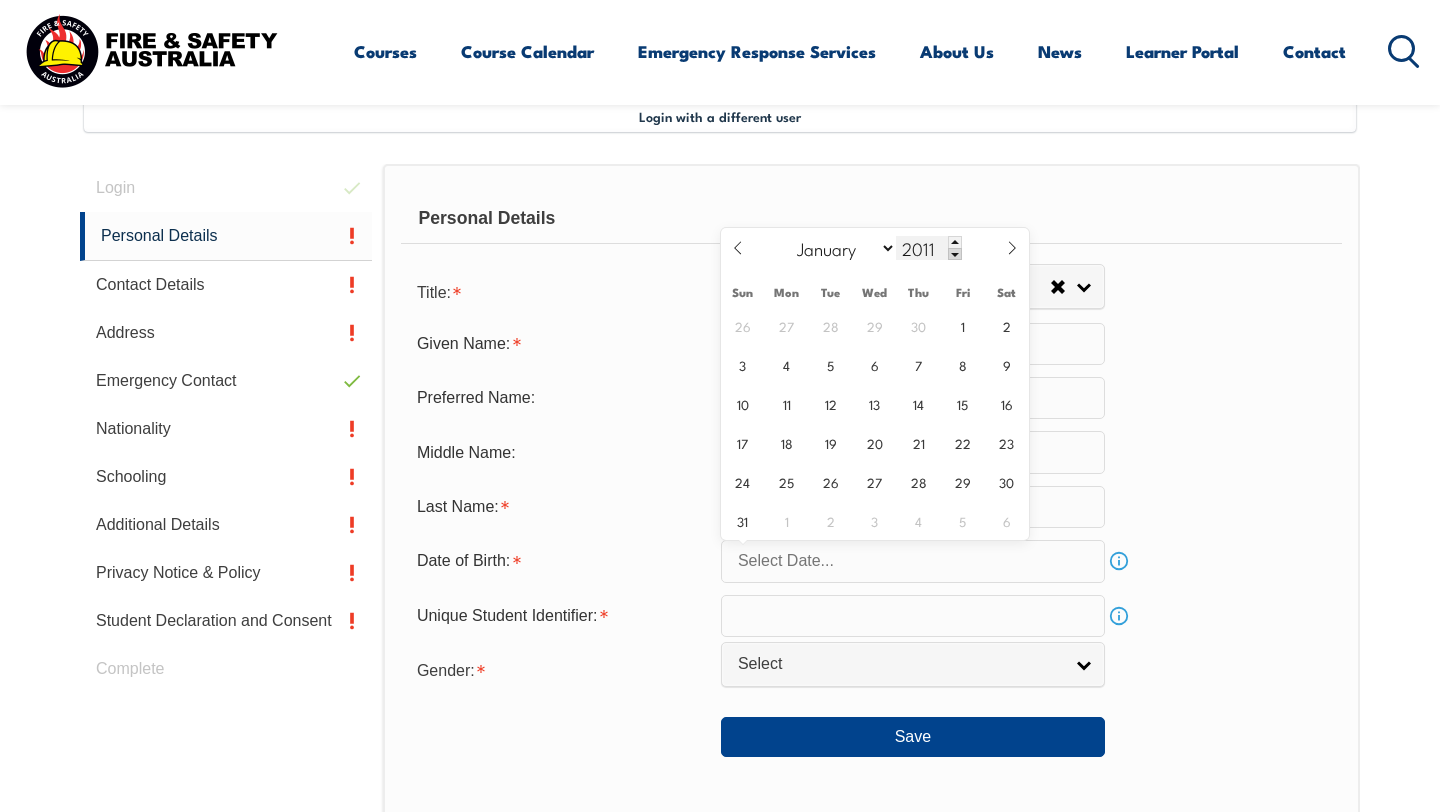 click at bounding box center (955, 254) 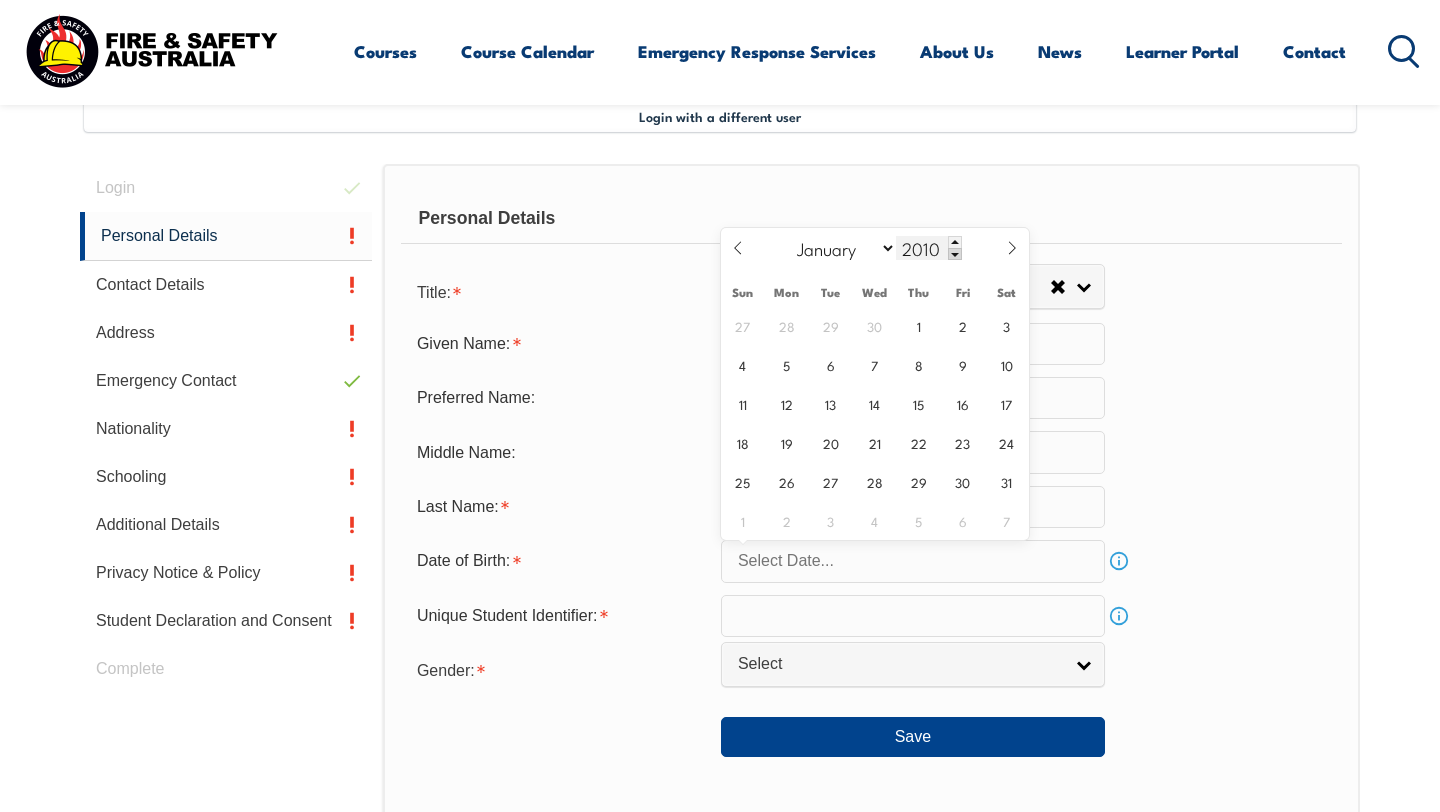 click at bounding box center (955, 254) 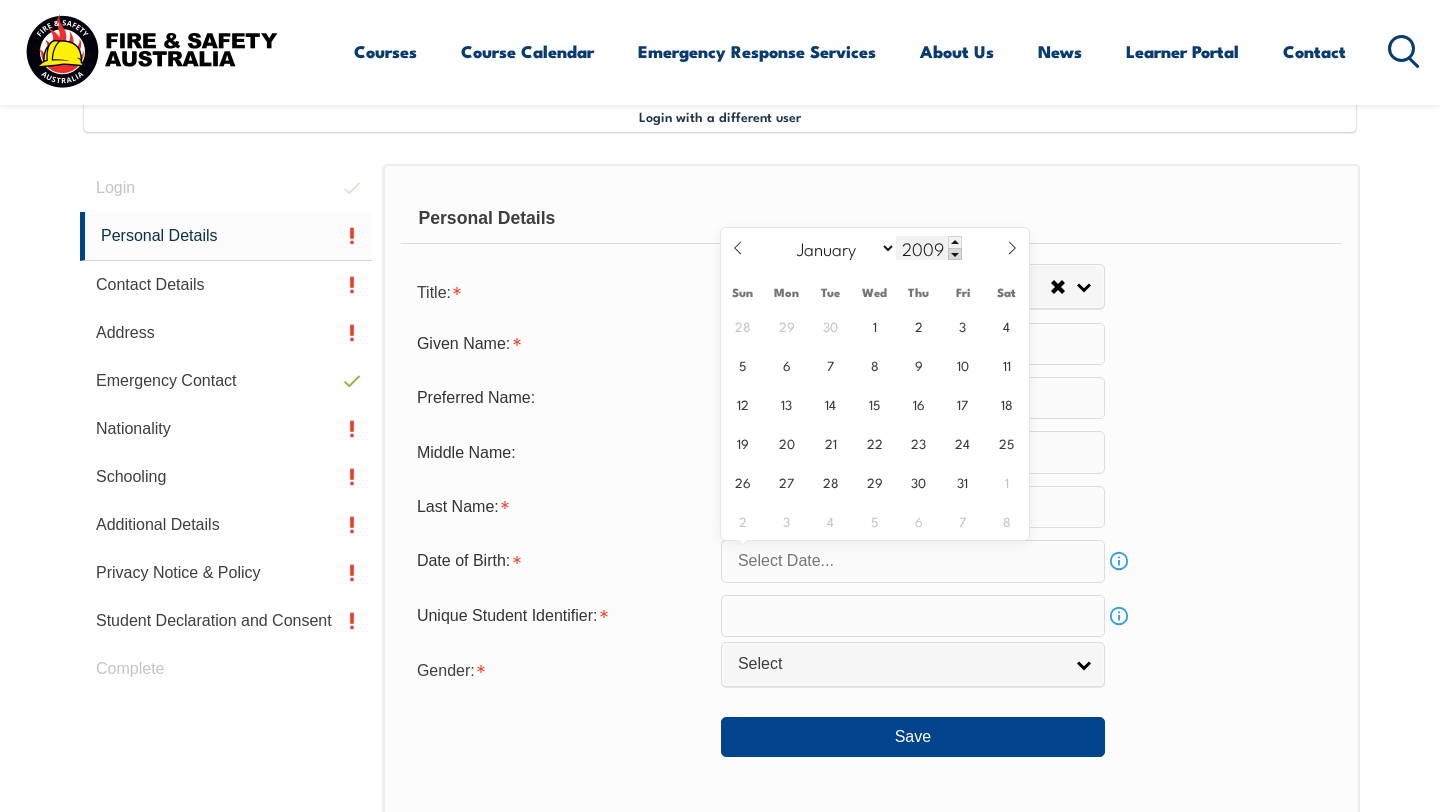 click at bounding box center [955, 254] 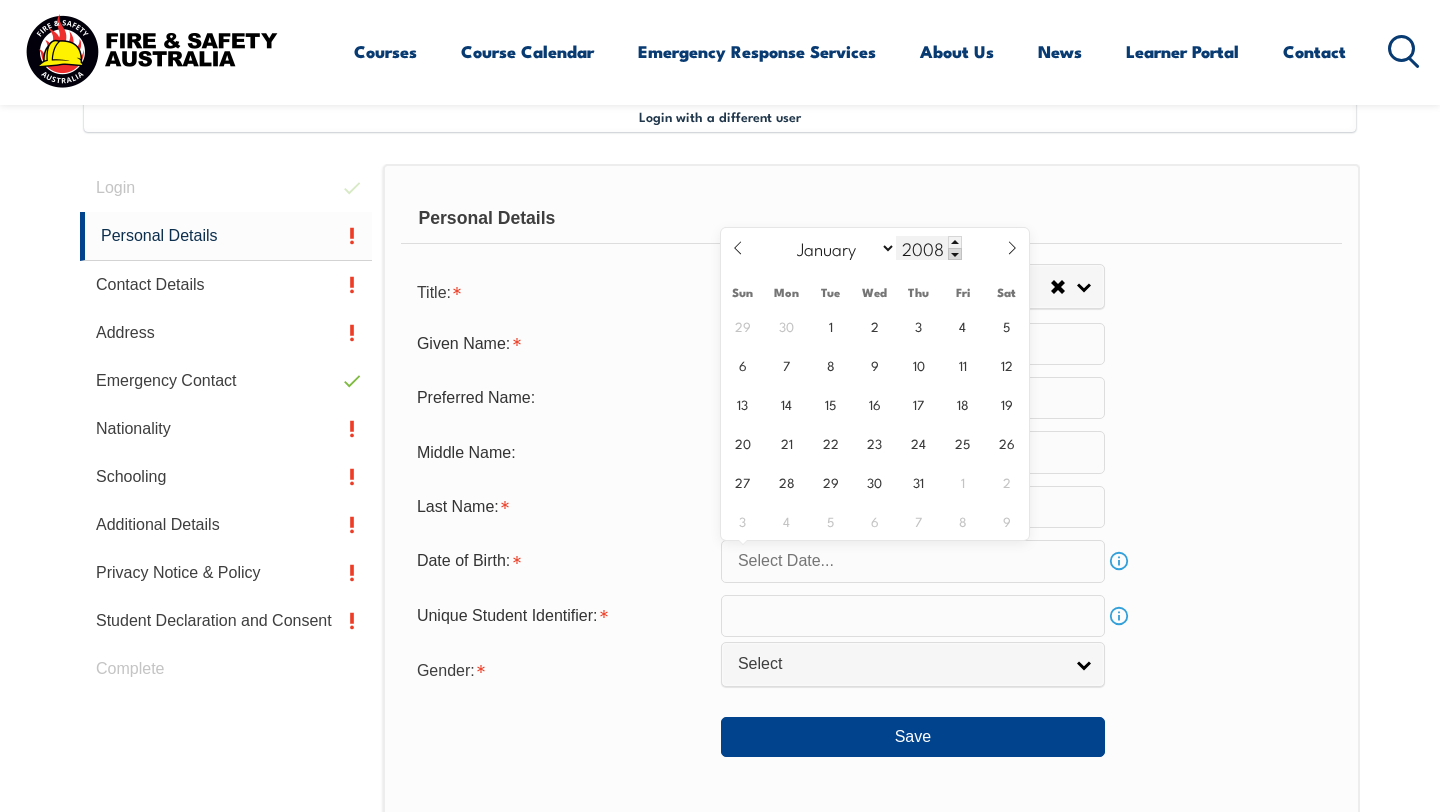 click at bounding box center [955, 254] 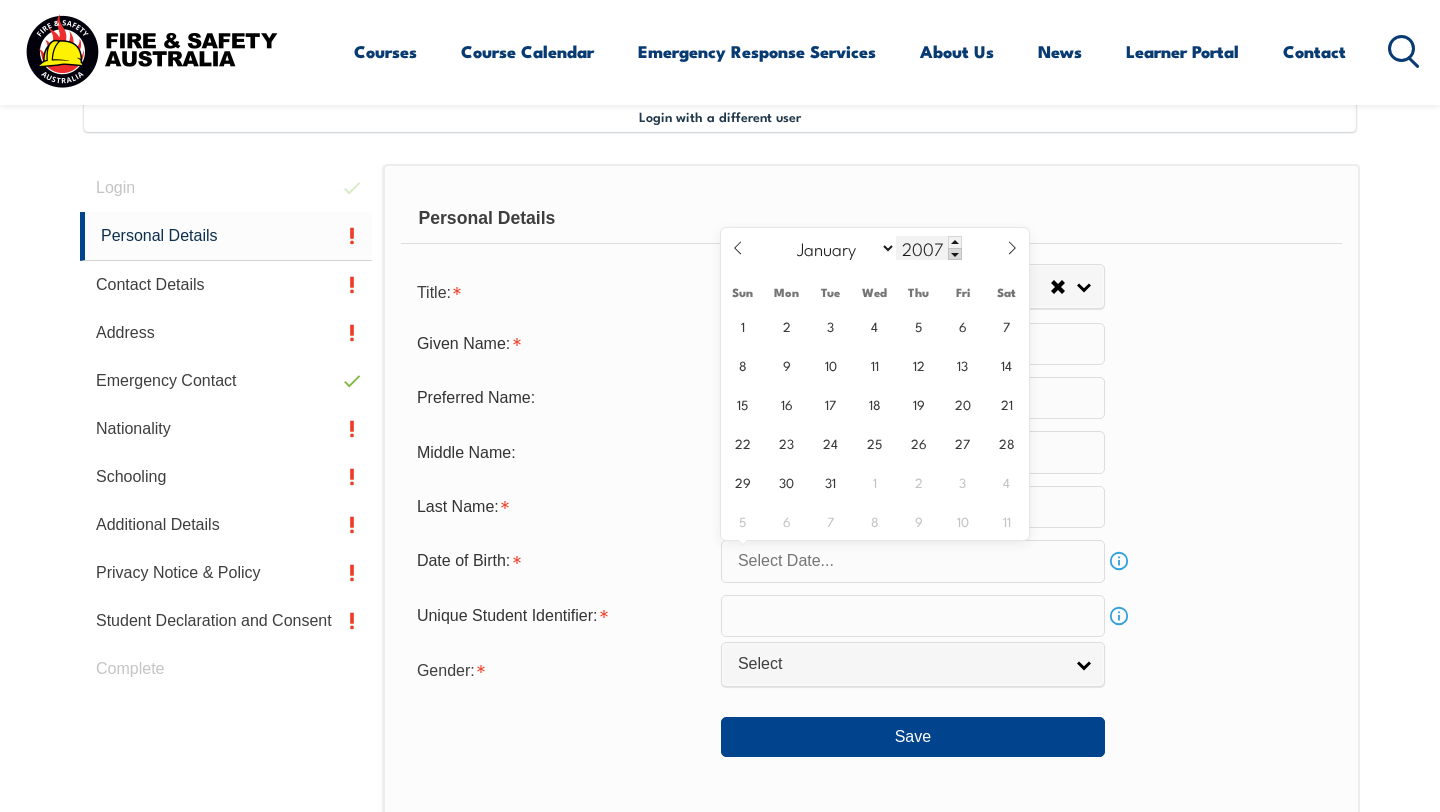 click at bounding box center [955, 254] 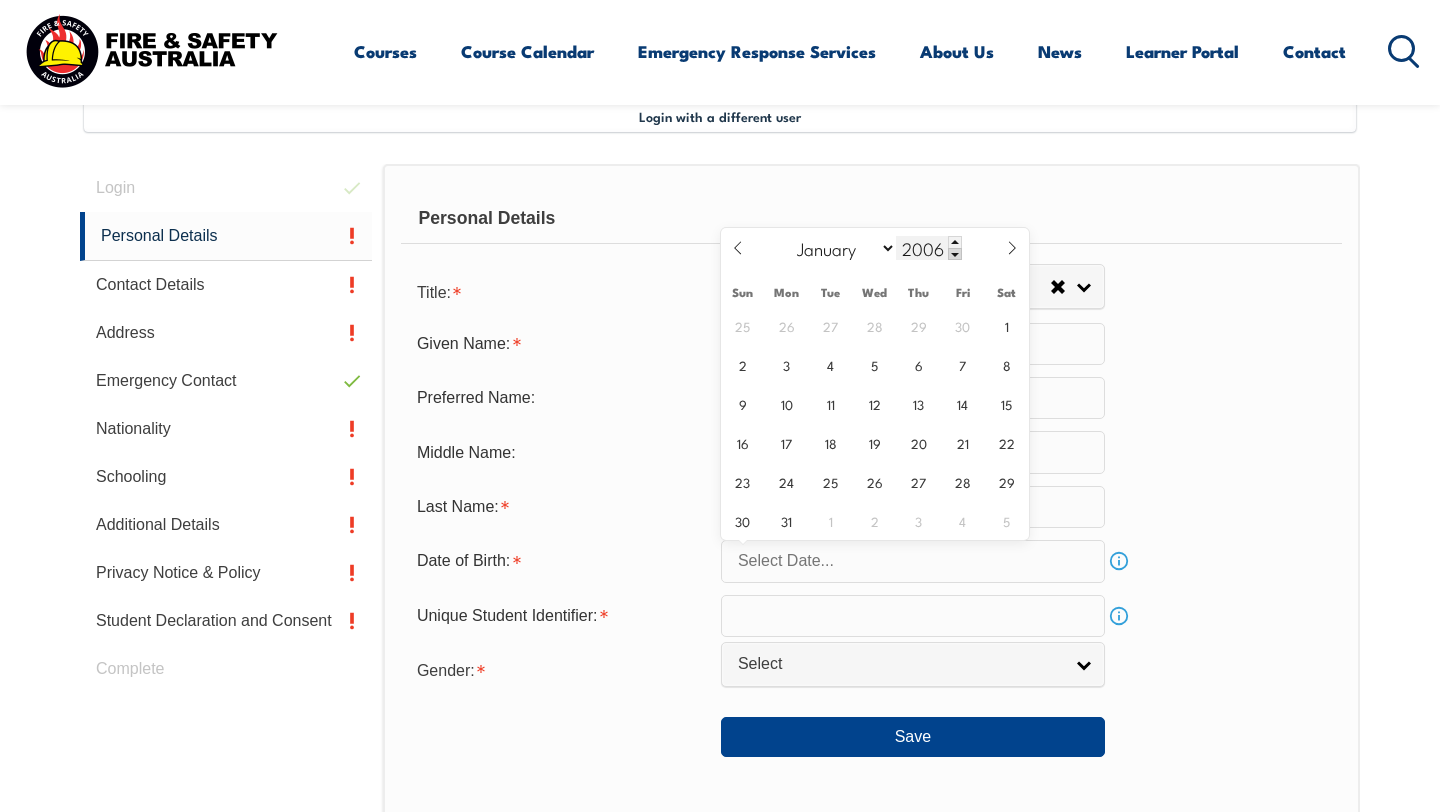 click at bounding box center (955, 254) 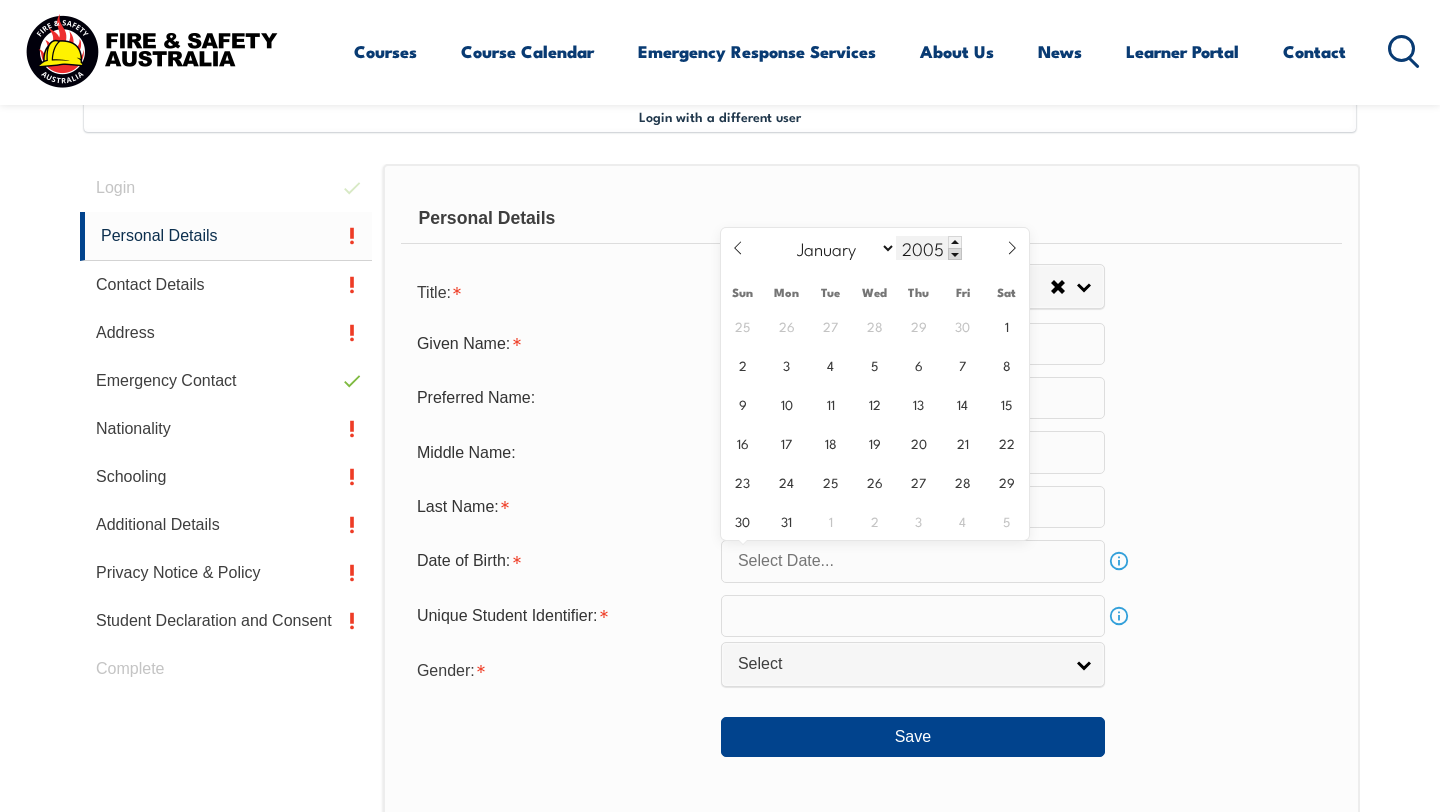click at bounding box center [955, 254] 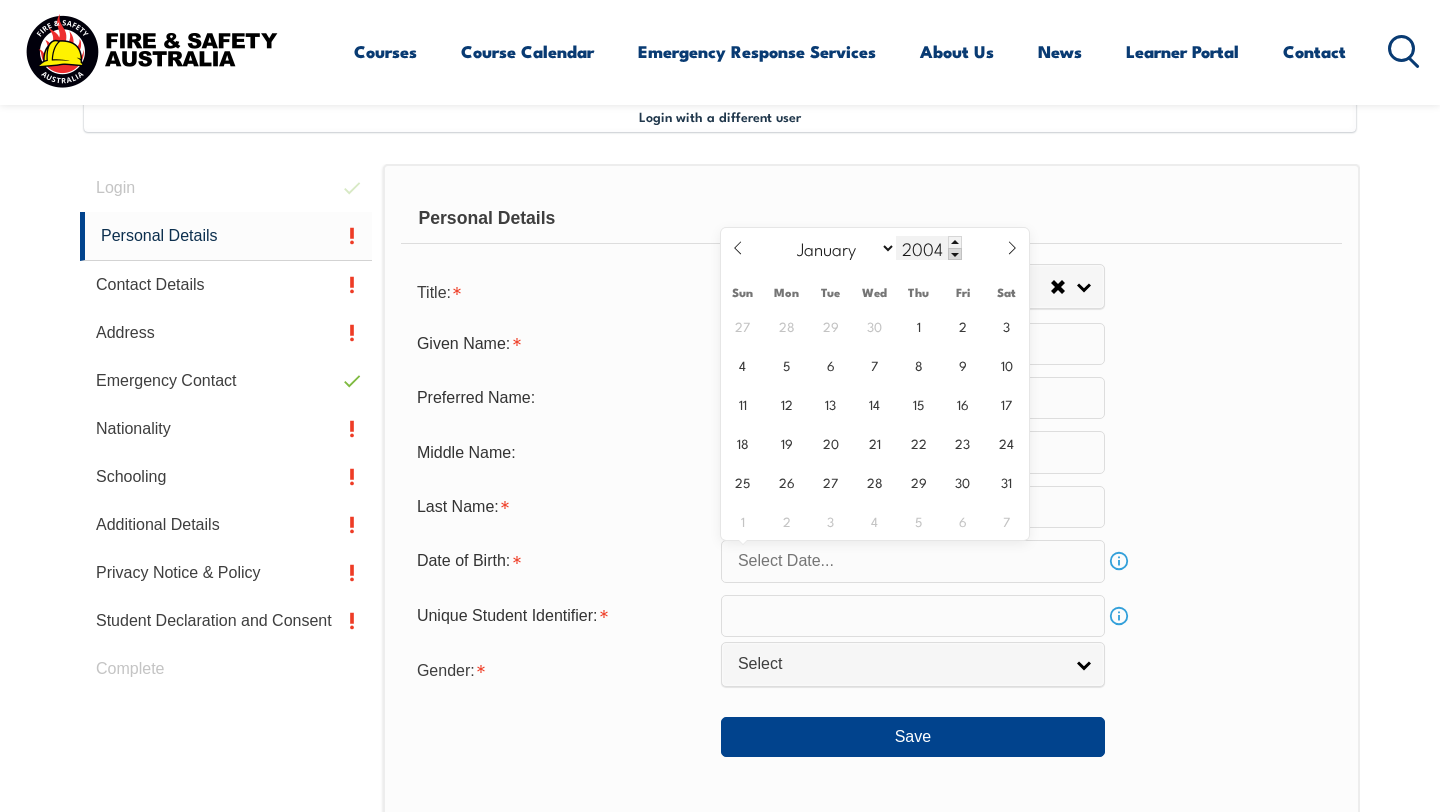 click at bounding box center (955, 254) 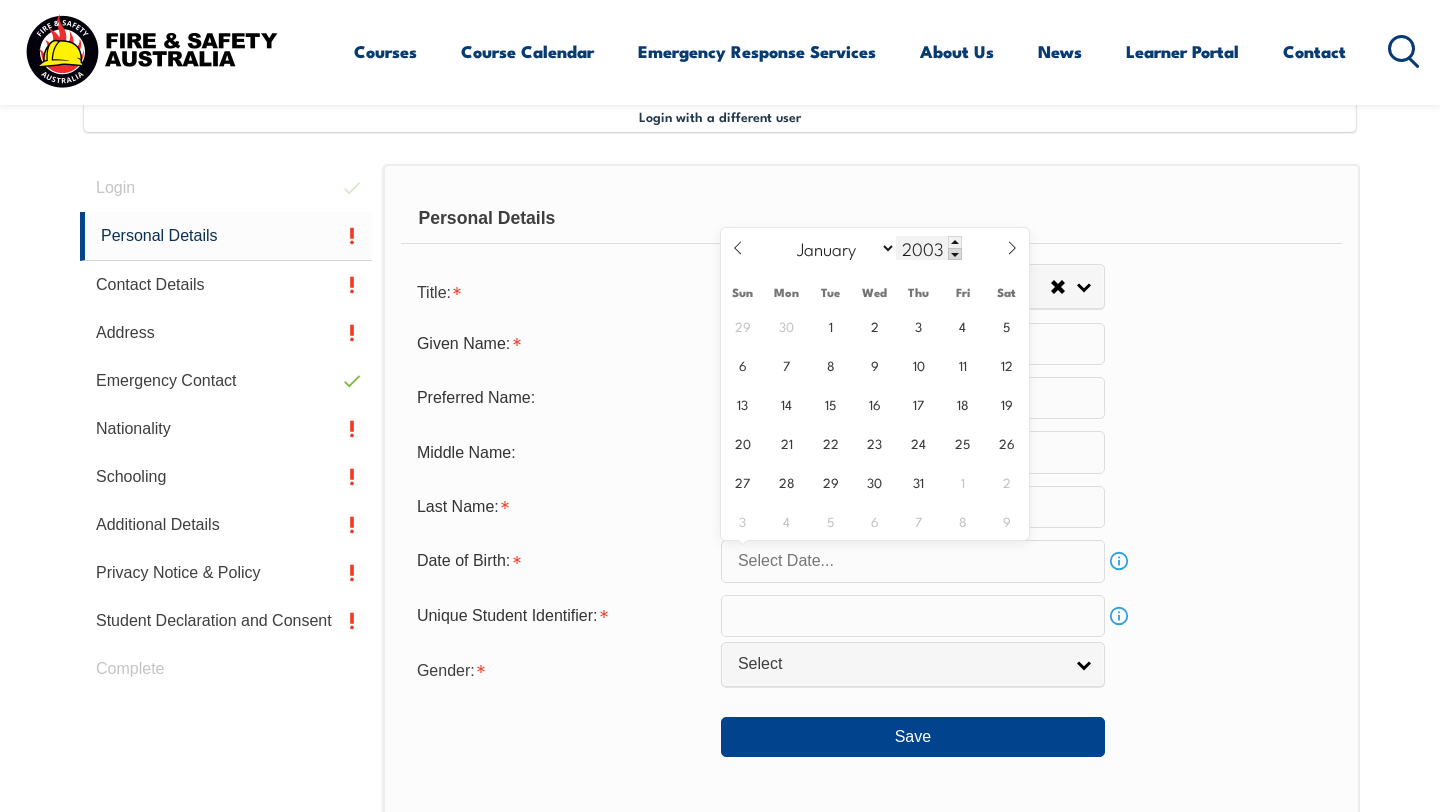 click at bounding box center [955, 254] 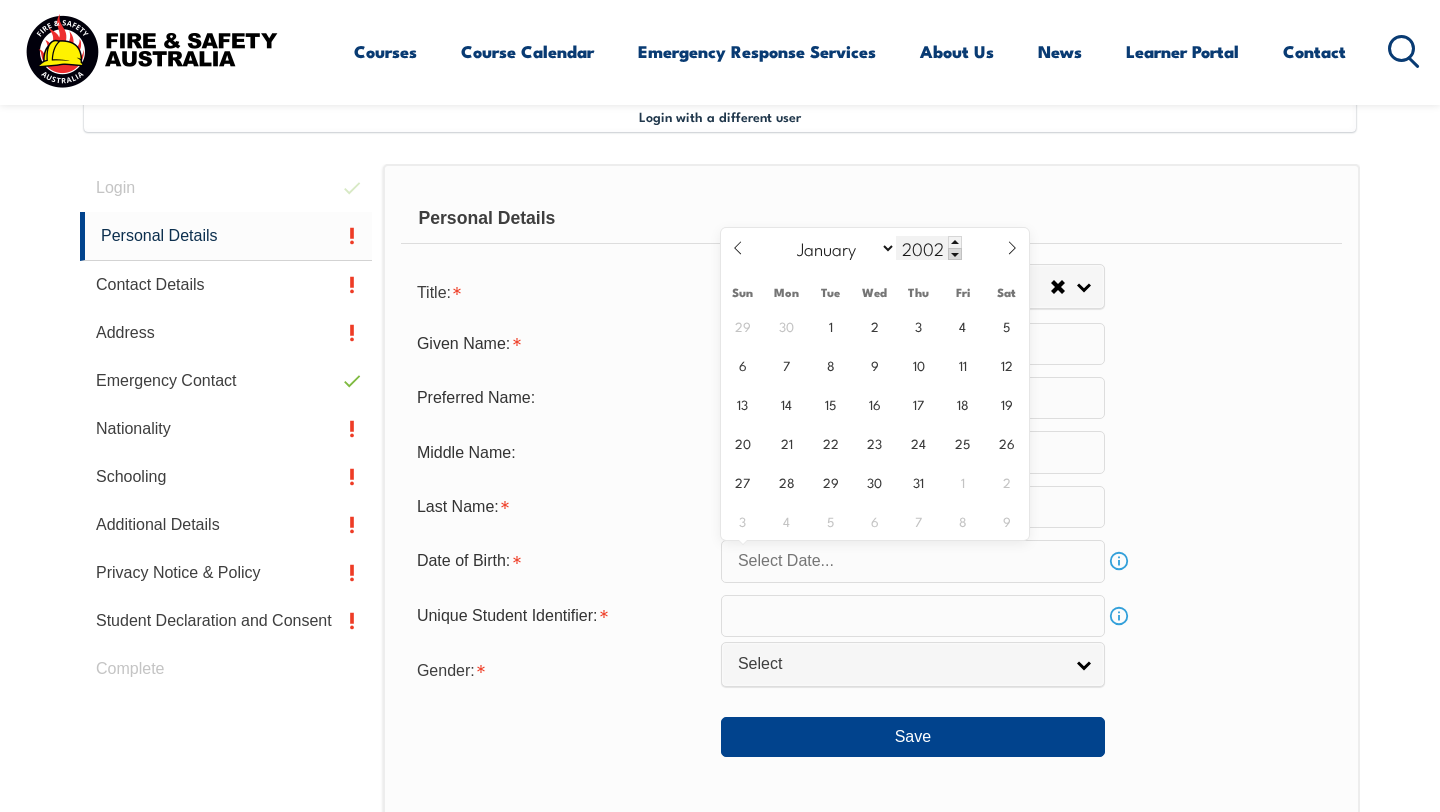 click at bounding box center [955, 254] 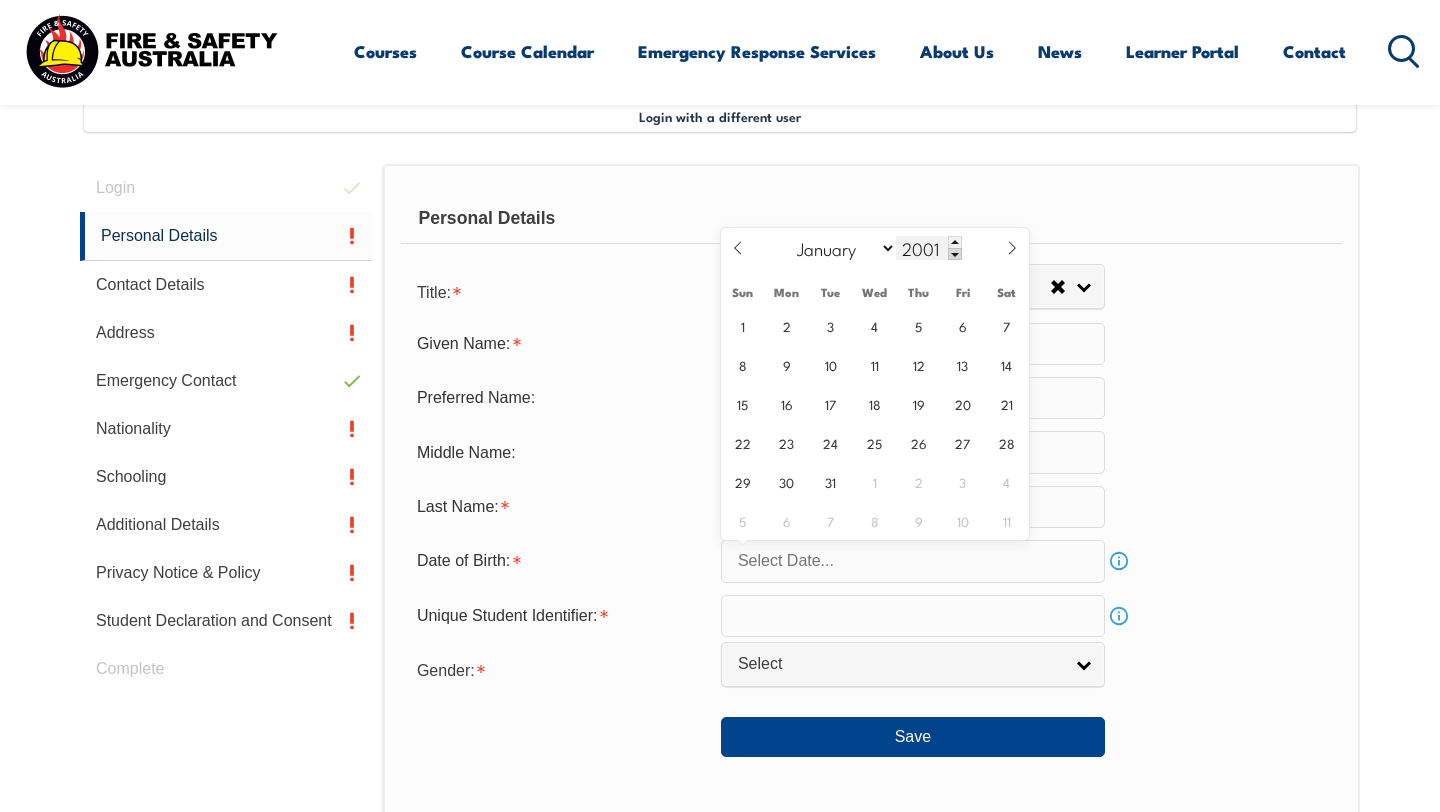 click at bounding box center (955, 254) 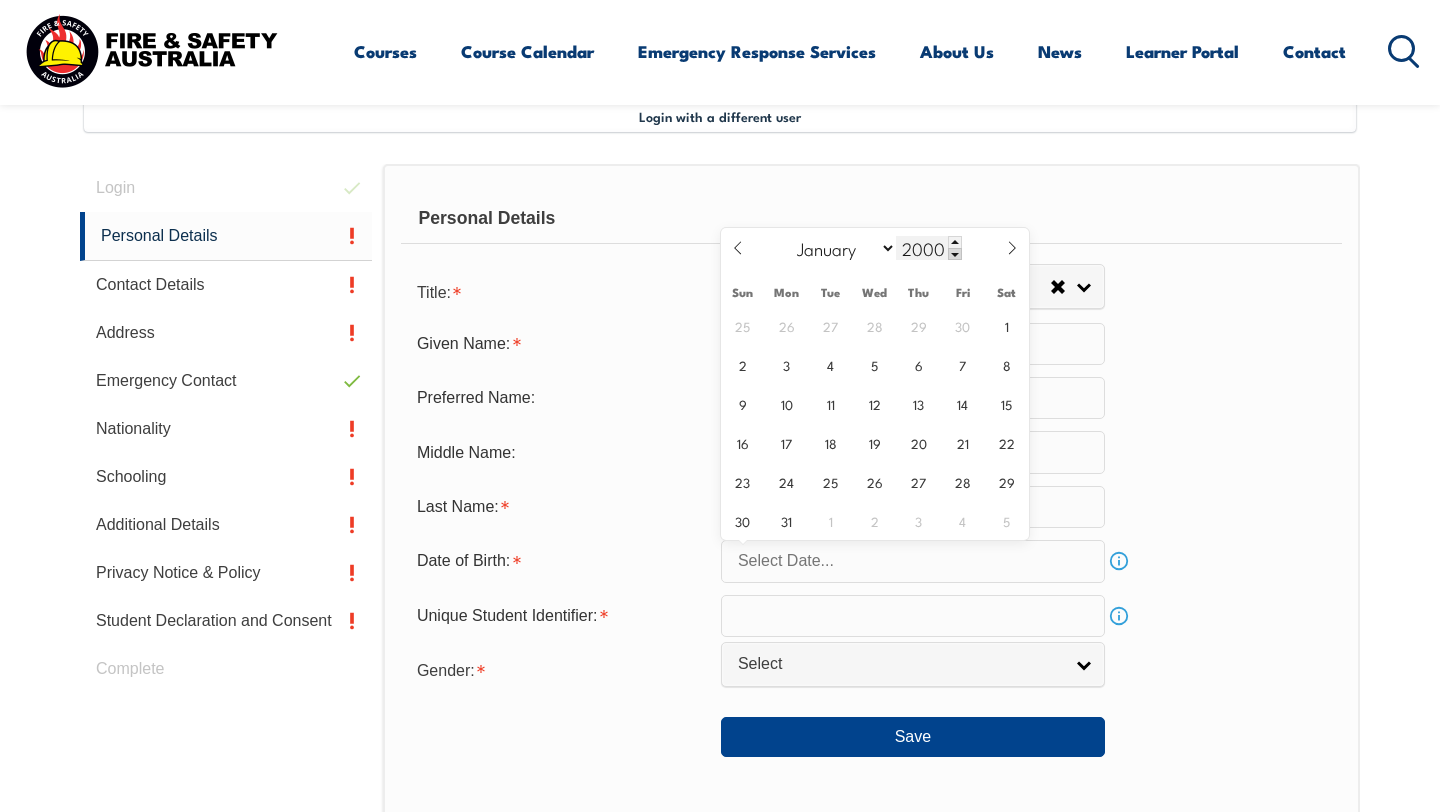 click at bounding box center [955, 254] 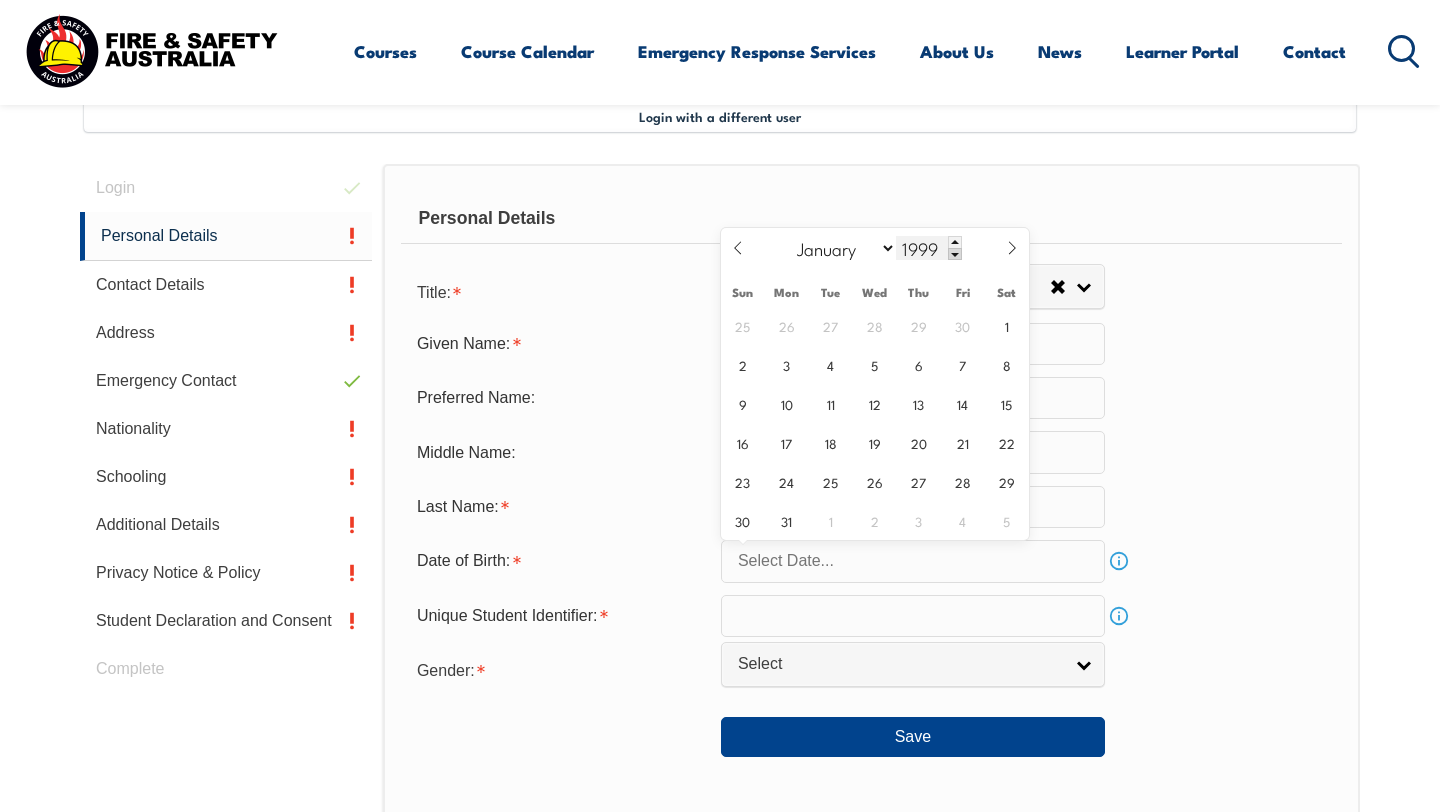 click at bounding box center (955, 254) 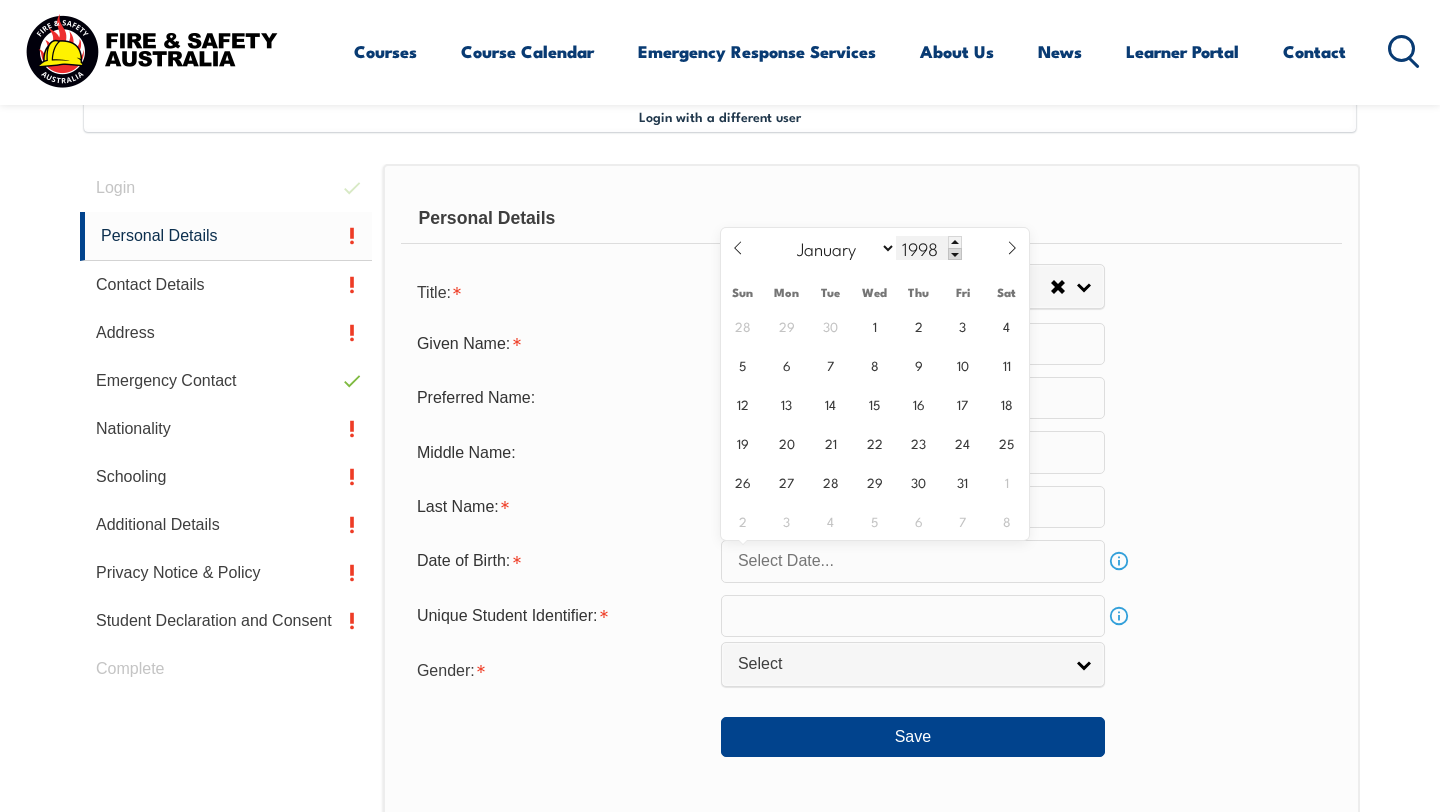 click at bounding box center [955, 254] 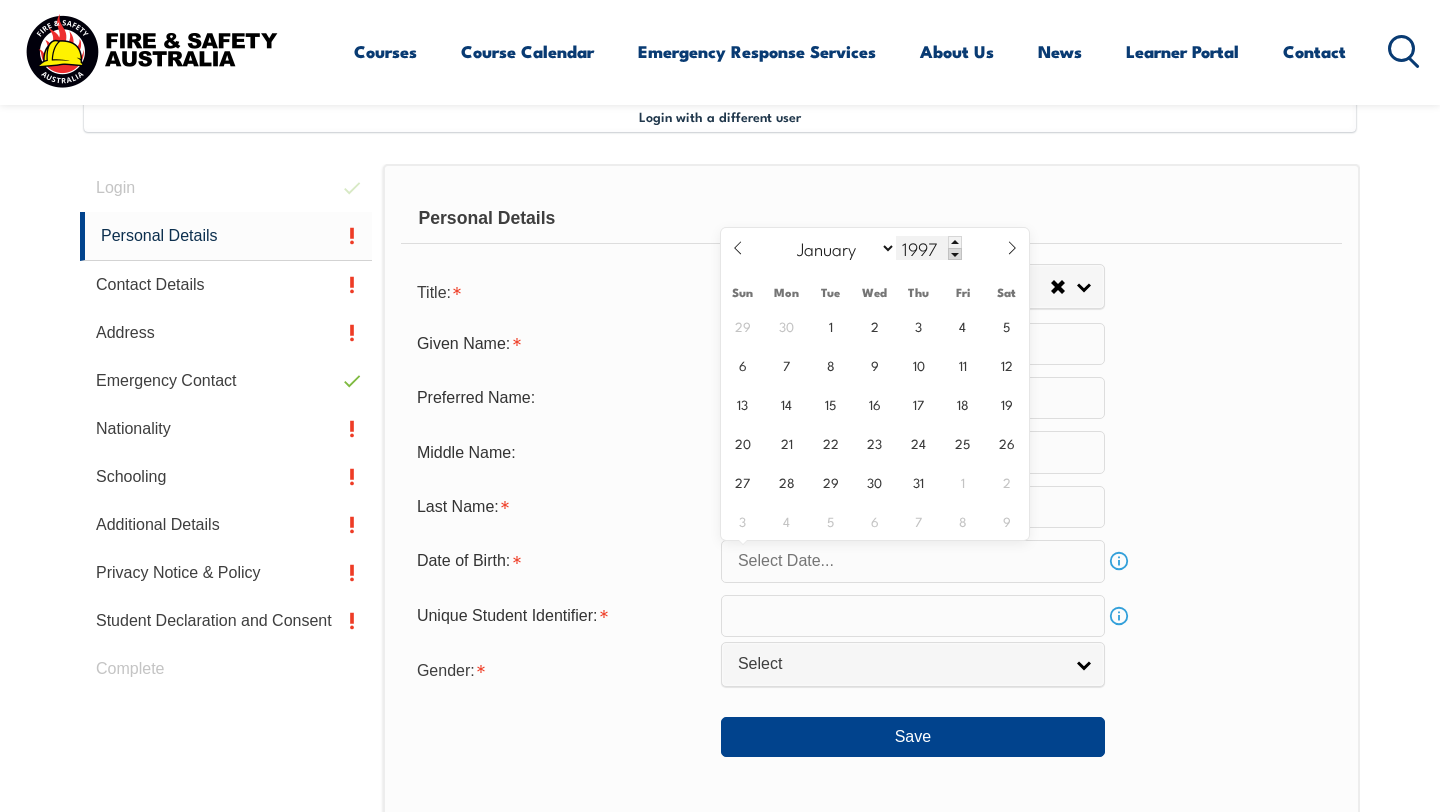 click at bounding box center [955, 254] 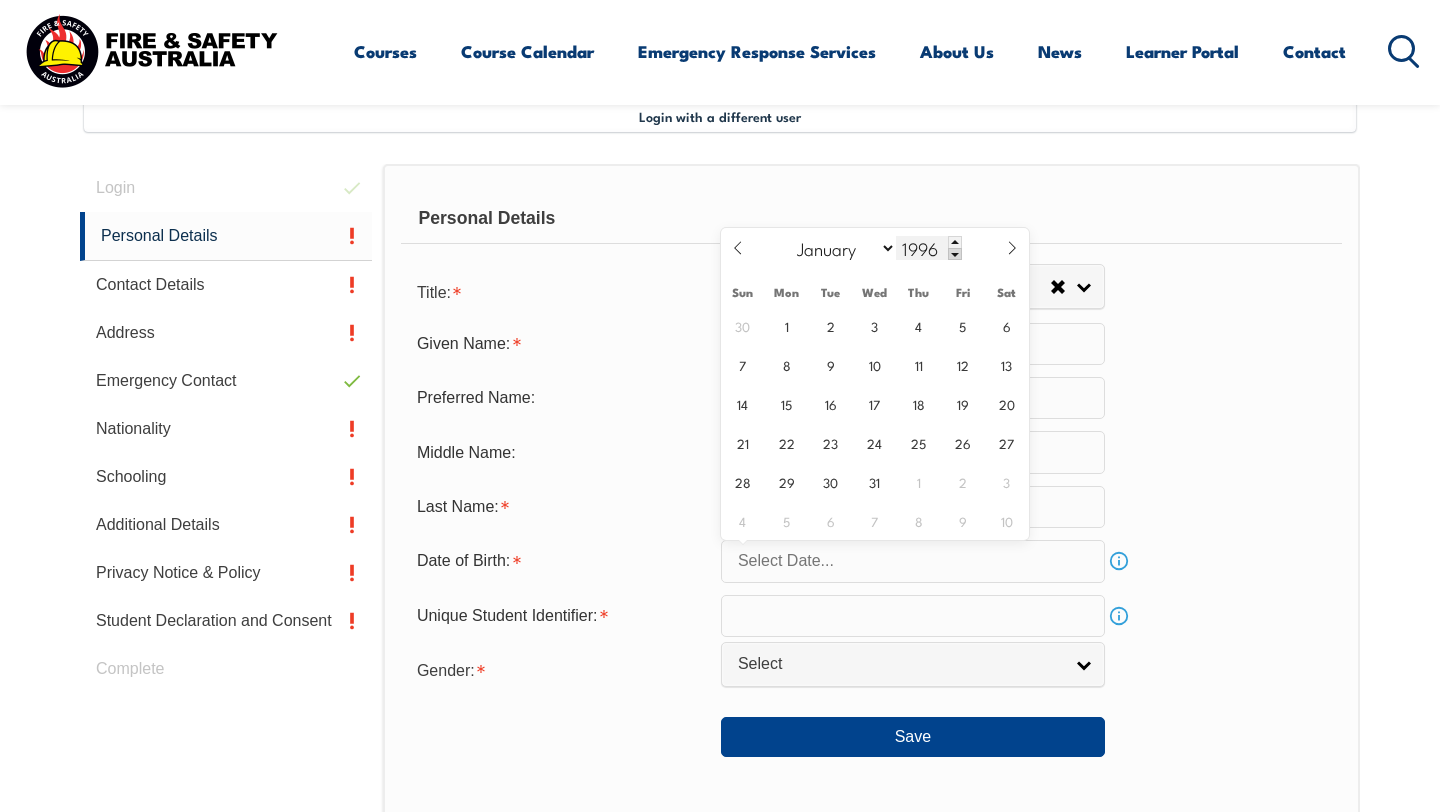 click at bounding box center (955, 254) 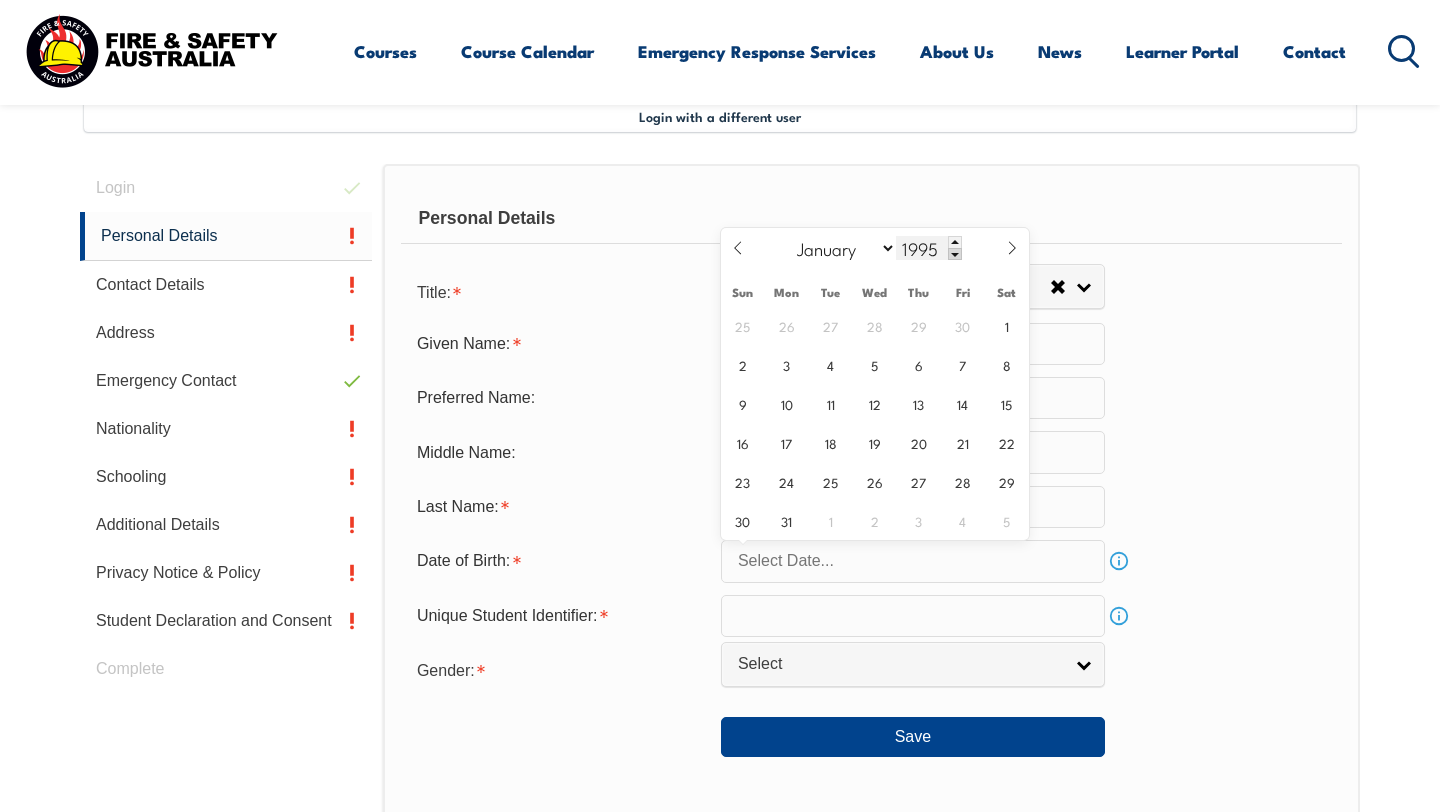 click at bounding box center [955, 254] 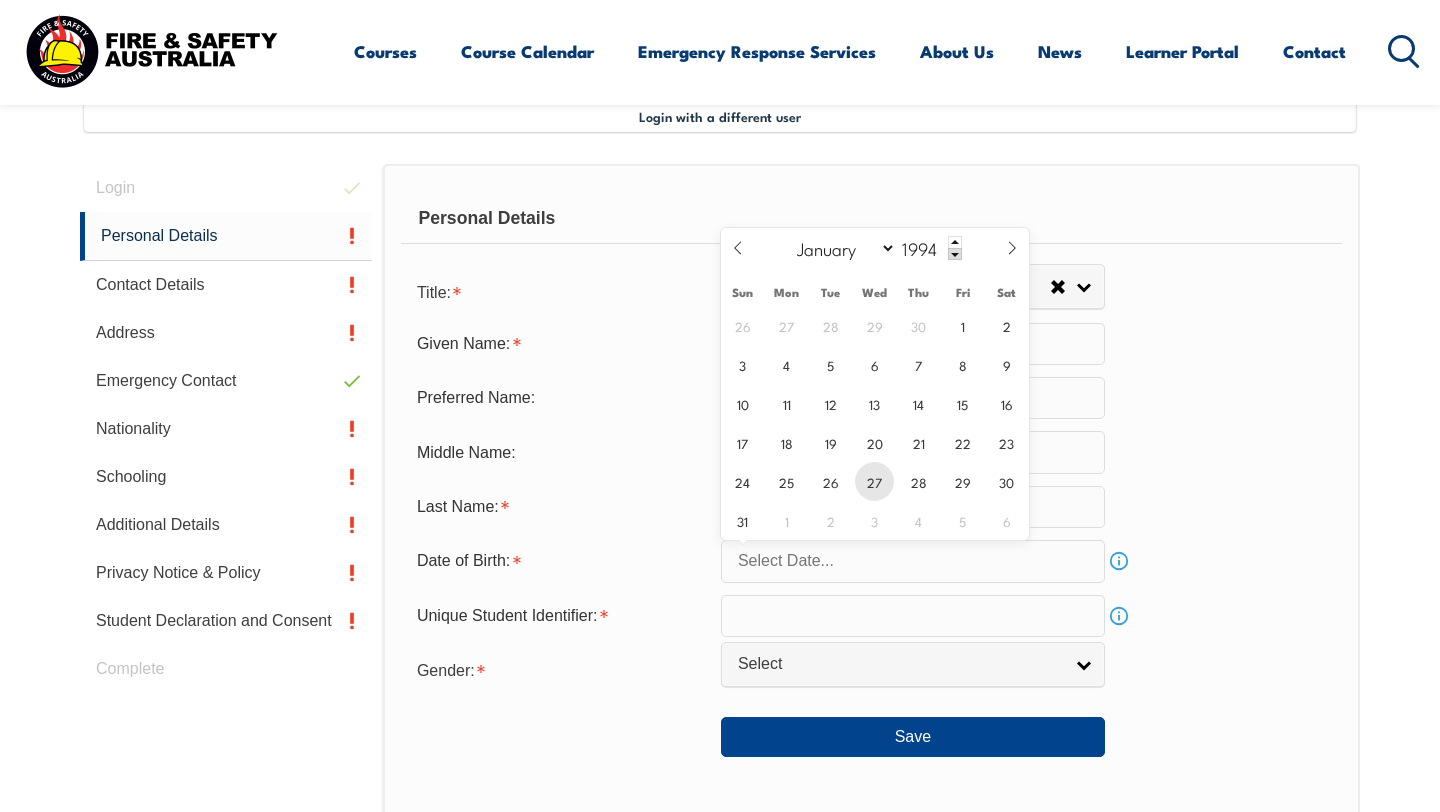 click on "27" at bounding box center [874, 481] 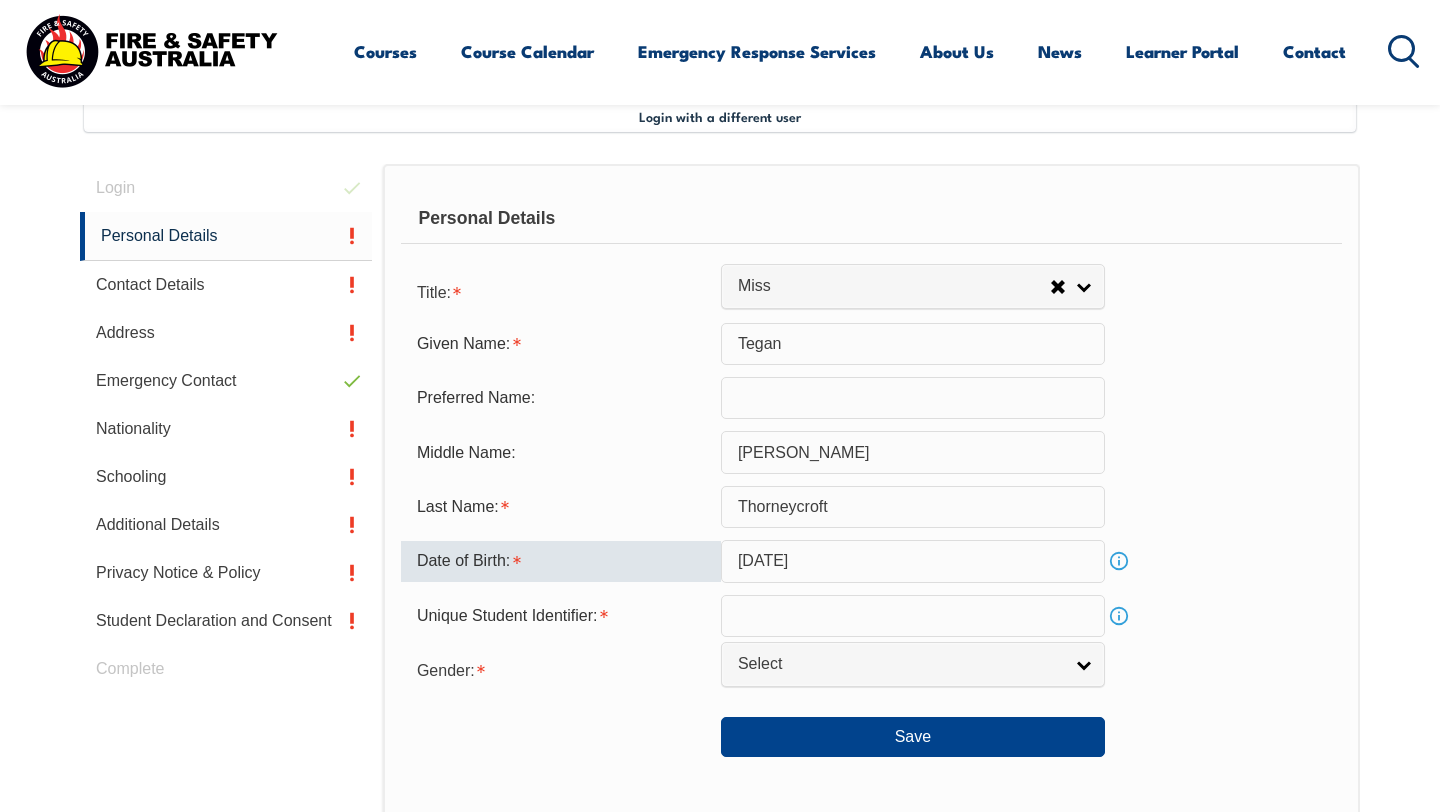 click on "[DATE]" at bounding box center (913, 561) 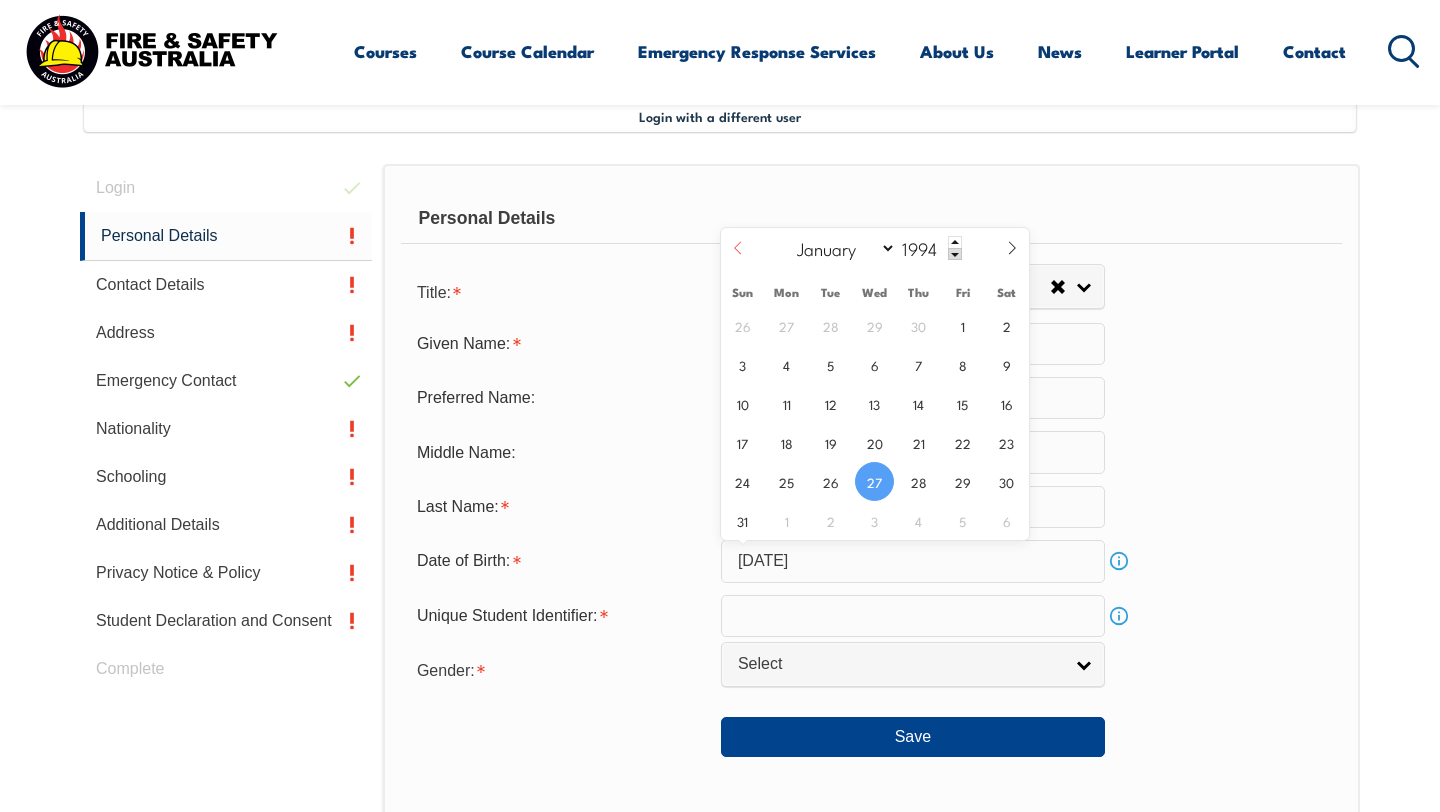 click 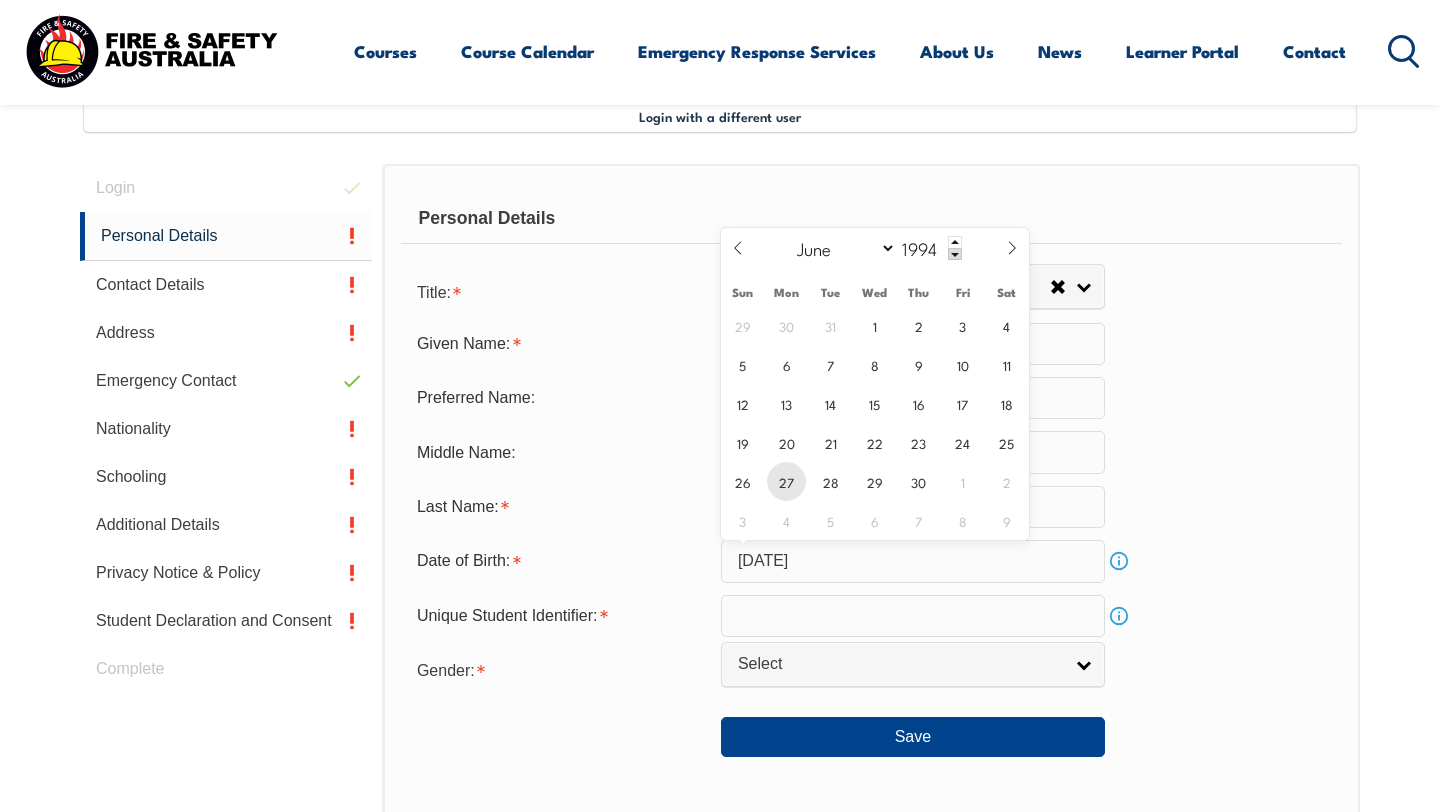 click on "27" at bounding box center [786, 481] 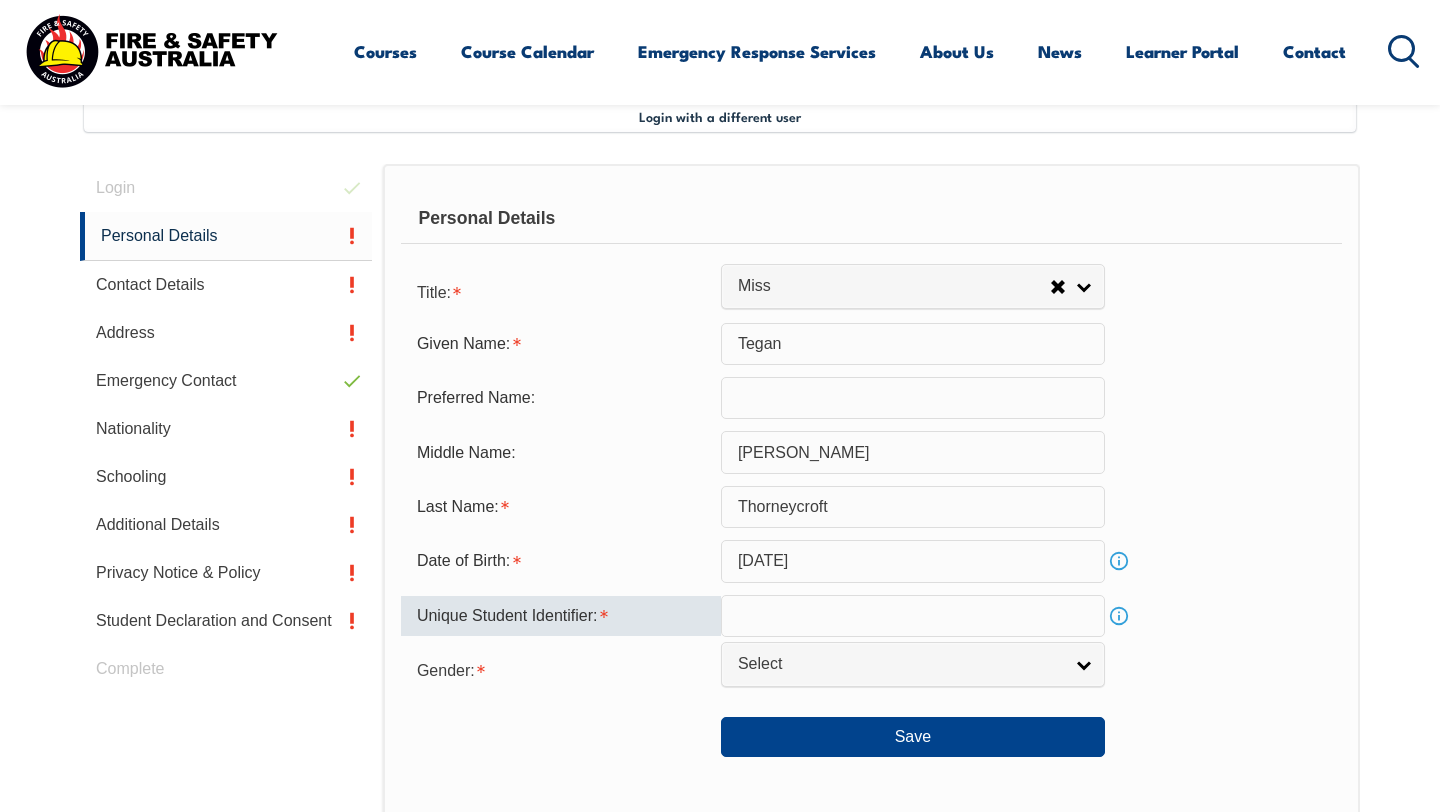 click at bounding box center [913, 616] 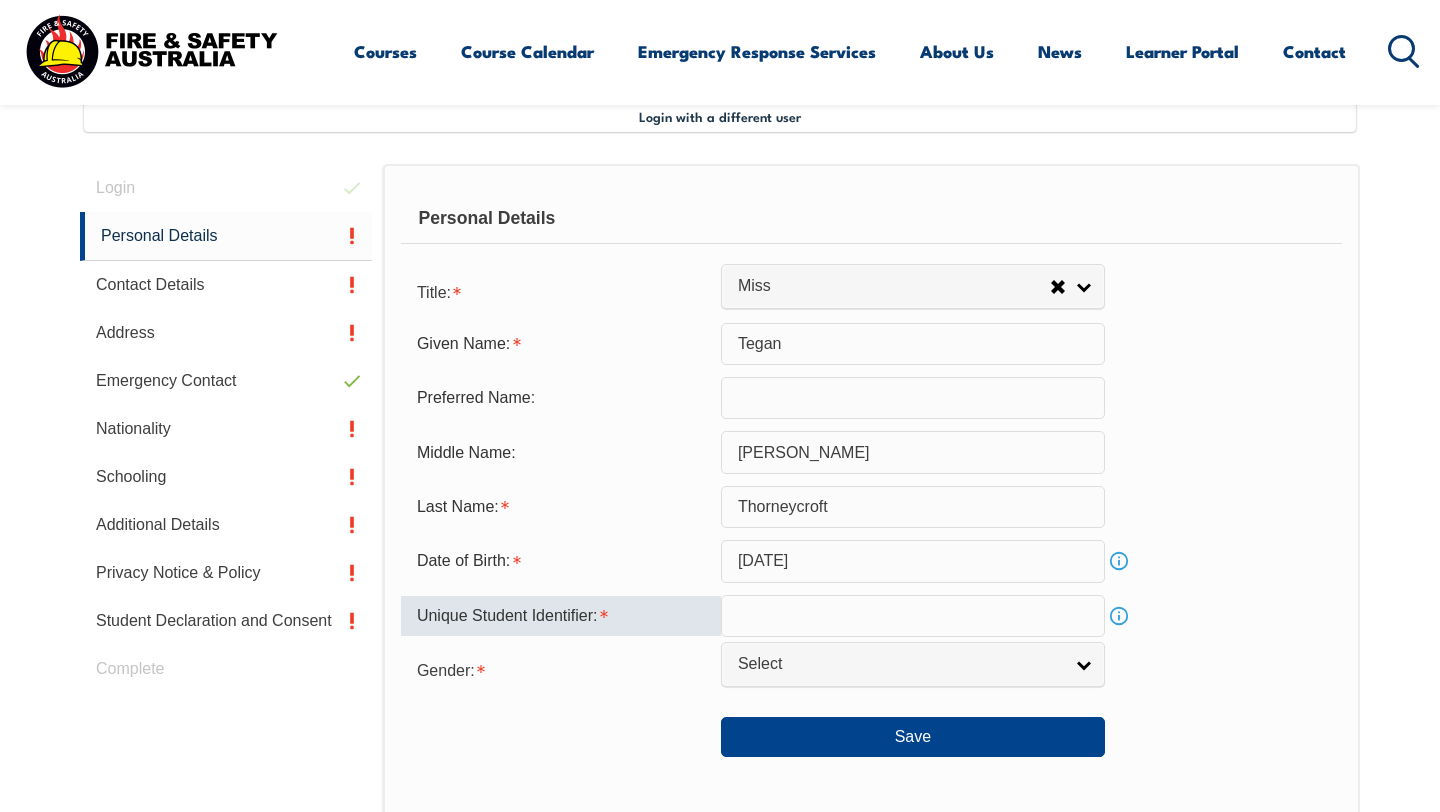 paste on "U96TP2NQ6K" 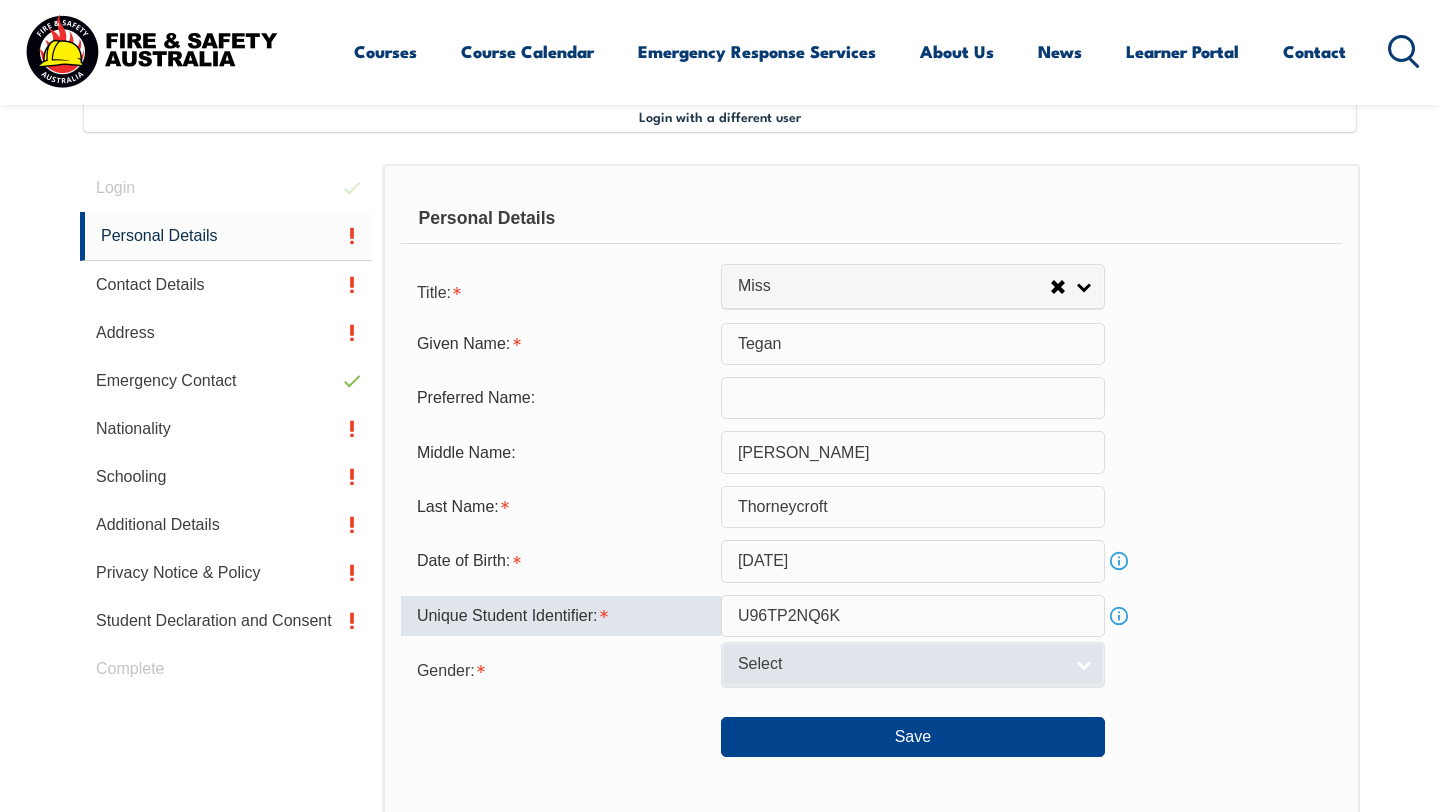 type on "U96TP2NQ6K" 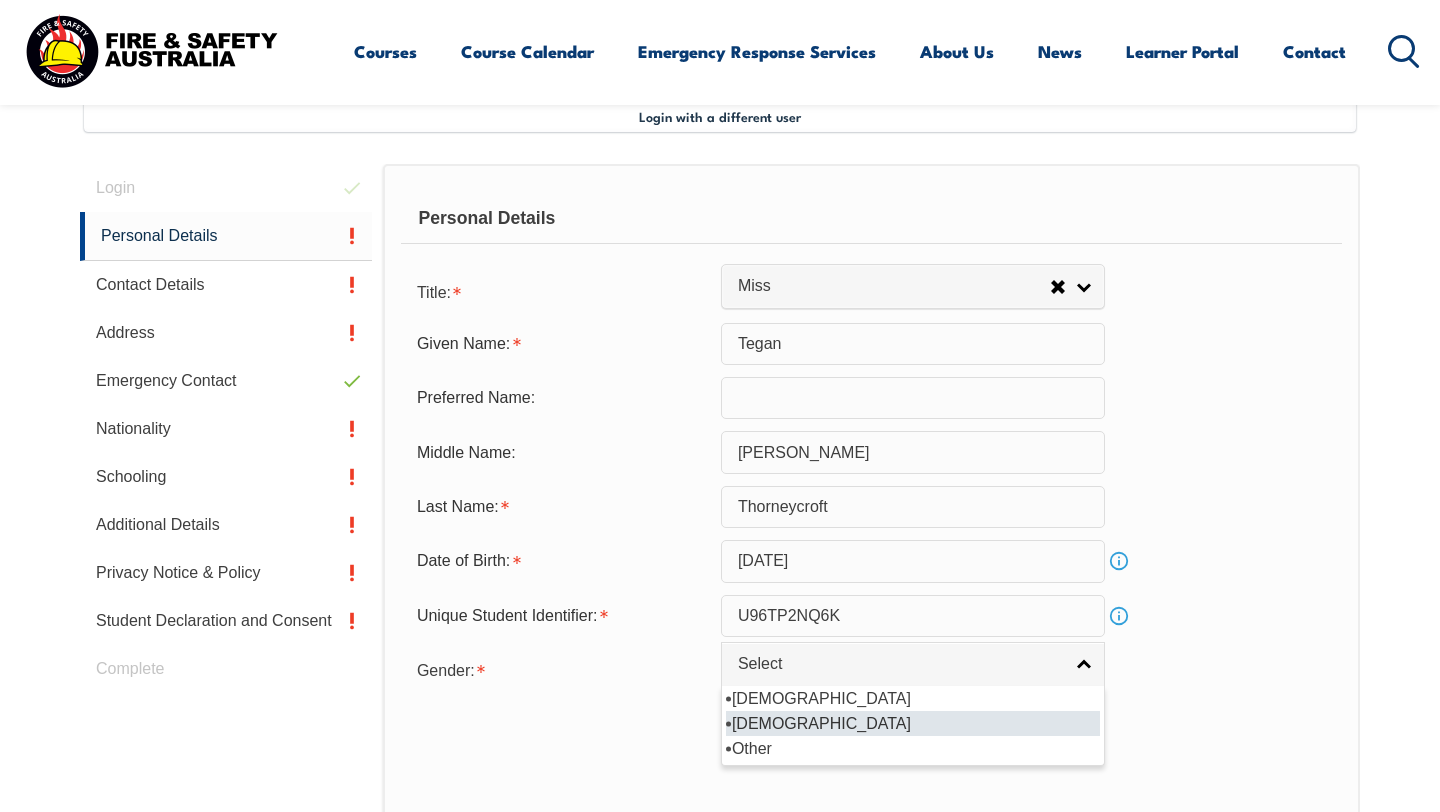 click on "[DEMOGRAPHIC_DATA]" at bounding box center [913, 723] 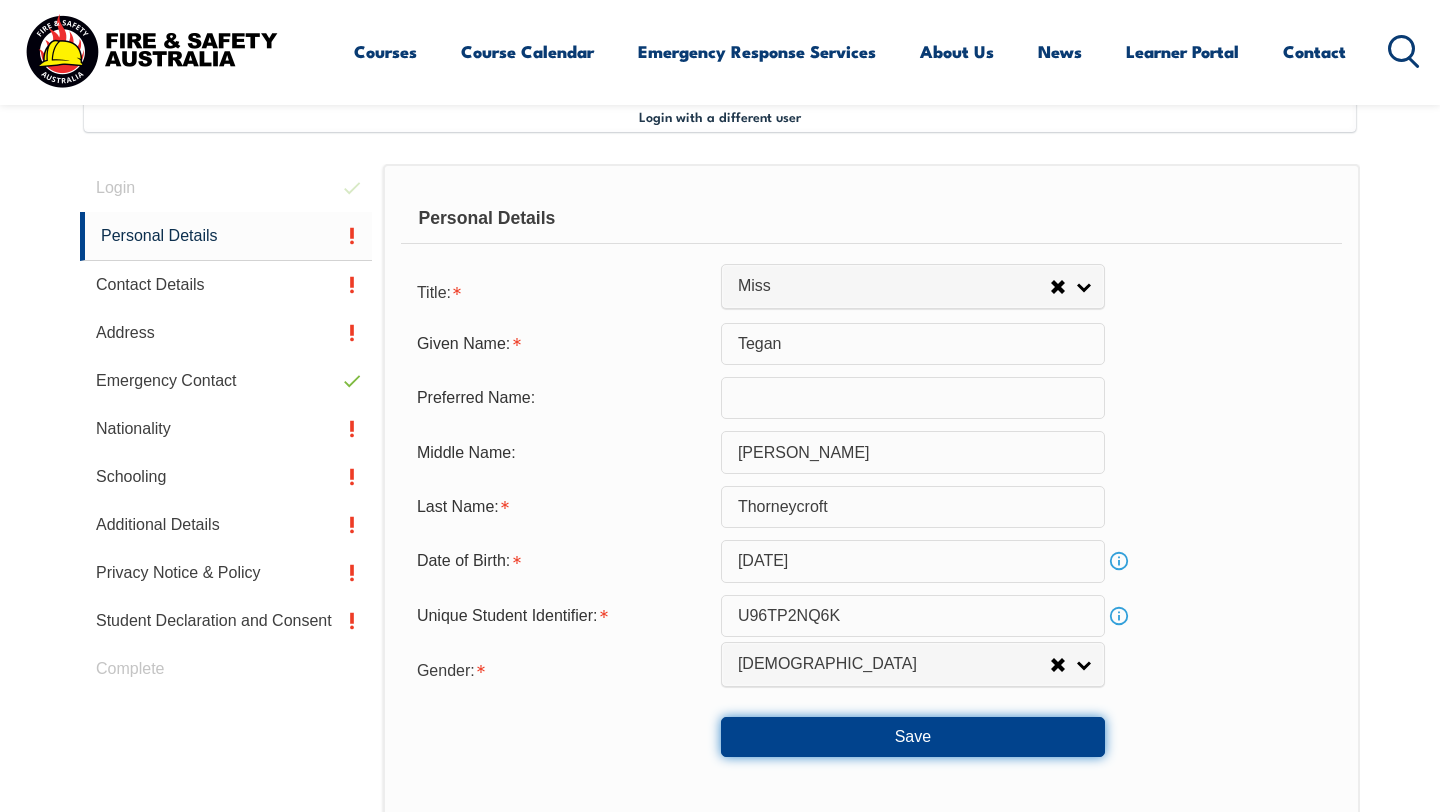 click on "Save" at bounding box center [913, 737] 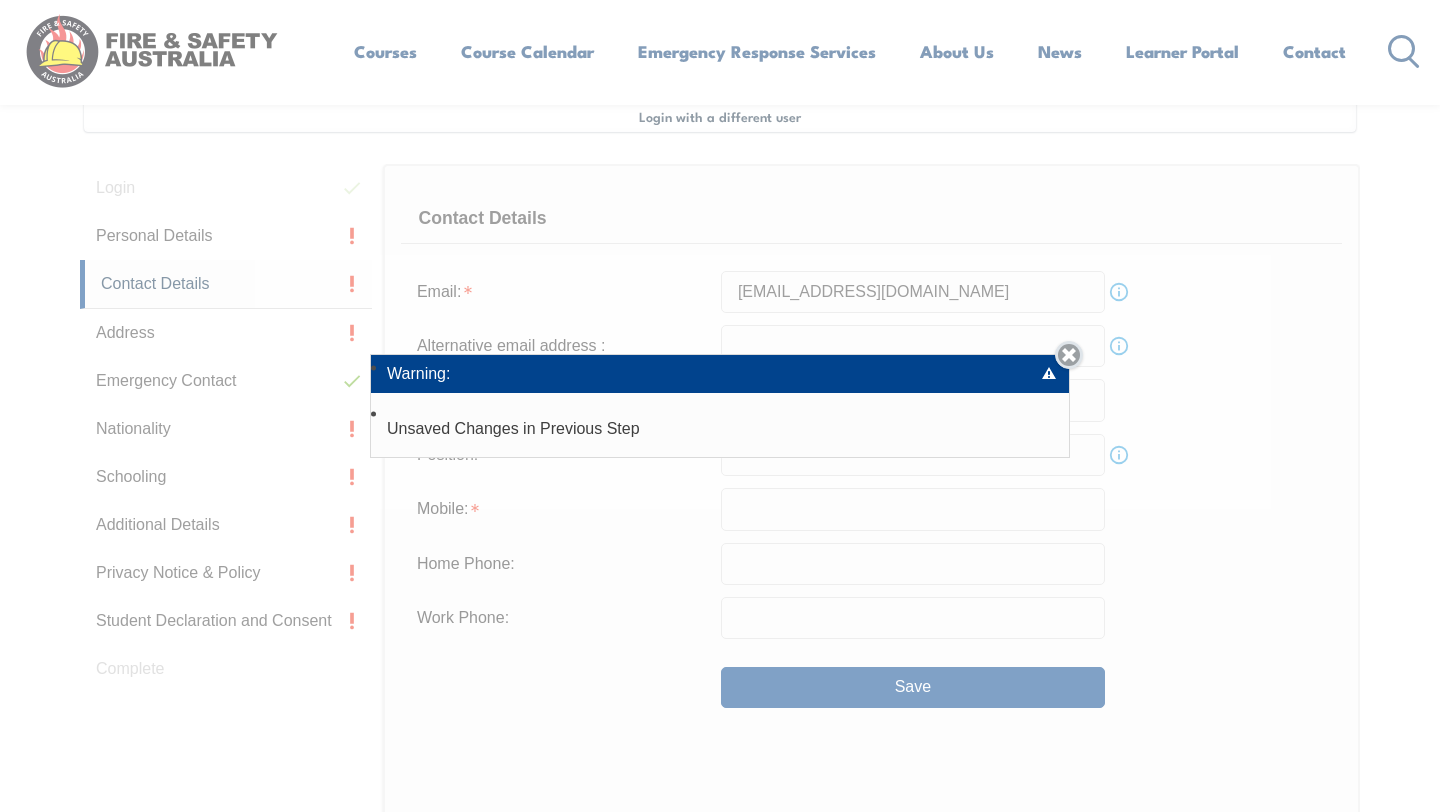 click on "Close" at bounding box center [1069, 355] 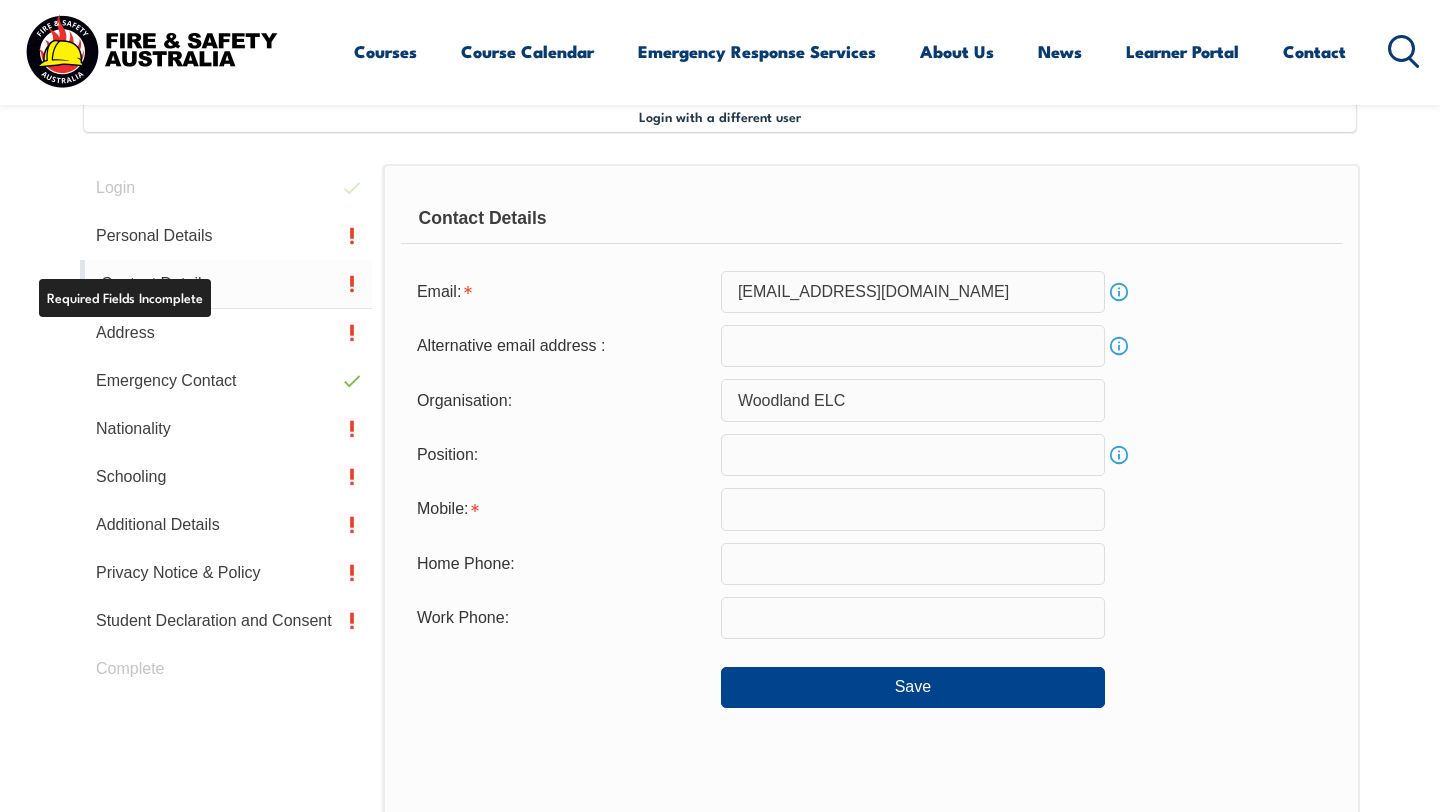 click on "Contact Details" at bounding box center (226, 284) 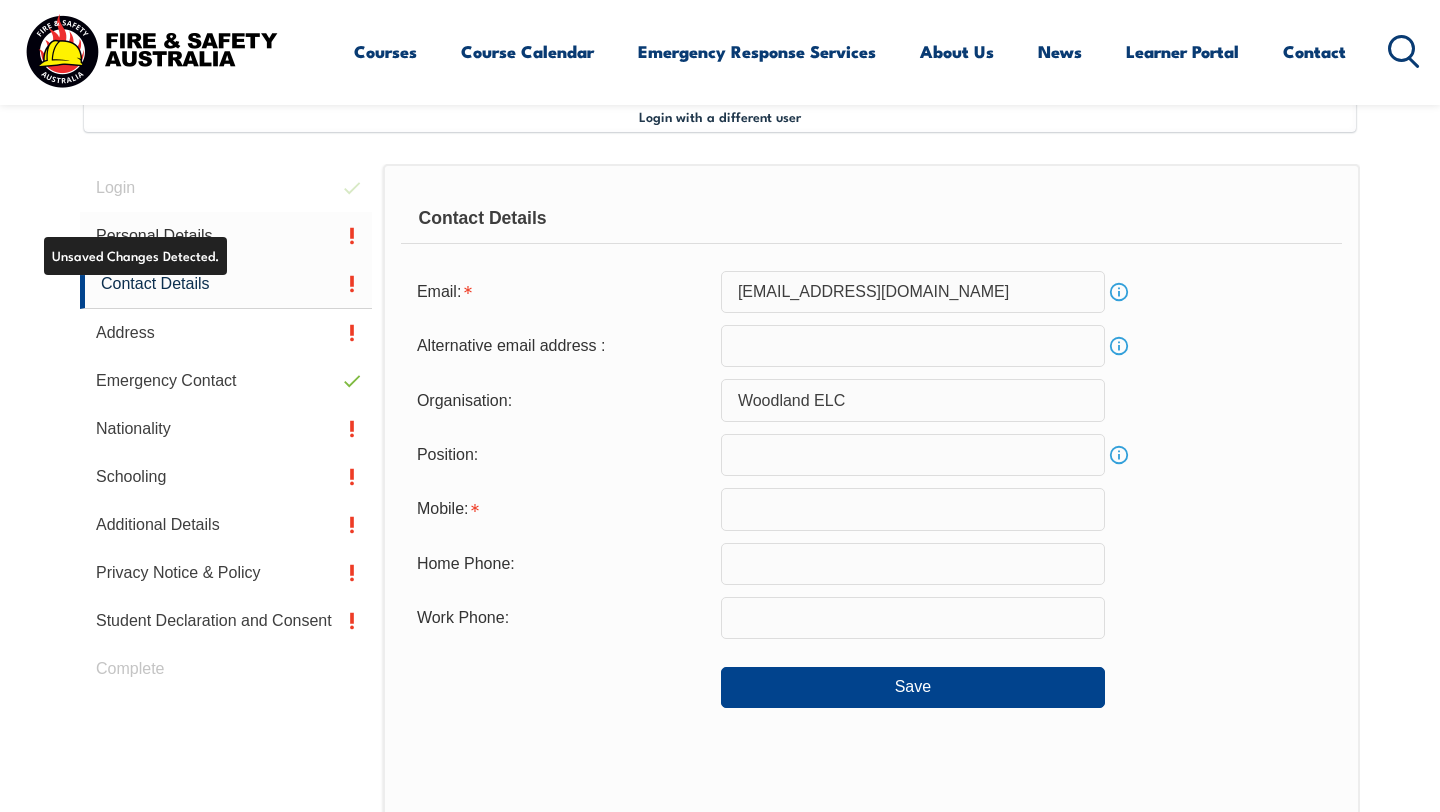 click on "Personal Details" at bounding box center [226, 236] 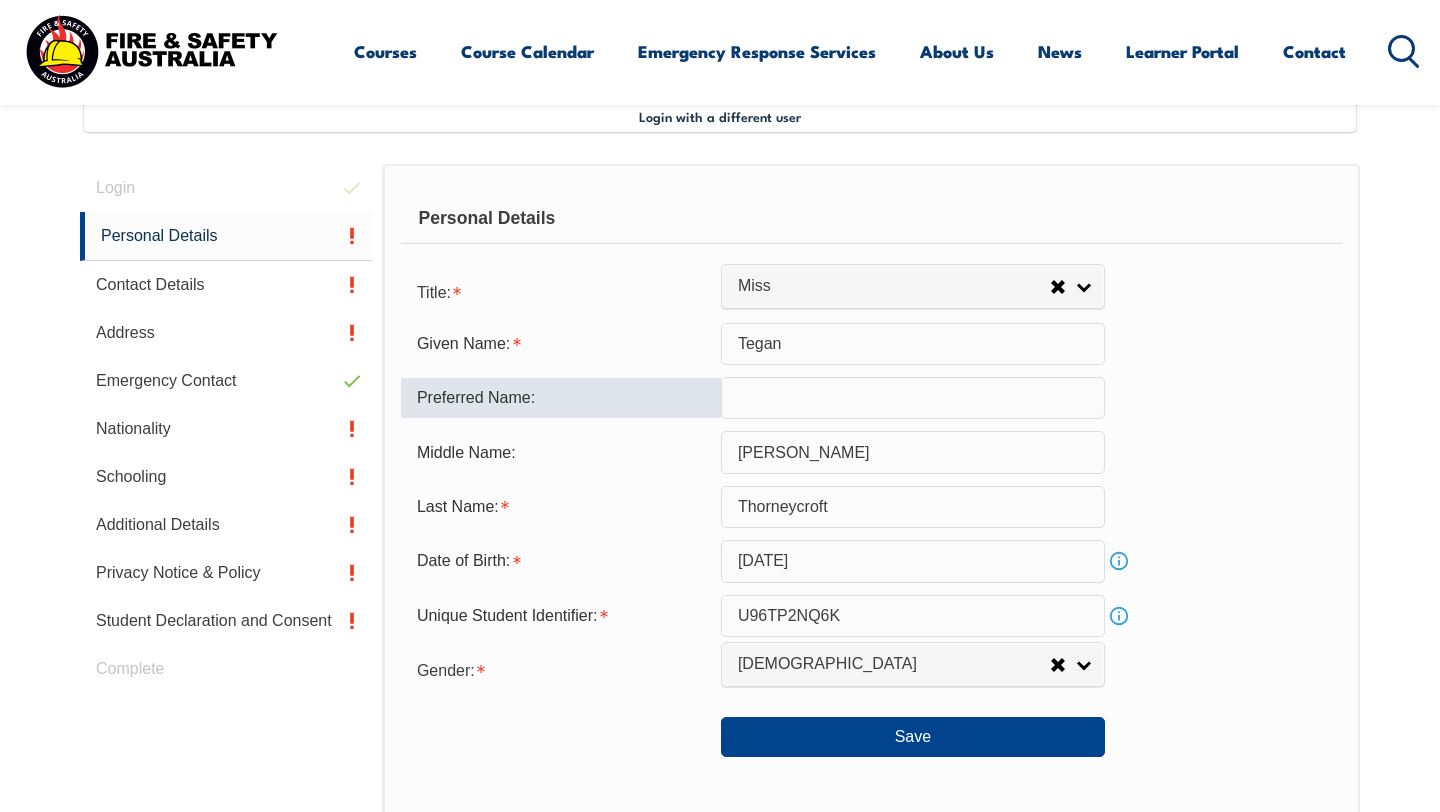 click at bounding box center (913, 398) 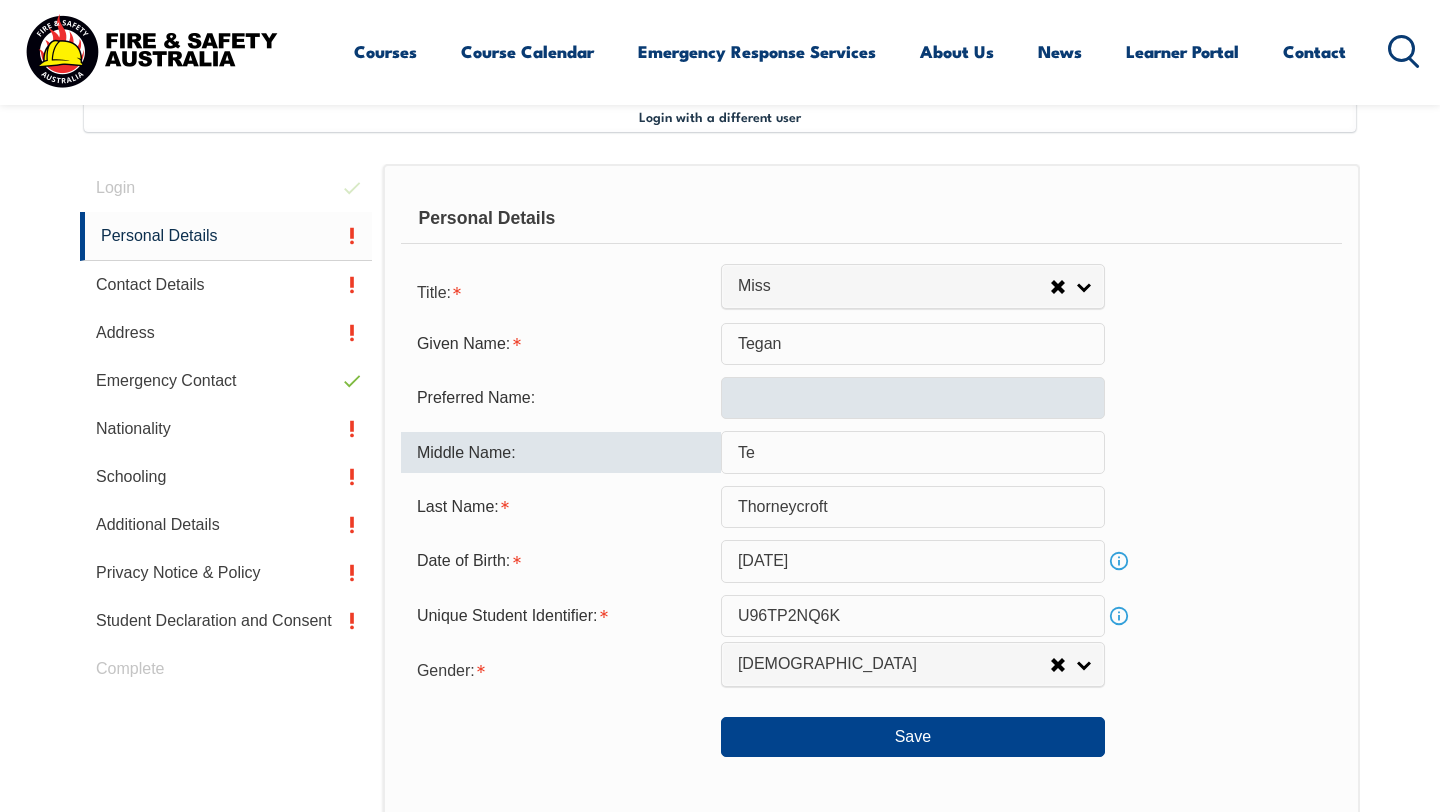 type on "T" 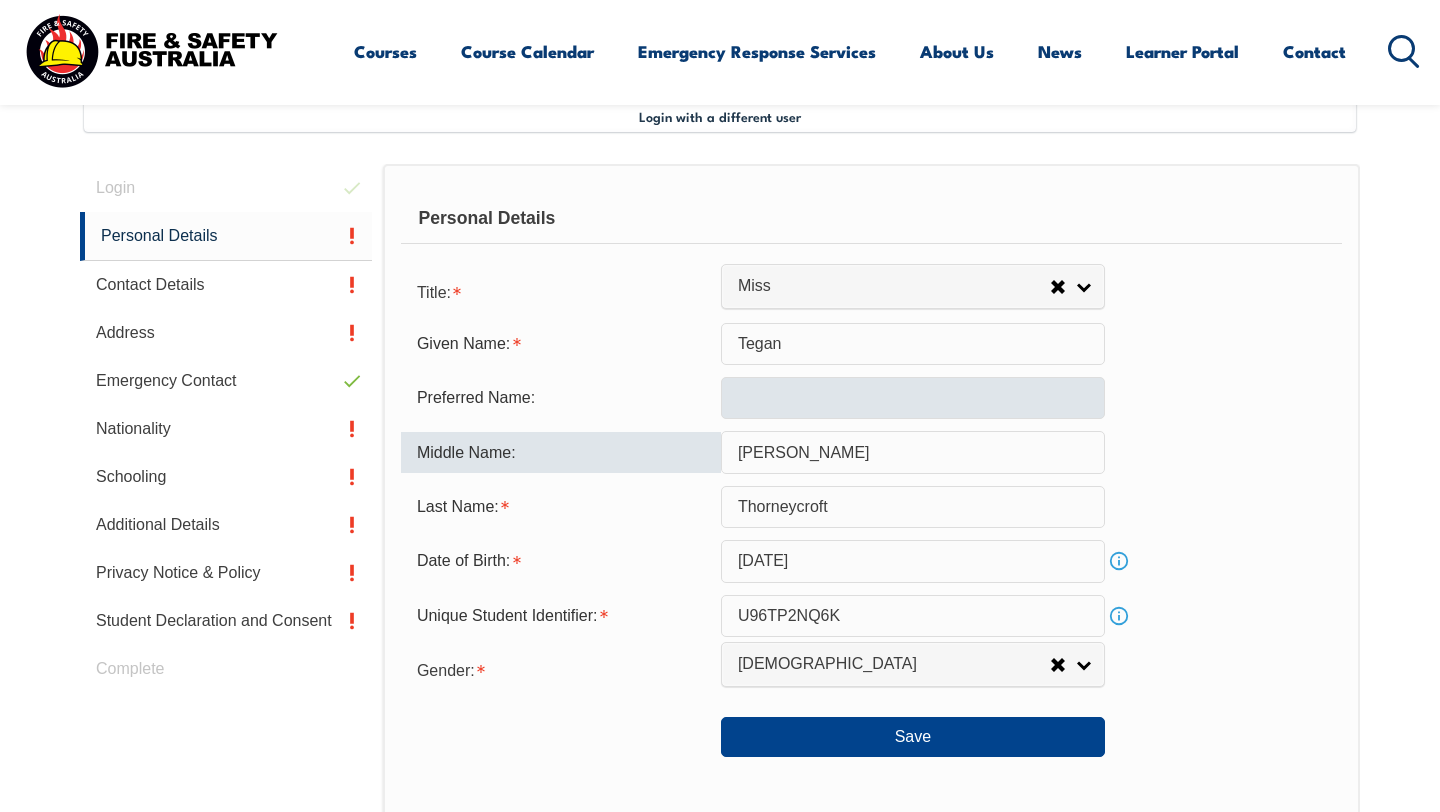 type on "[PERSON_NAME]" 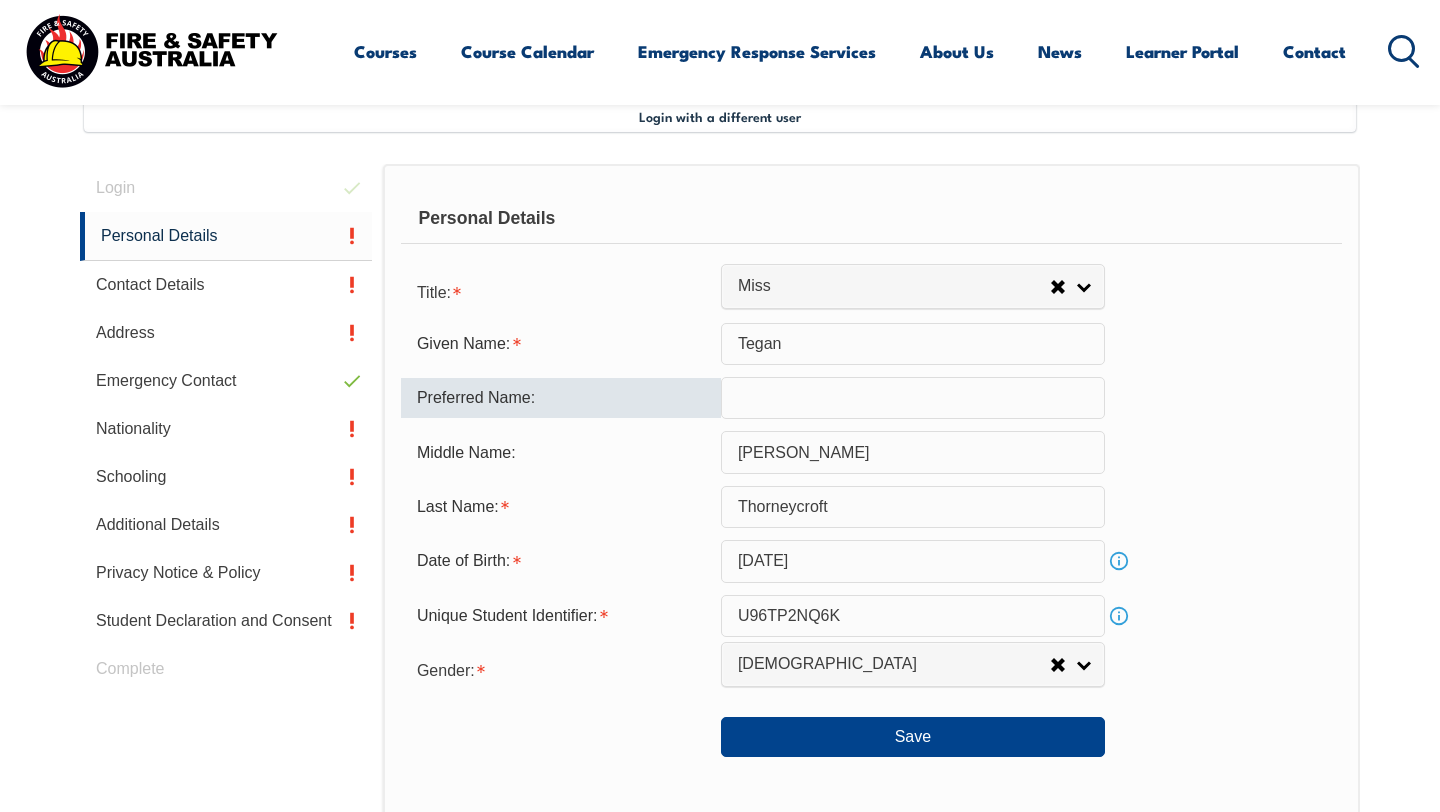 click at bounding box center (913, 398) 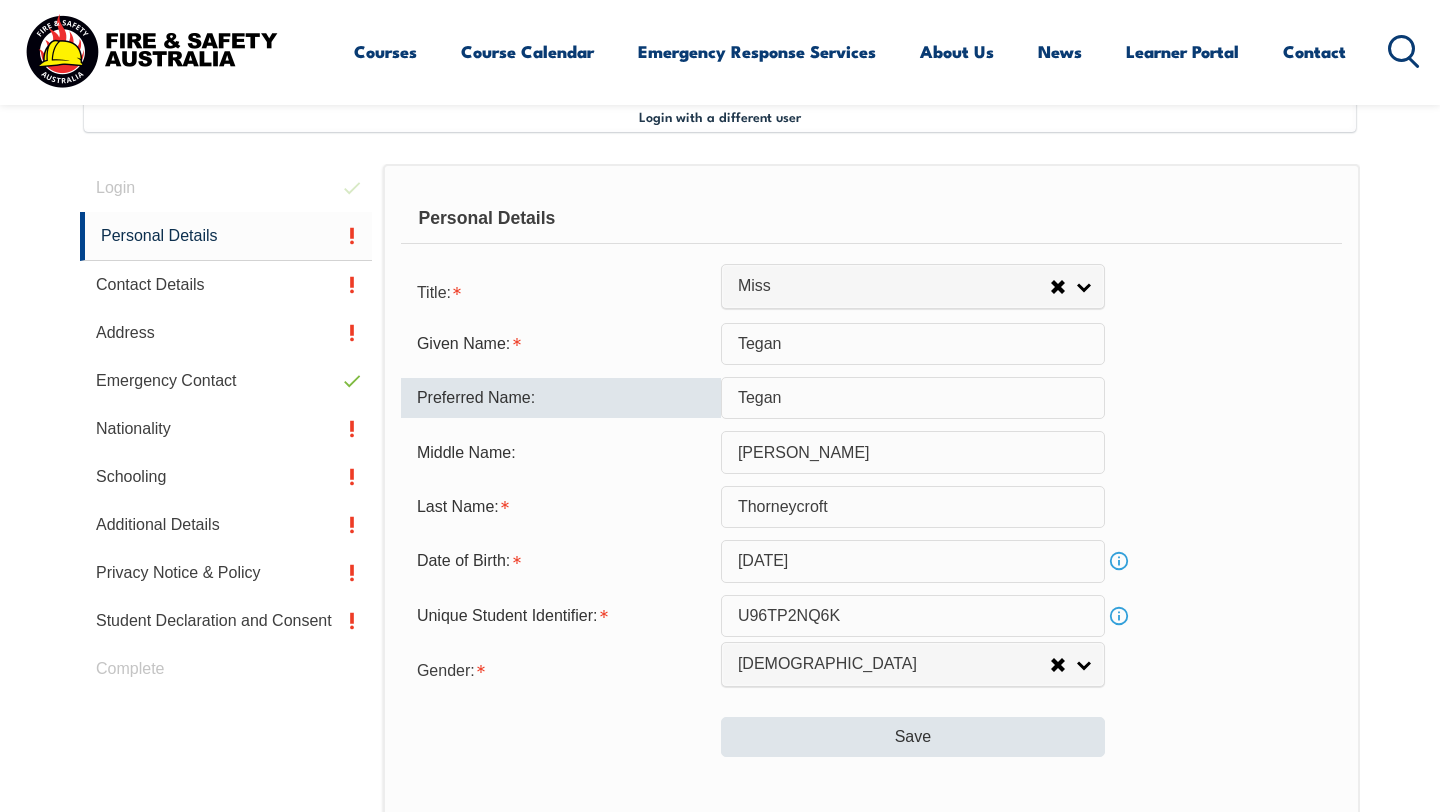 type on "Tegan" 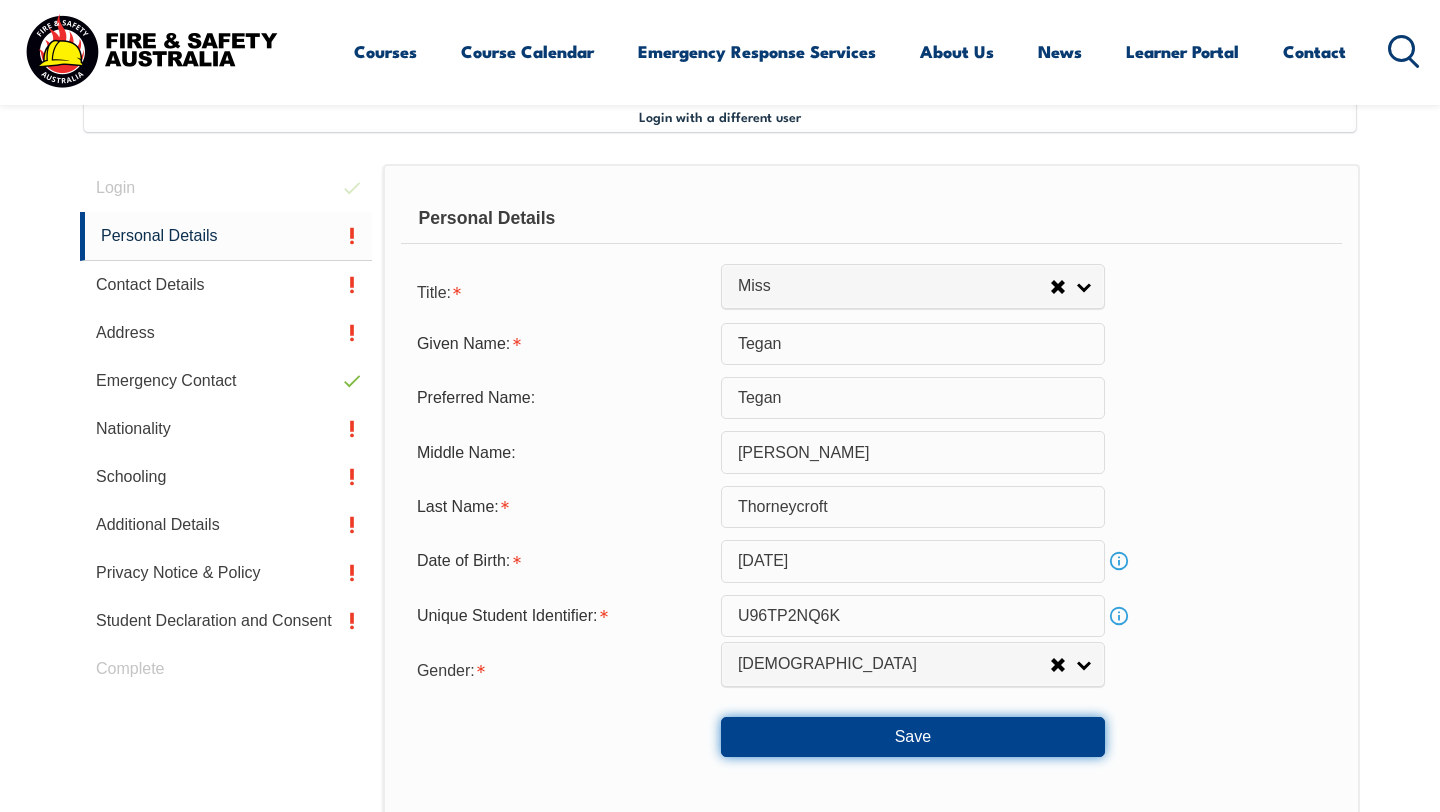 click on "Save" at bounding box center (913, 737) 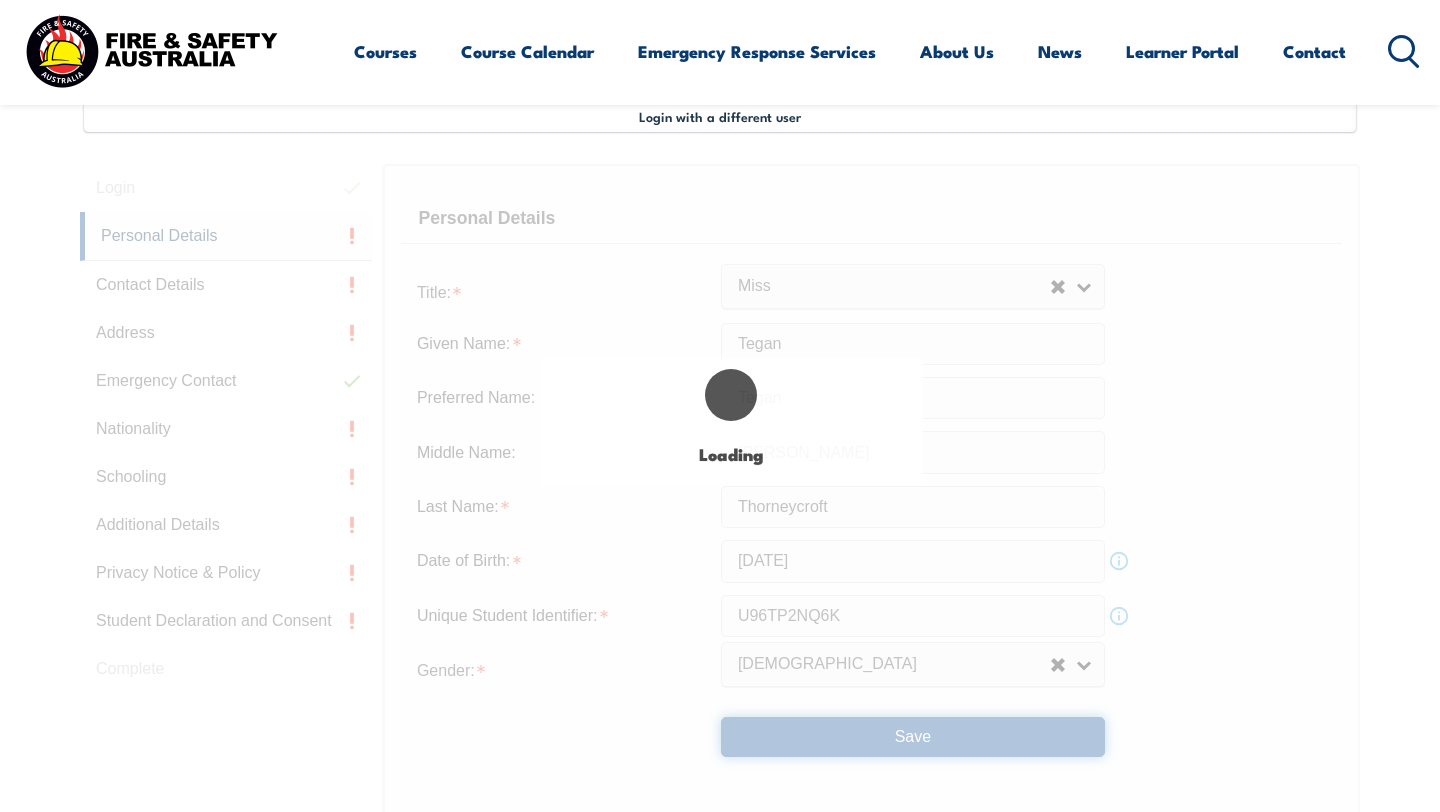 type on "[PERSON_NAME]" 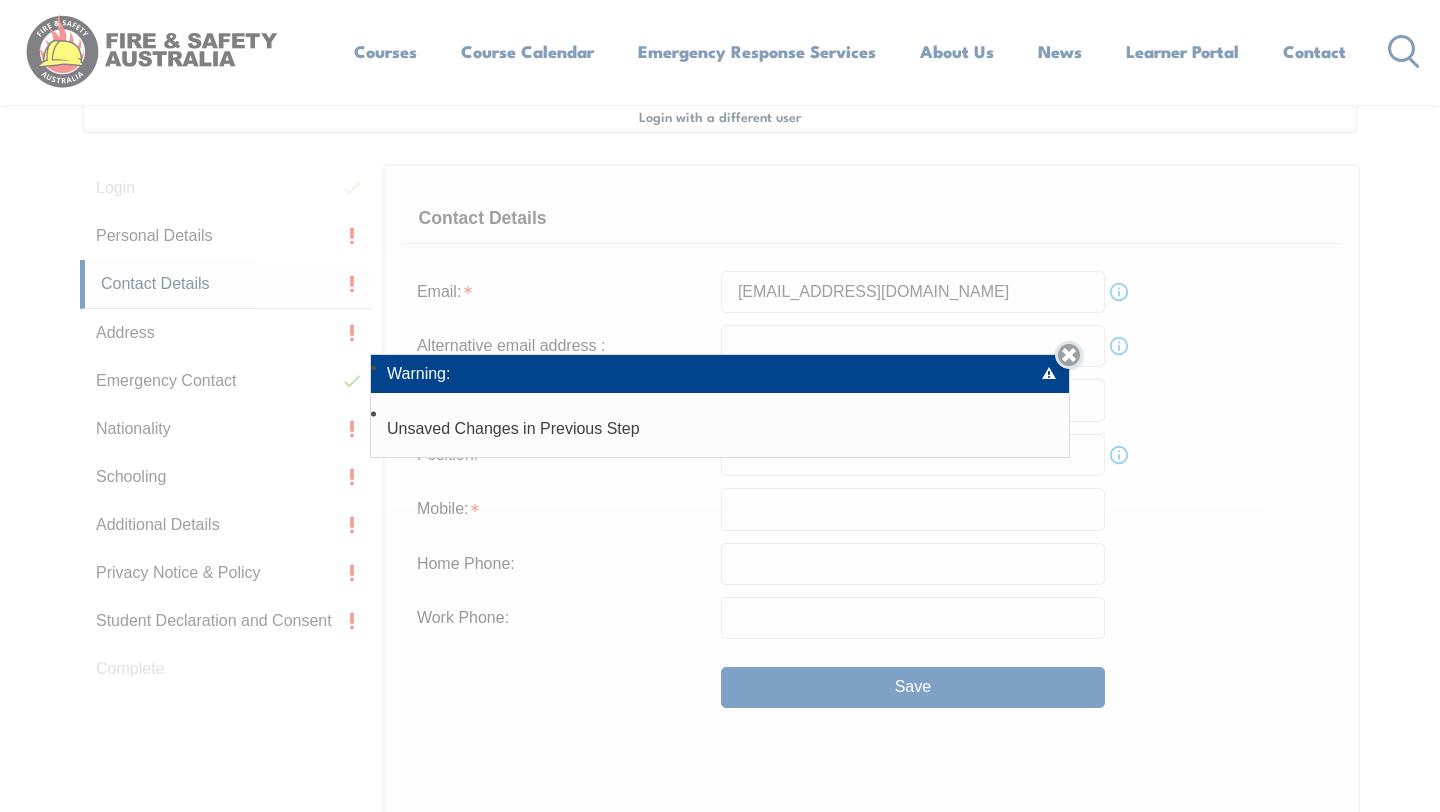 click on "Close" at bounding box center [1069, 355] 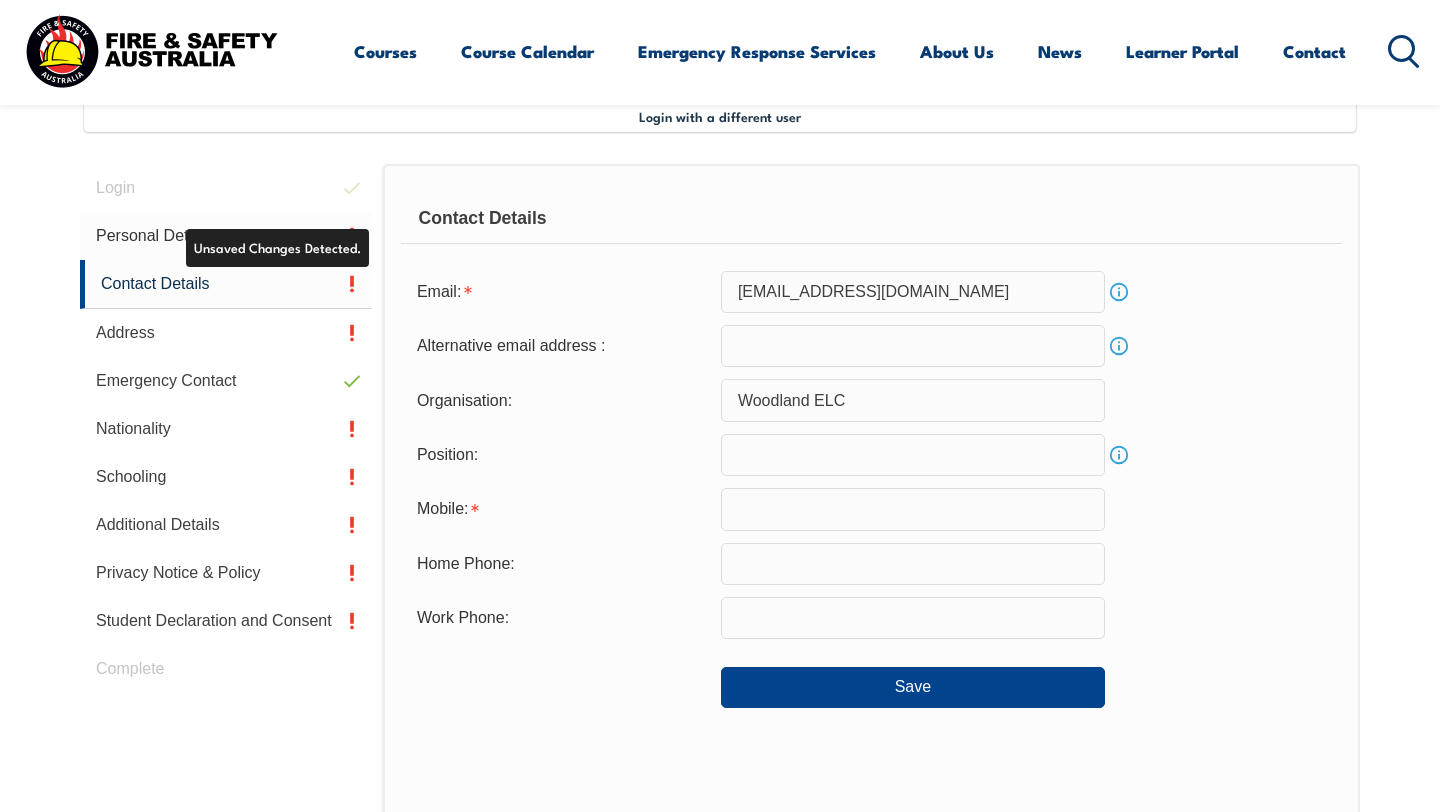 click on "Personal Details" at bounding box center (226, 236) 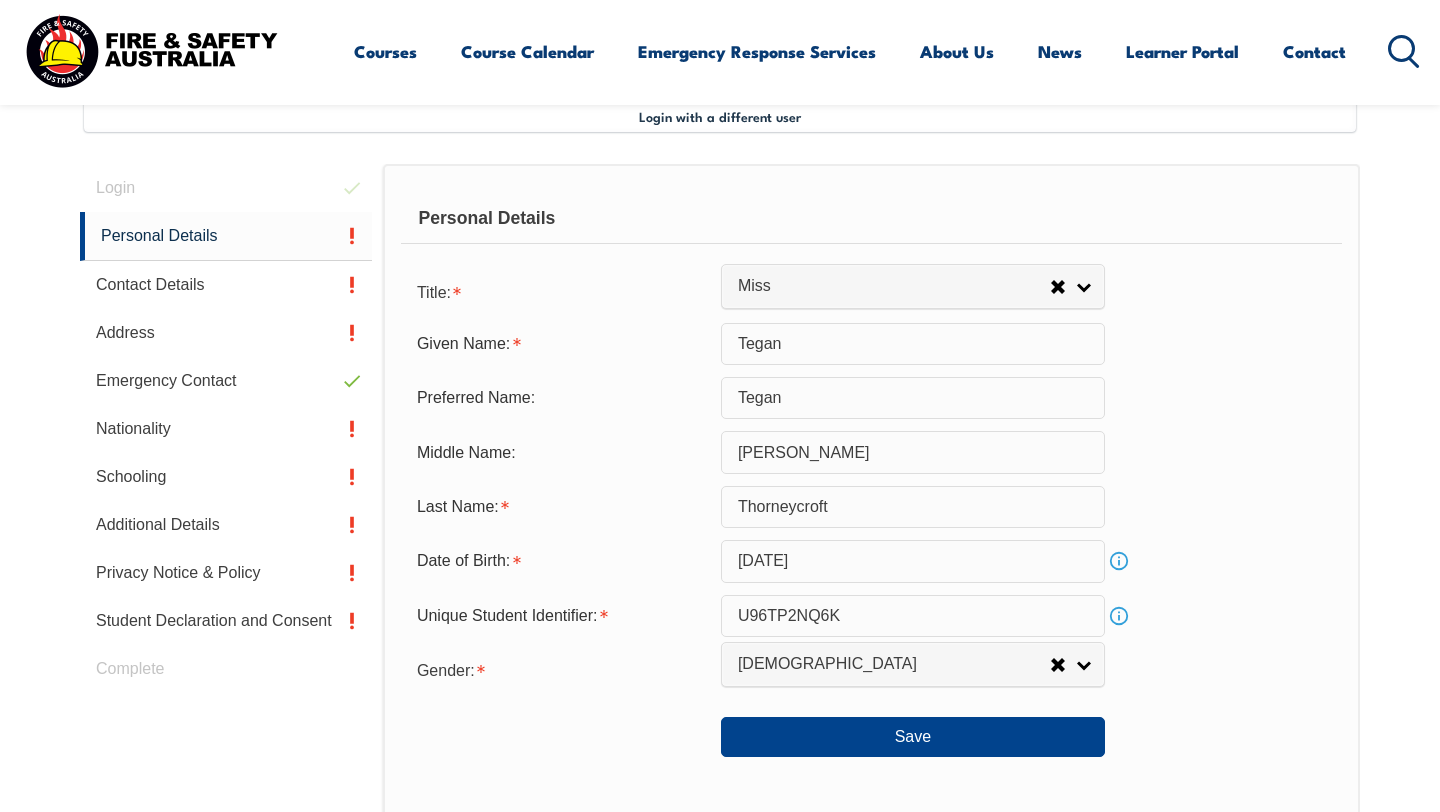 click on "U96TP2NQ6K" at bounding box center [913, 616] 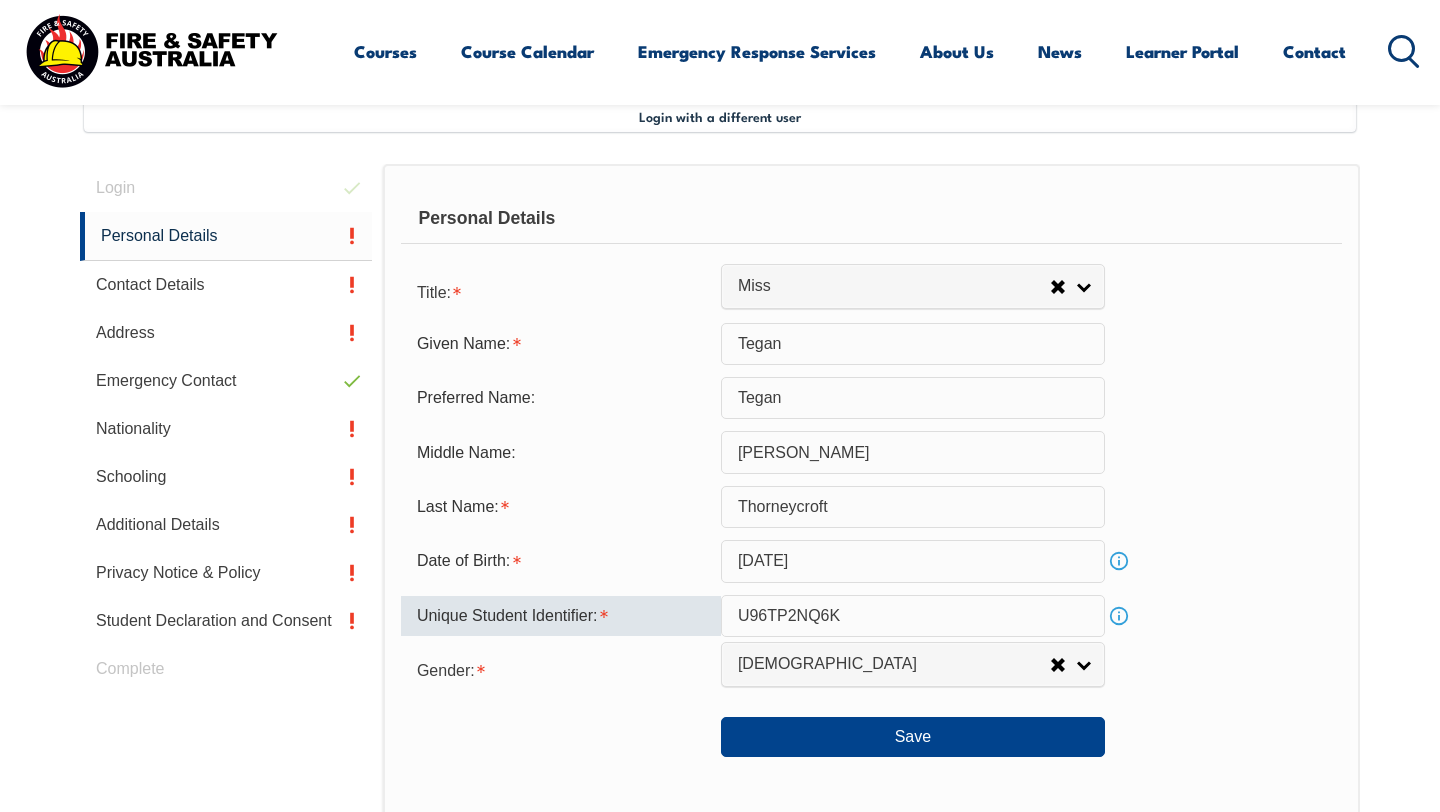 click on "Title: Mr Mrs Ms Miss Other
Miss
Given Name: [PERSON_NAME] Preferred Name: [PERSON_NAME] Middle Name: [PERSON_NAME] Last Name: [PERSON_NAME] Date of Birth: [DEMOGRAPHIC_DATA] Info Unique Student Identifier: U96TP2NQ6K Info Gender: [DEMOGRAPHIC_DATA] [DEMOGRAPHIC_DATA] Other
[DEMOGRAPHIC_DATA]
Save" at bounding box center (871, 514) 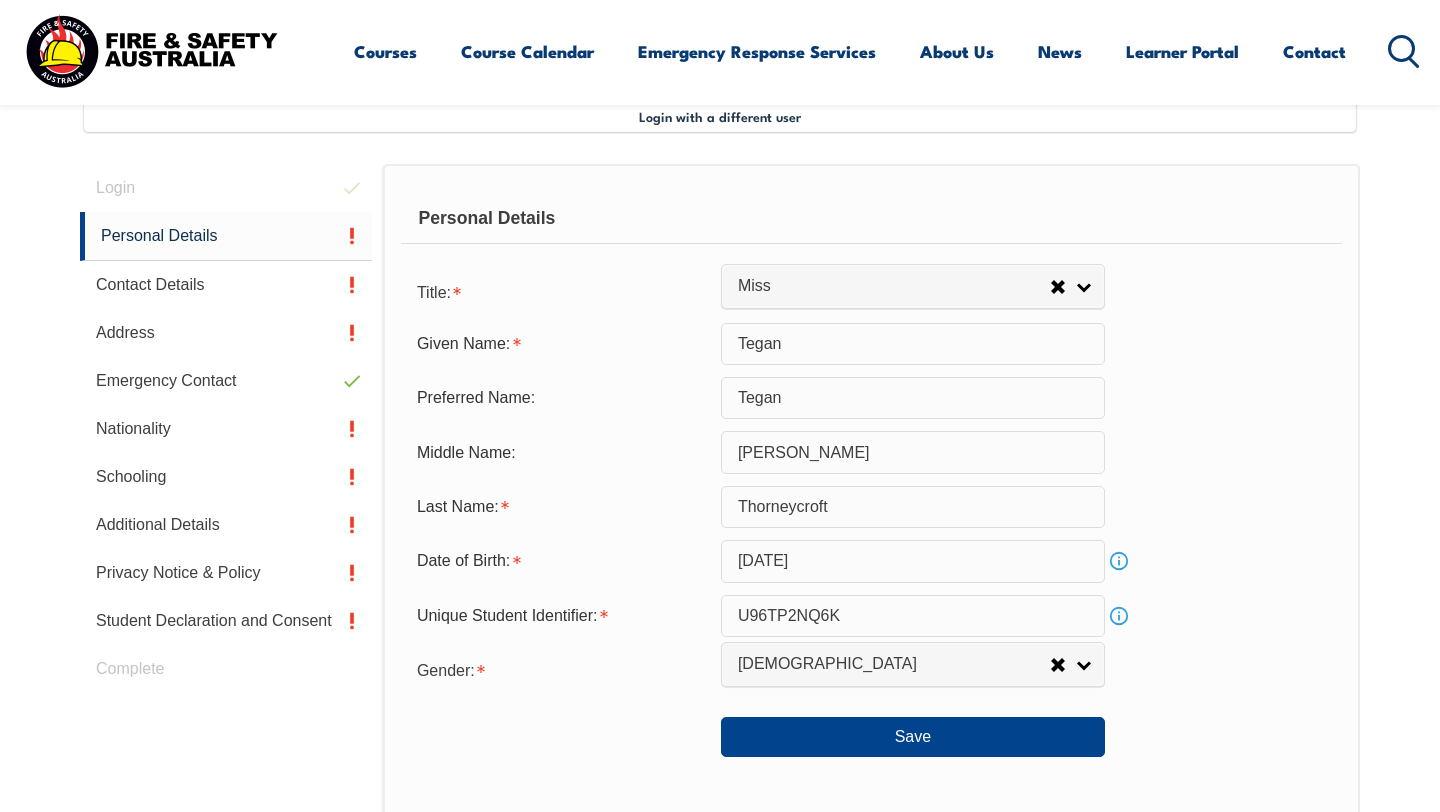 click on "Title: Mr Mrs Ms Miss Other
Miss
Given Name: [PERSON_NAME] Preferred Name: [PERSON_NAME] Middle Name: [PERSON_NAME] Last Name: [PERSON_NAME] Date of Birth: [DEMOGRAPHIC_DATA] Info Unique Student Identifier: U96TP2NQ6K Info Gender: [DEMOGRAPHIC_DATA] [DEMOGRAPHIC_DATA] Other
[DEMOGRAPHIC_DATA]
Save" at bounding box center [871, 514] 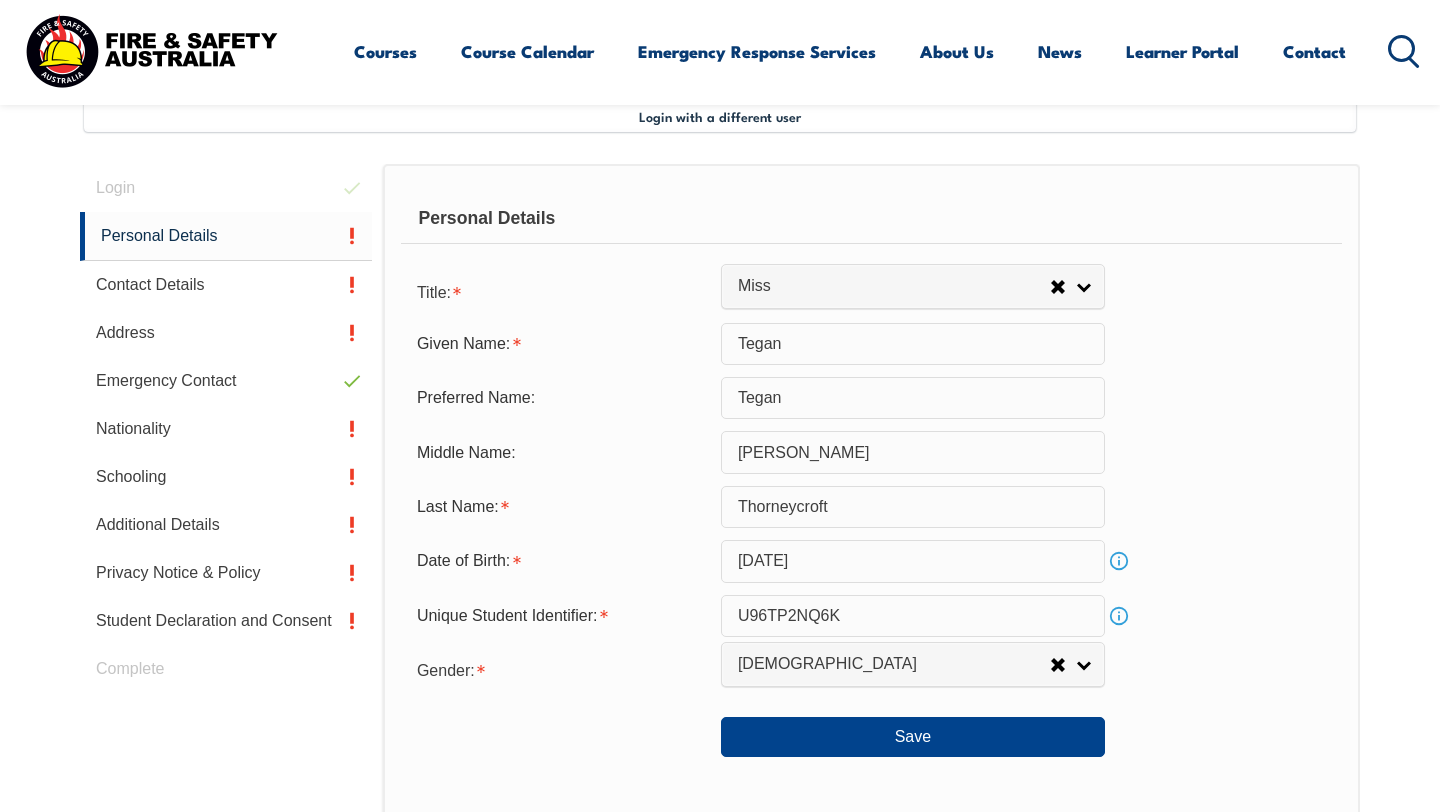 click on "[DATE]" at bounding box center (913, 561) 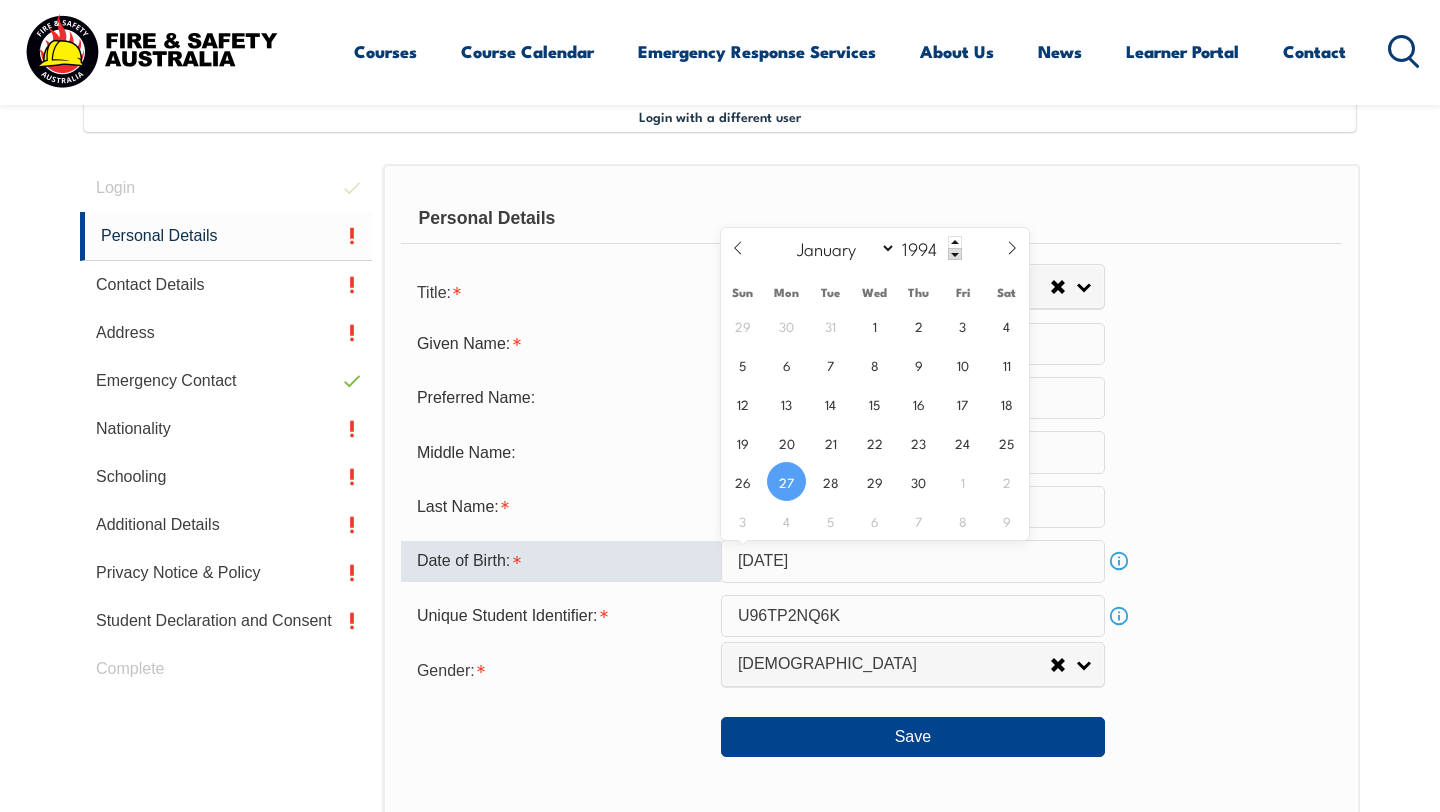 click on "Date of Birth: [DEMOGRAPHIC_DATA] Info" at bounding box center (871, 561) 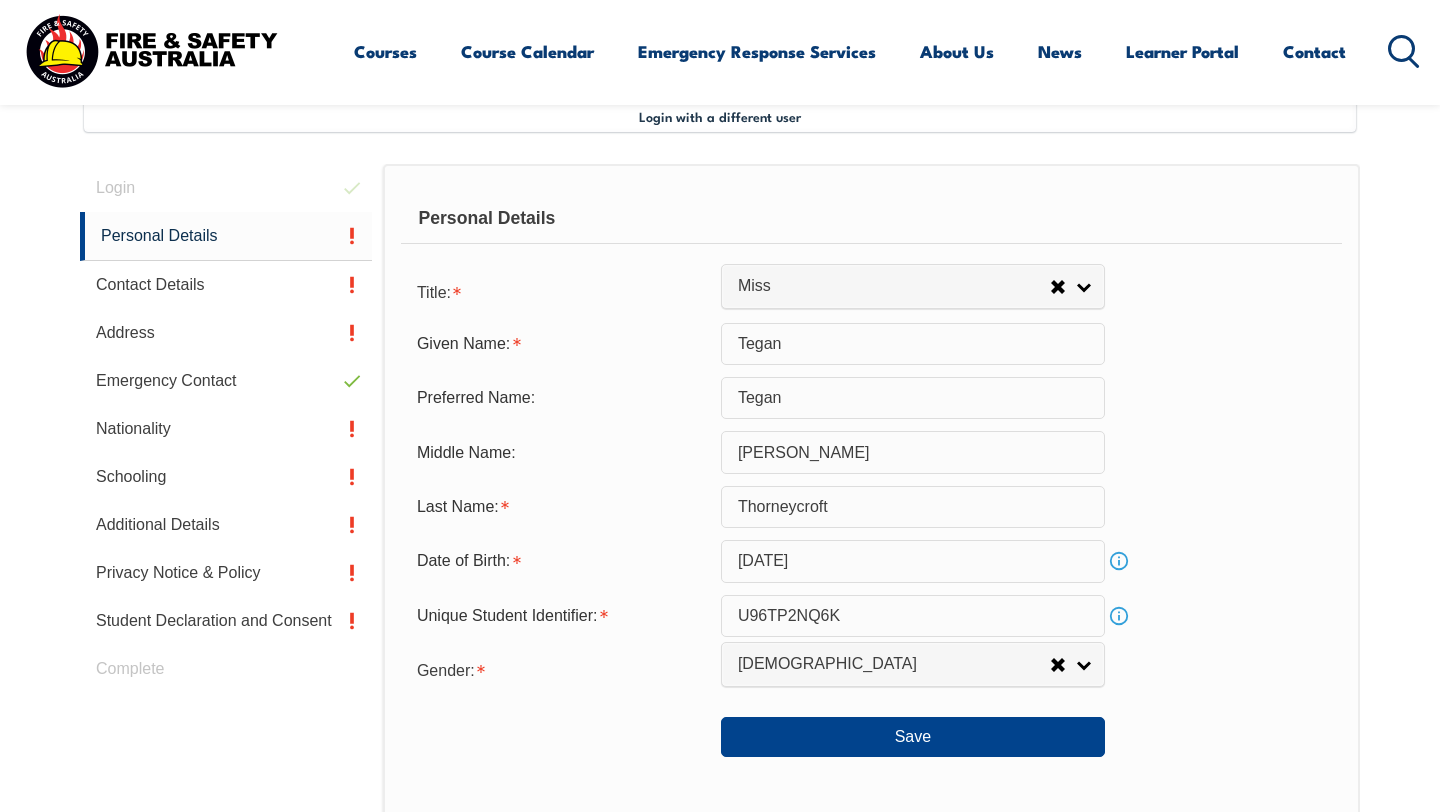 click on "Personal Details Title: Mr Mrs Ms Miss Other
Miss
Given Name: [PERSON_NAME] Preferred Name: [PERSON_NAME] Middle Name: [PERSON_NAME] Last Name: [PERSON_NAME] Date of Birth: [DEMOGRAPHIC_DATA] Info Unique Student Identifier: U96TP2NQ6K Info Gender: [DEMOGRAPHIC_DATA] [DEMOGRAPHIC_DATA] Other
[DEMOGRAPHIC_DATA]
Save" at bounding box center (871, 603) 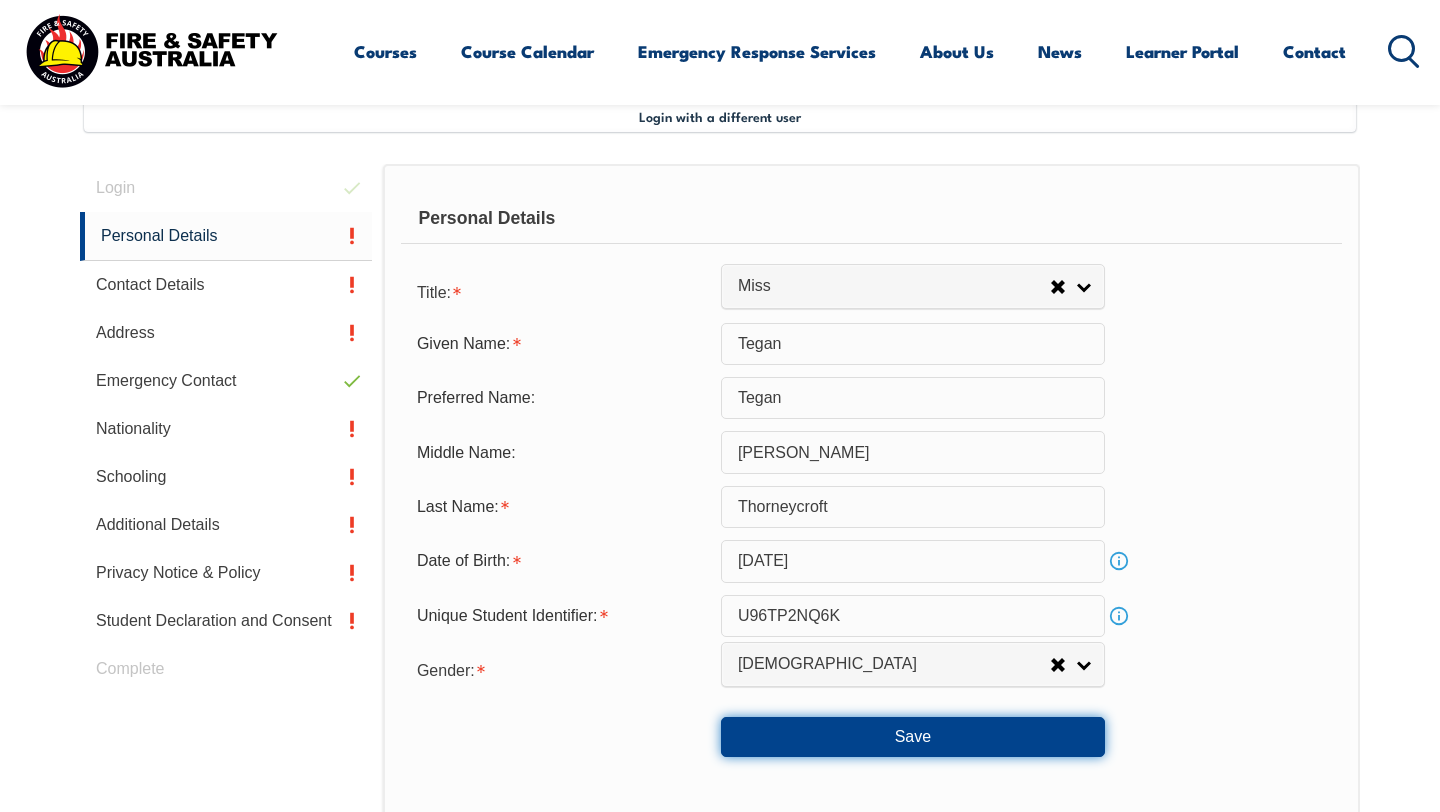 click on "Save" at bounding box center (913, 737) 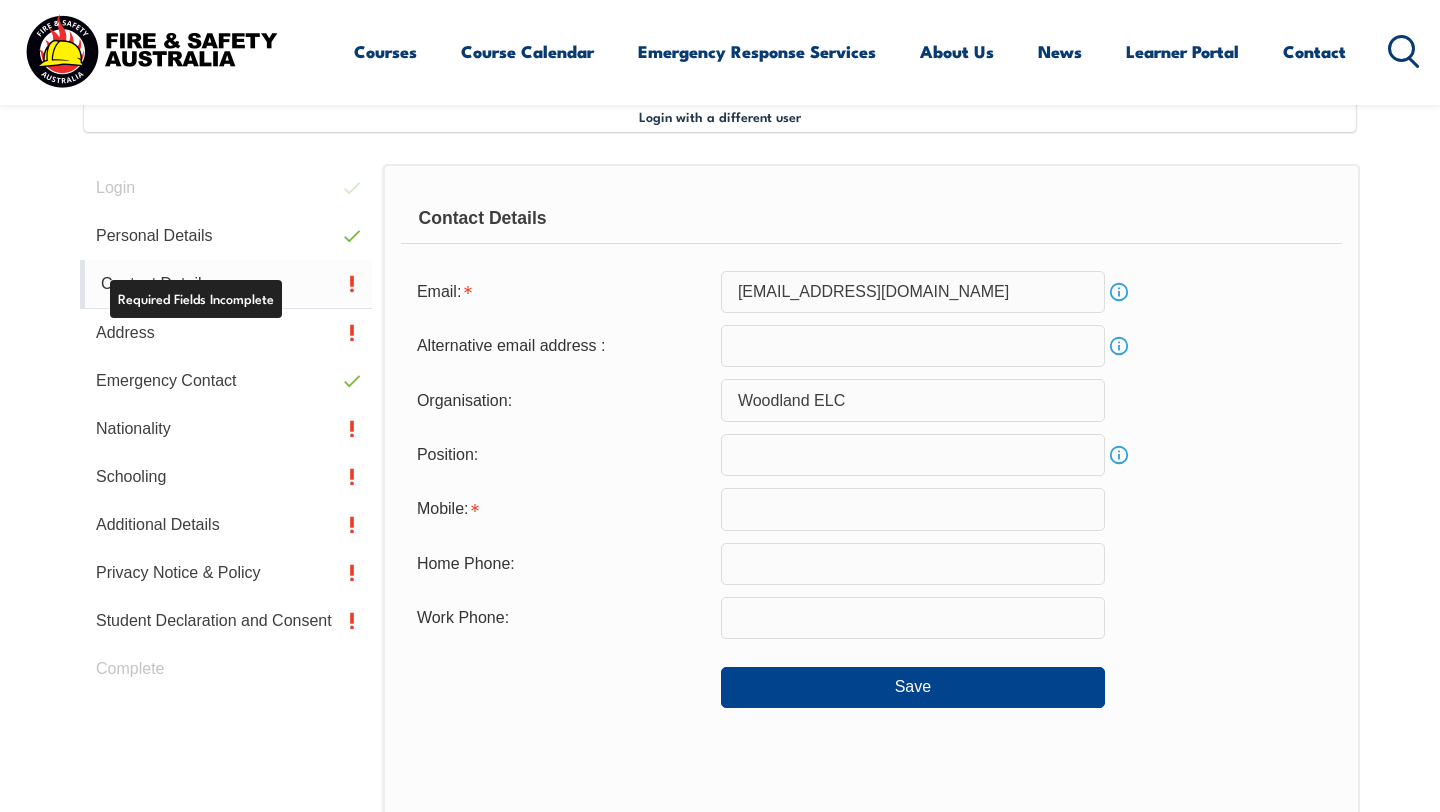 click on "Contact Details" at bounding box center (226, 284) 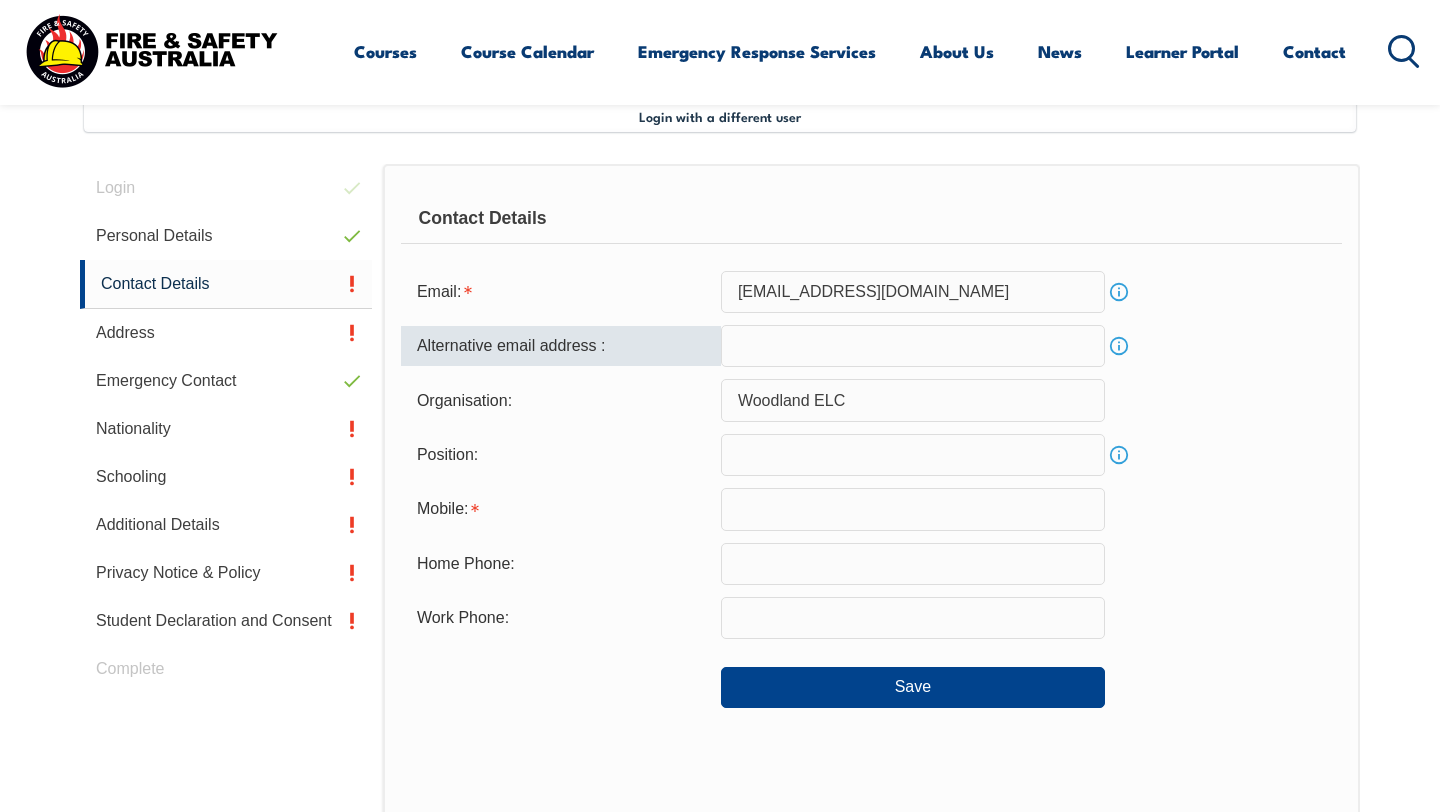 click at bounding box center (913, 346) 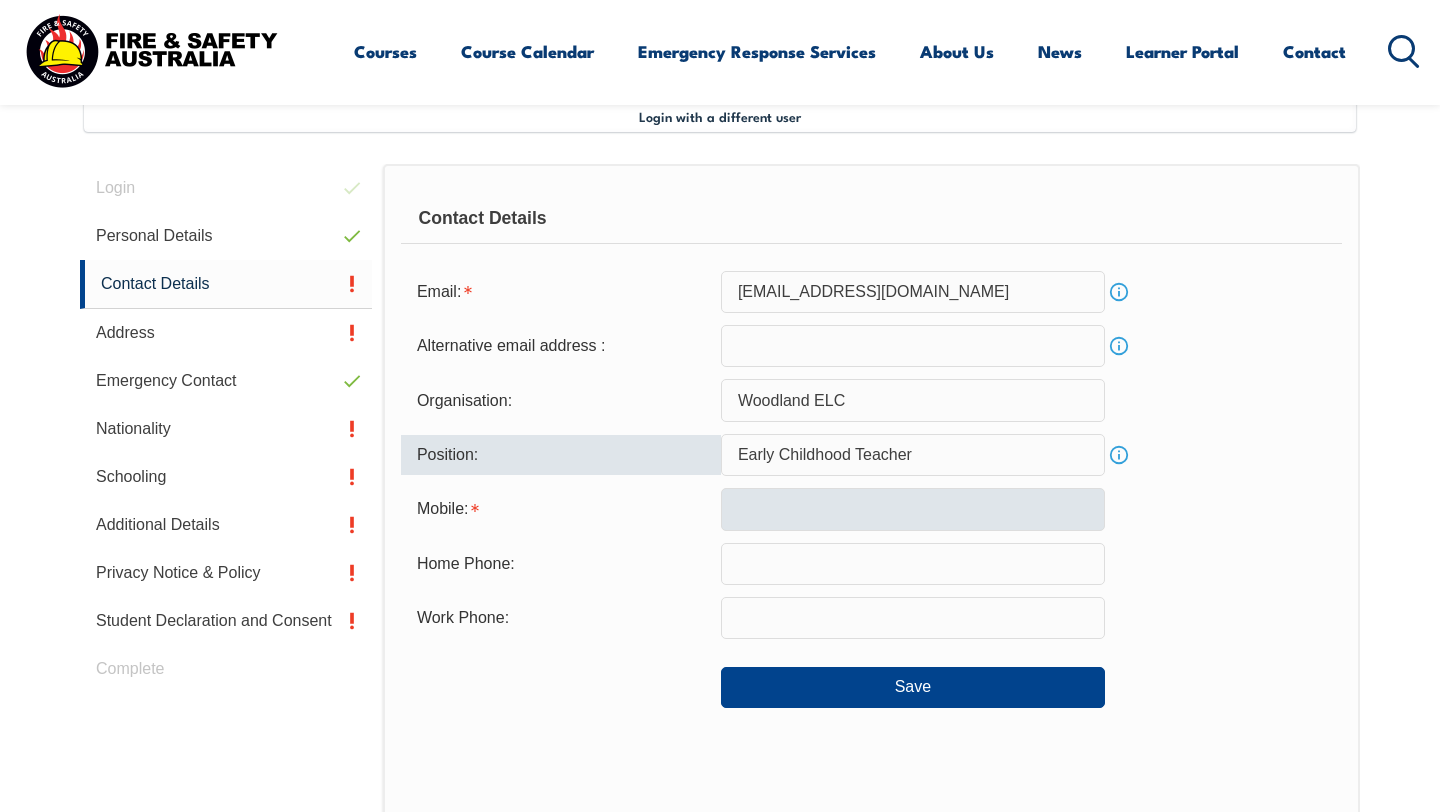 type on "Early Childhood Teacher" 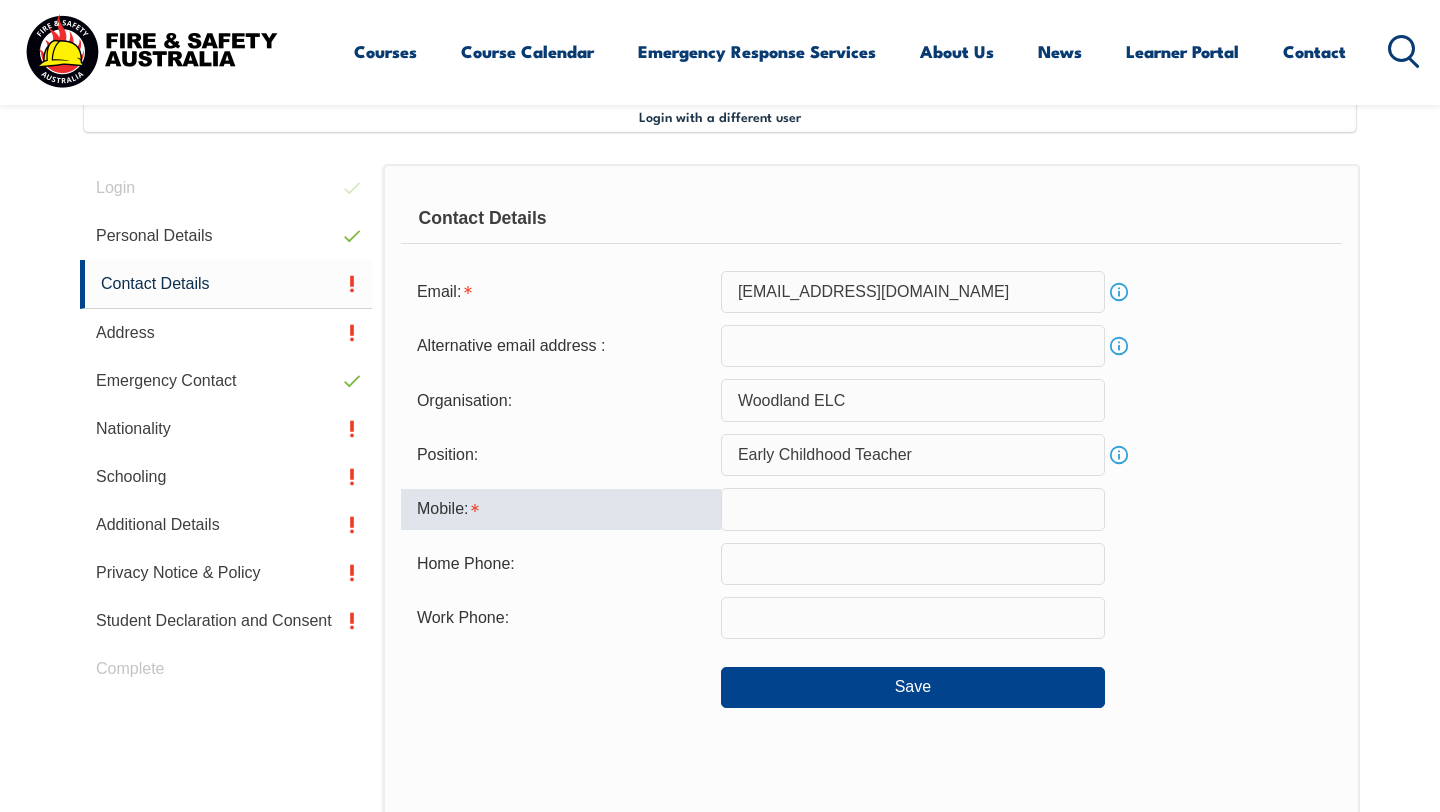 click at bounding box center [913, 509] 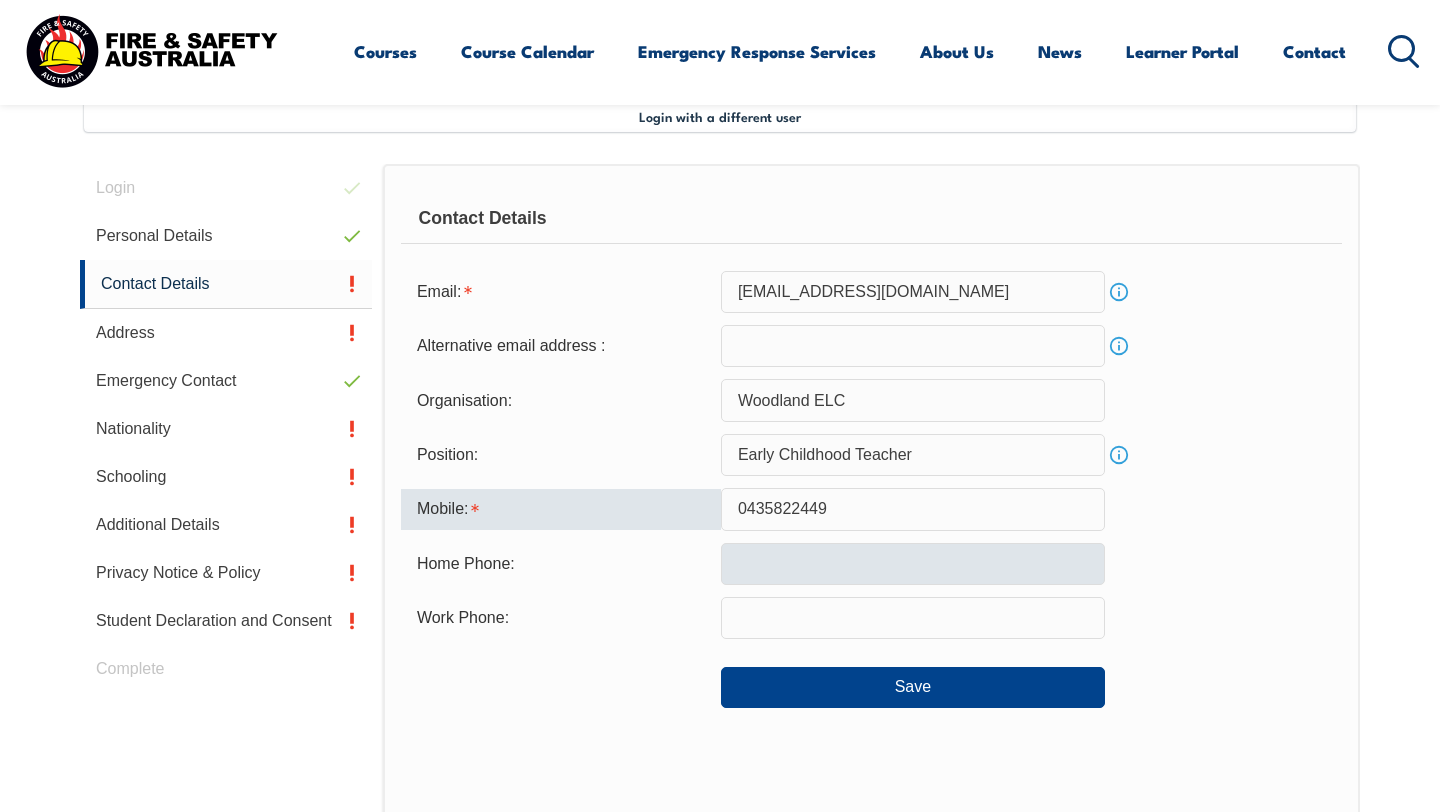 type on "0435822449" 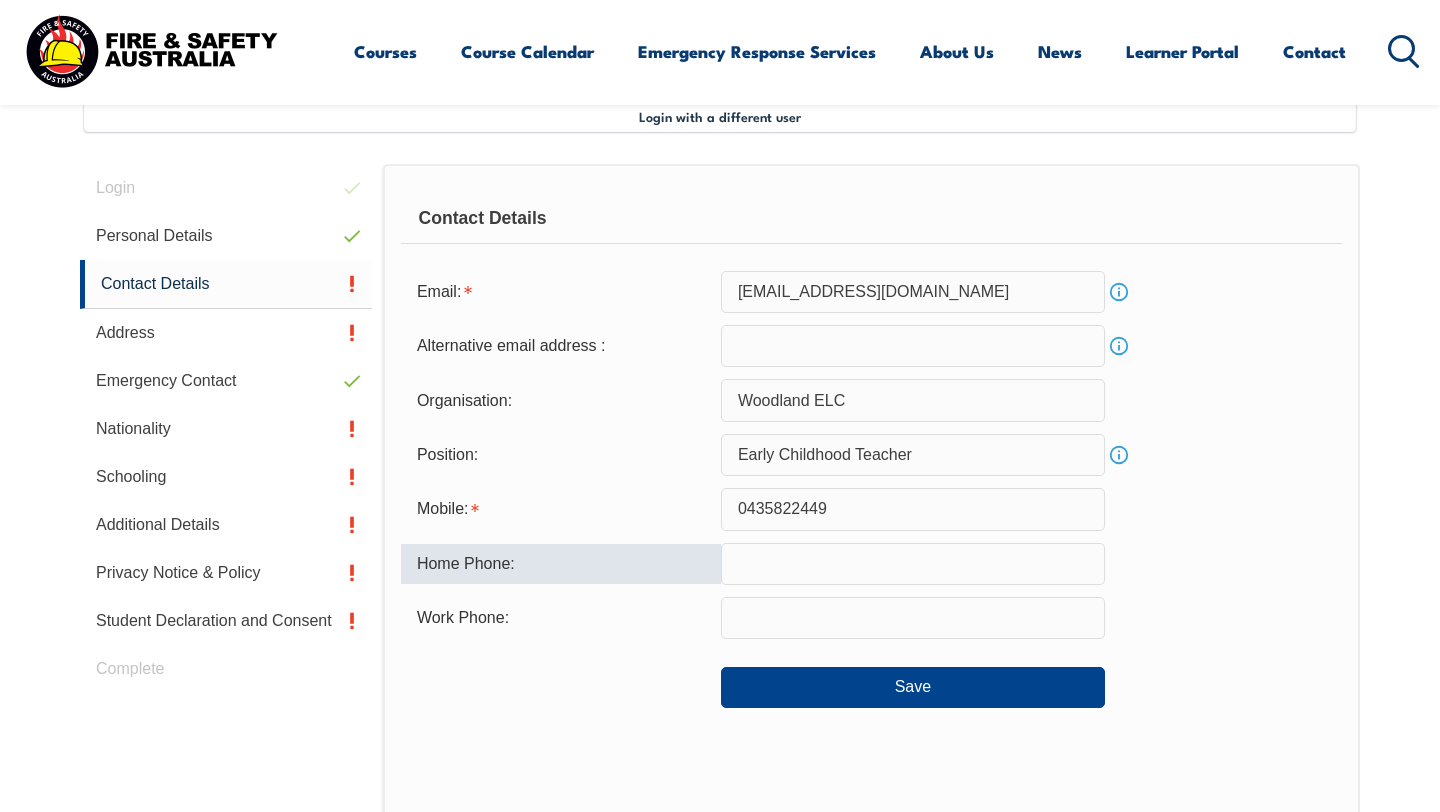 click at bounding box center [913, 564] 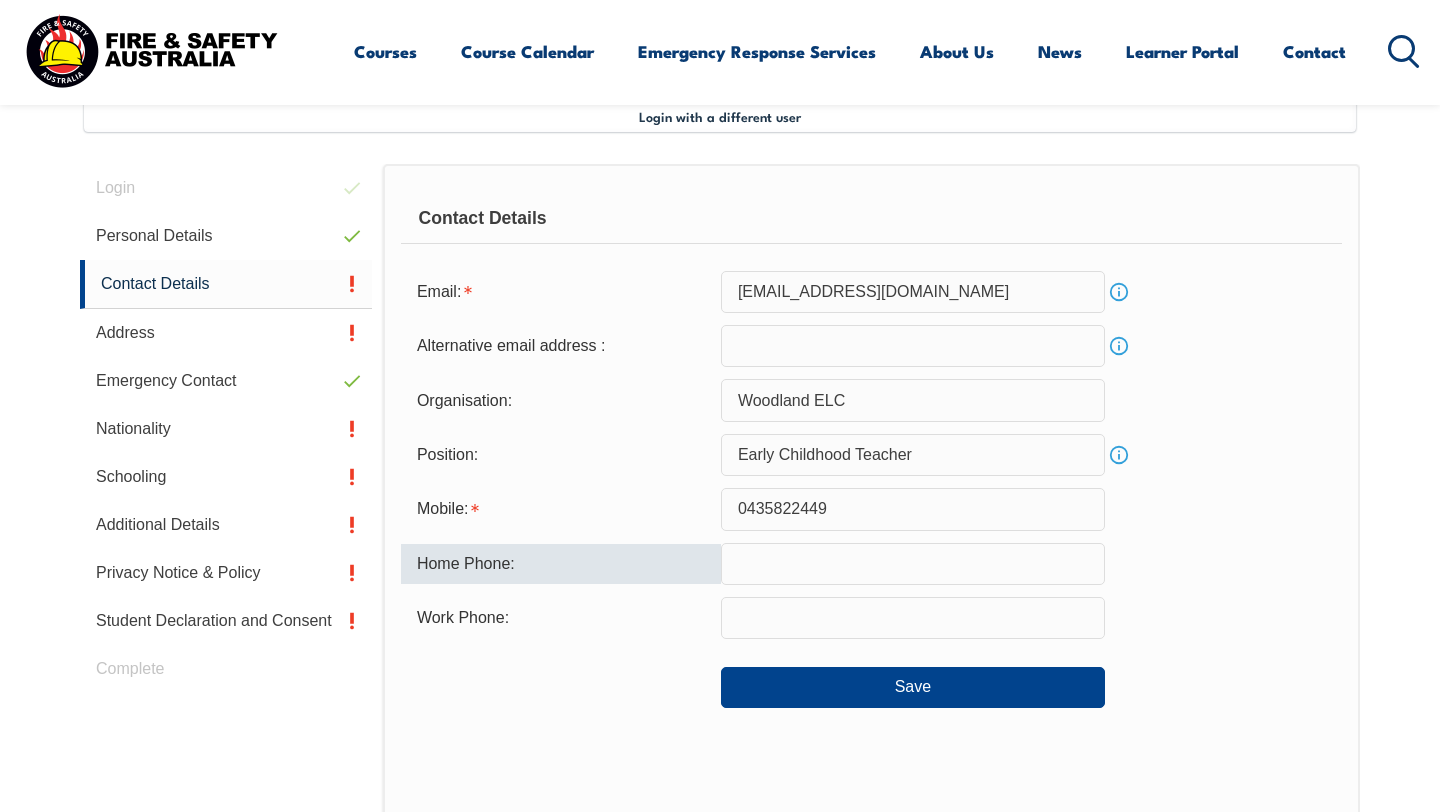 click at bounding box center [913, 618] 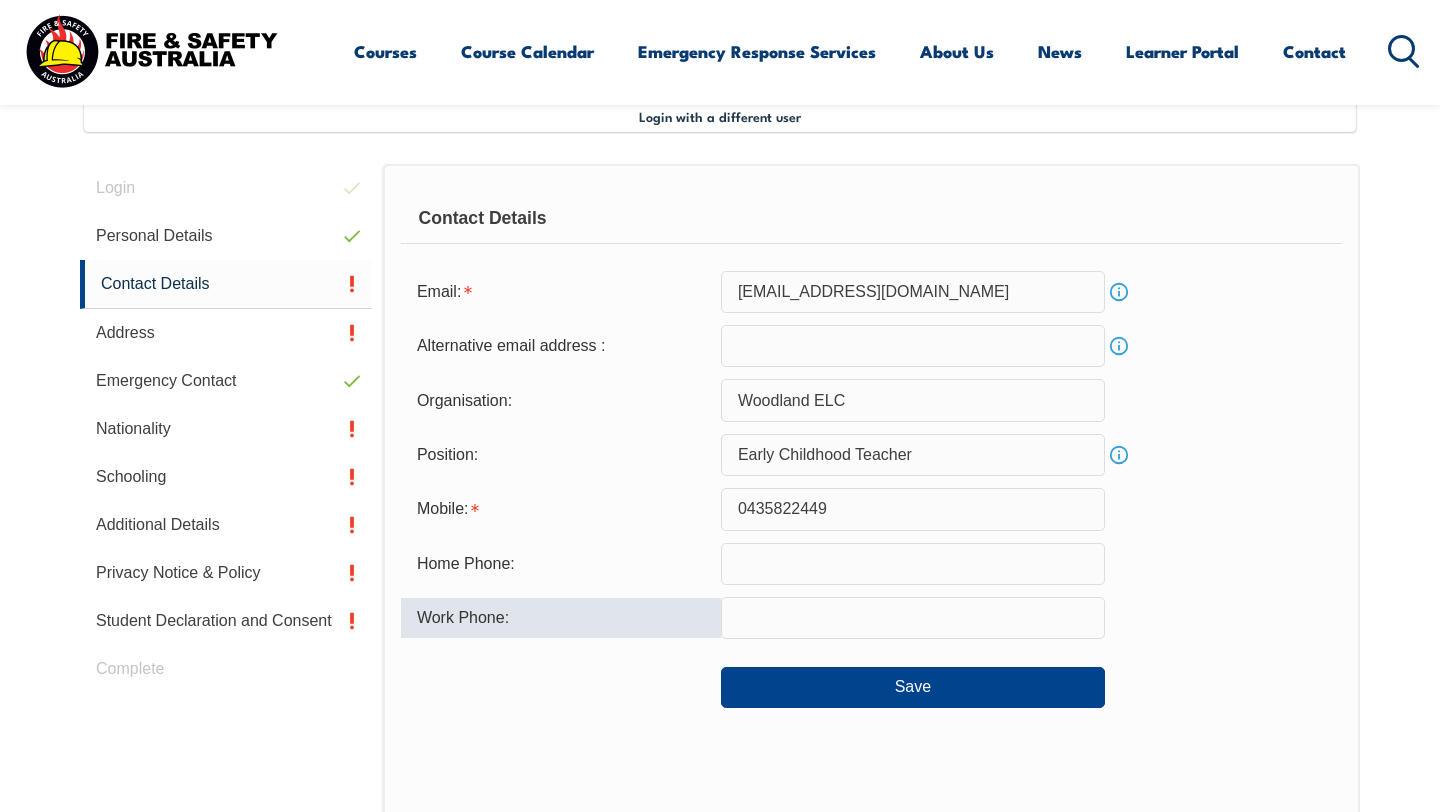 click at bounding box center (913, 618) 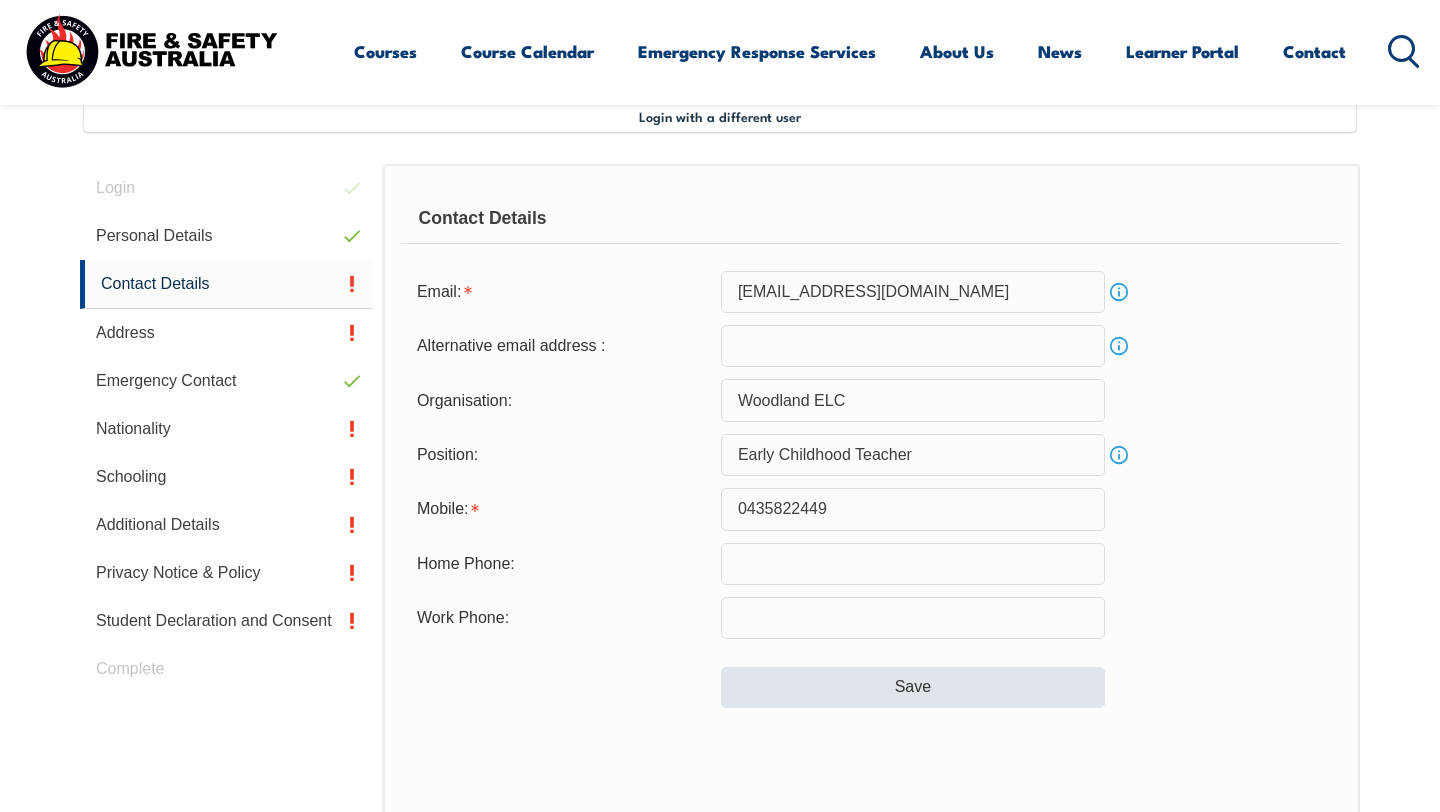 click on "Save" at bounding box center (871, 679) 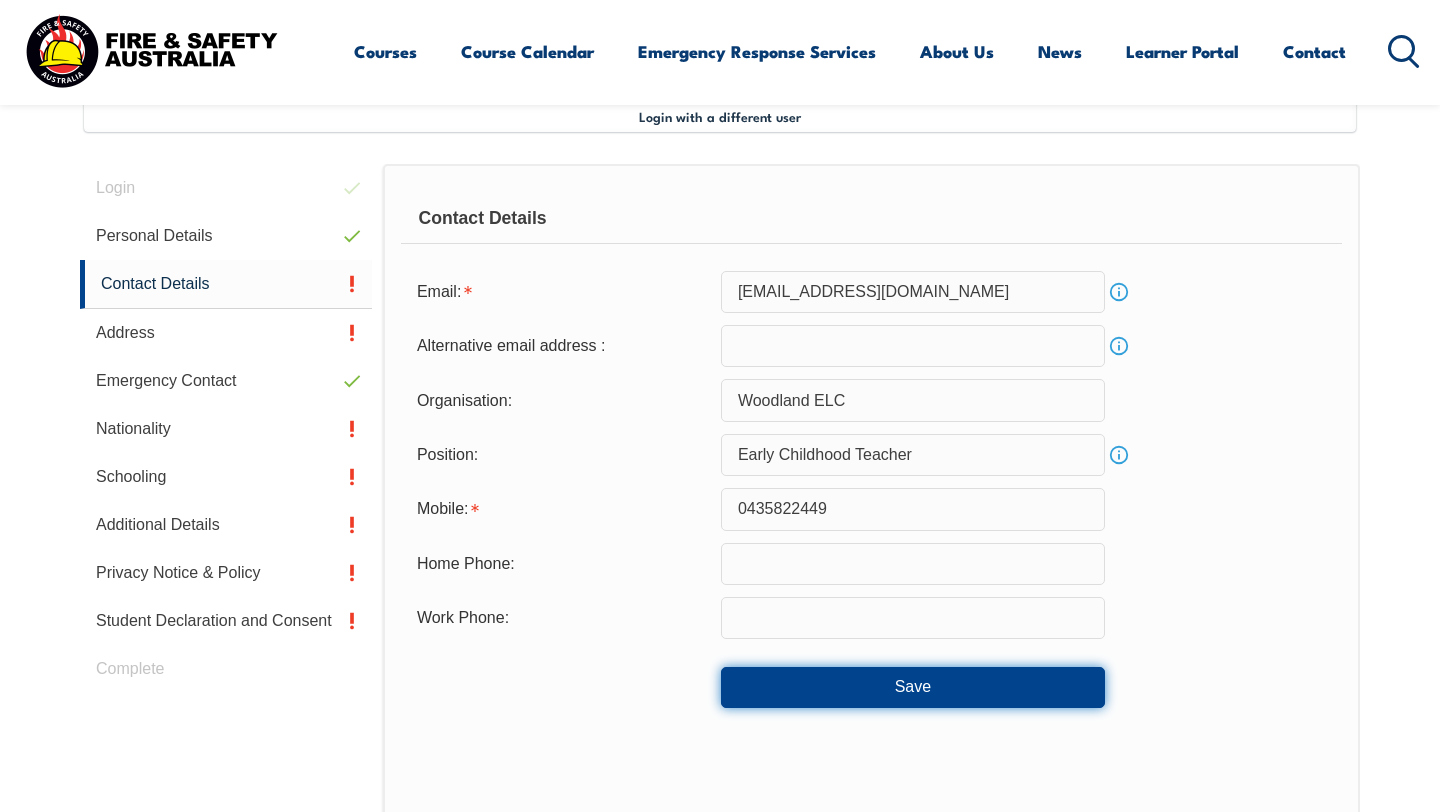 click on "Save" at bounding box center (913, 687) 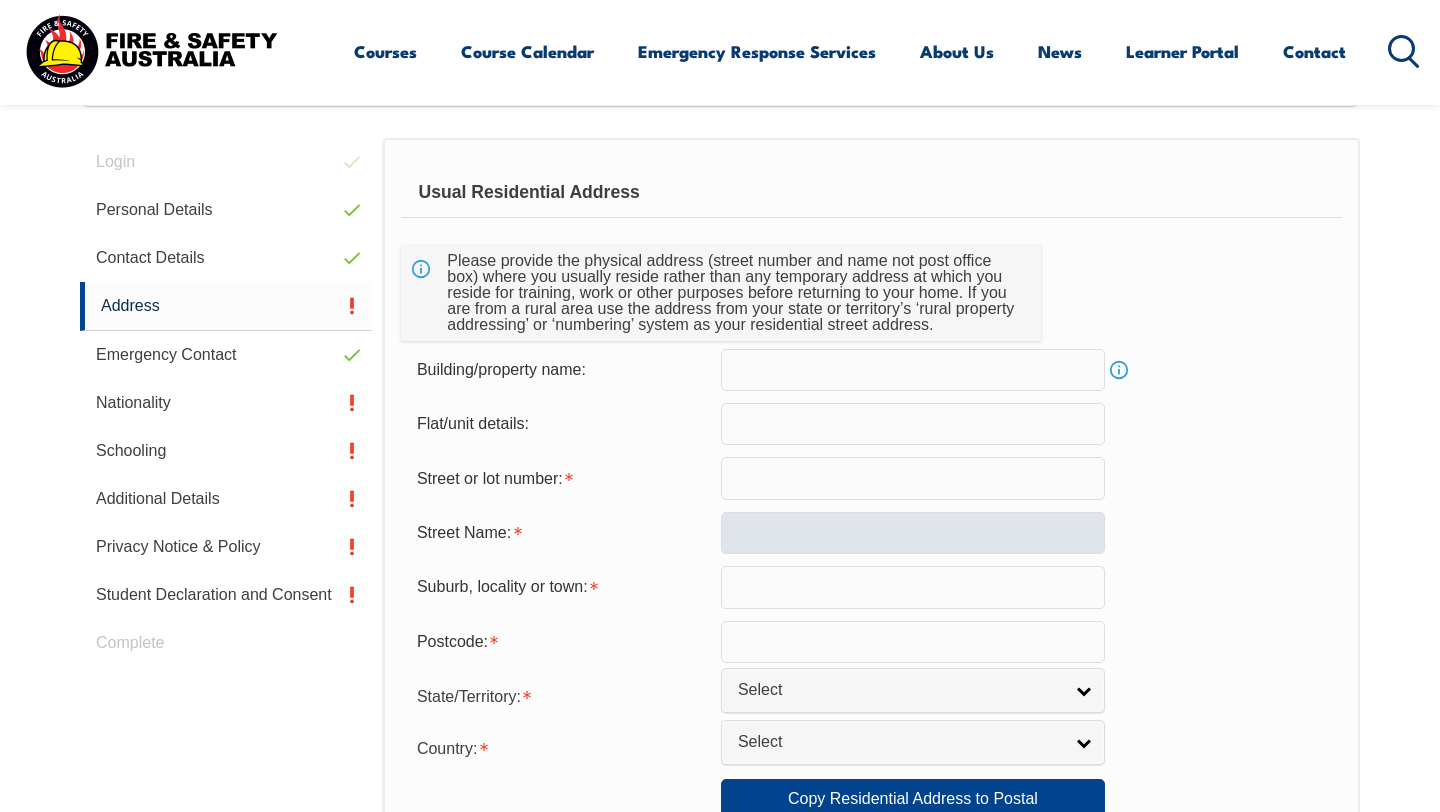 scroll, scrollTop: 570, scrollLeft: 0, axis: vertical 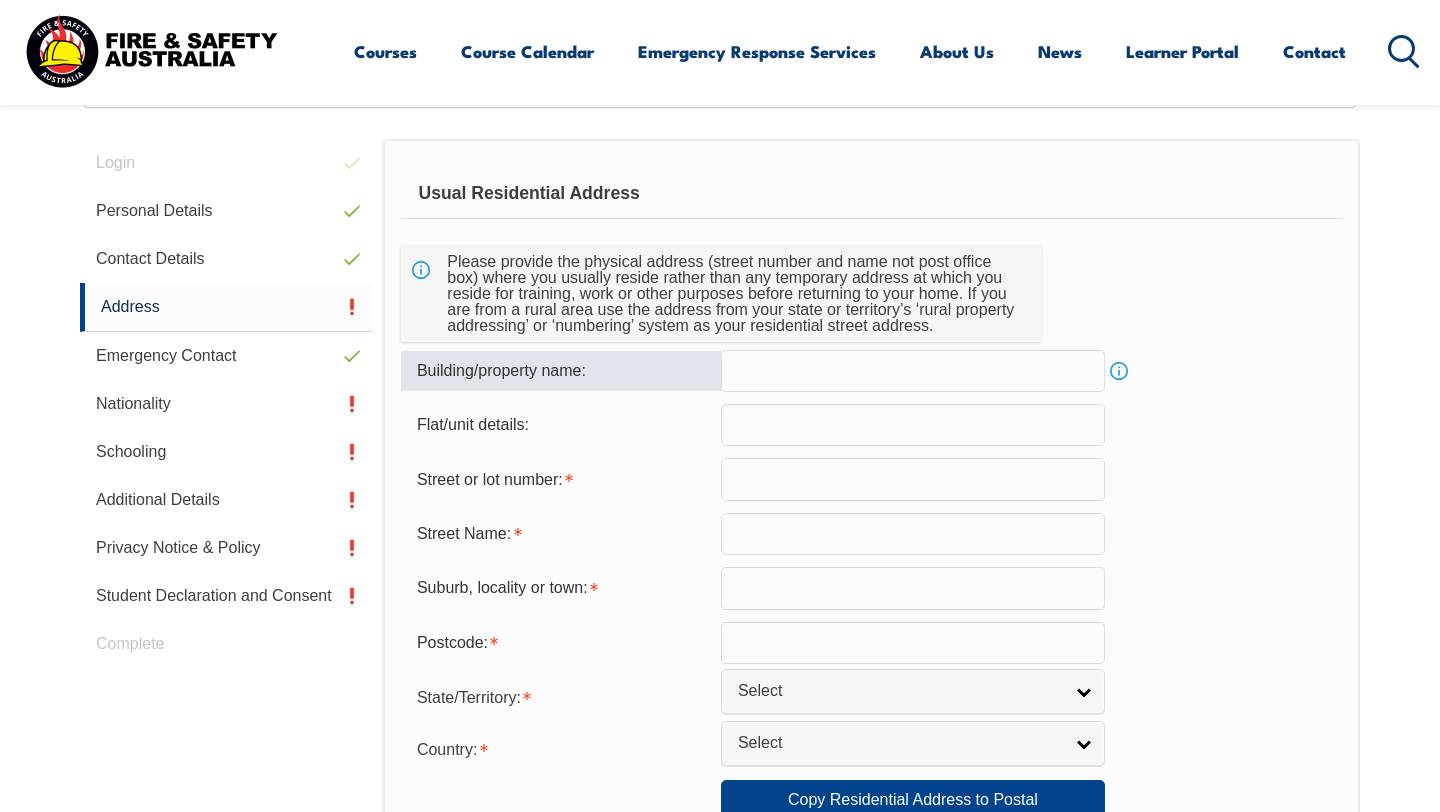 click at bounding box center (913, 371) 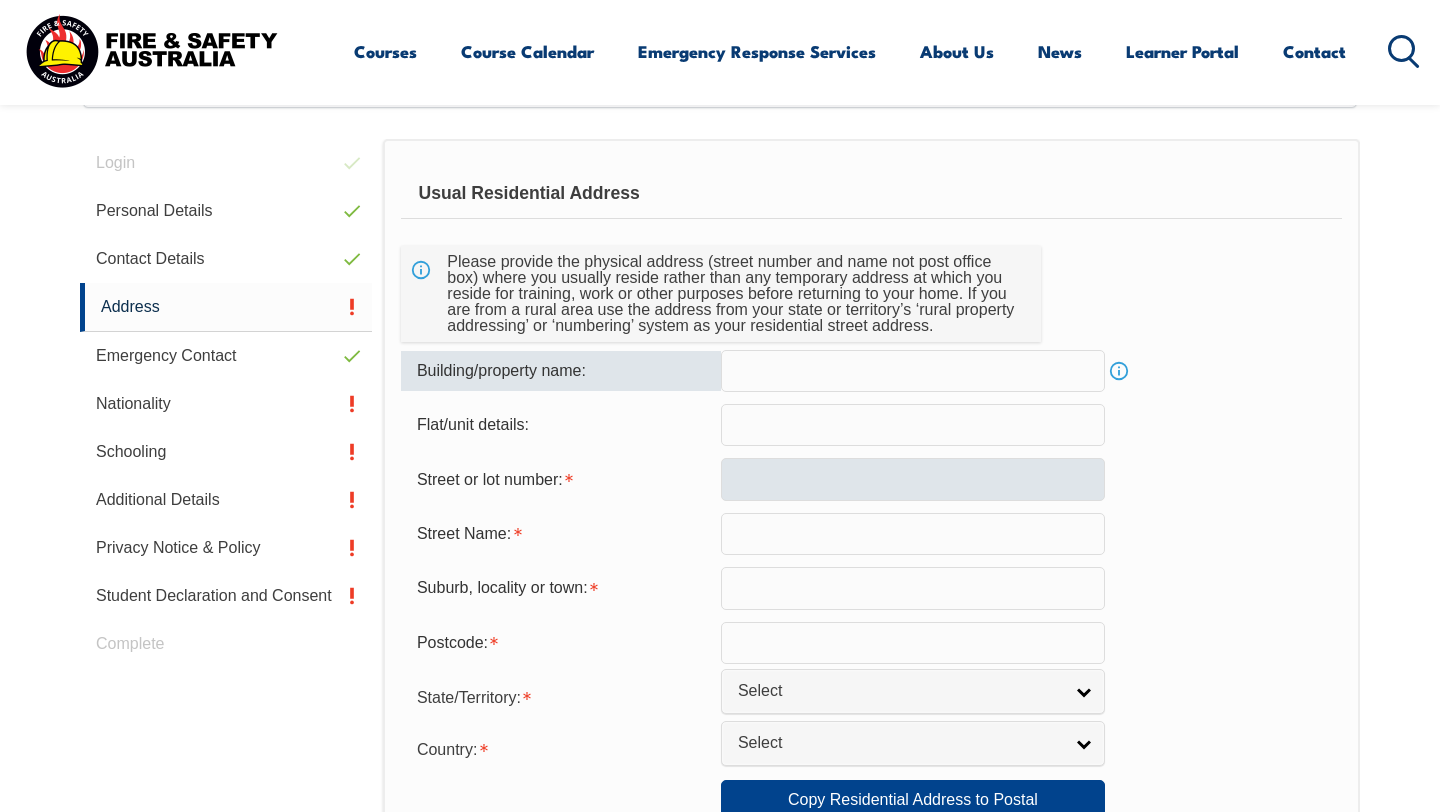 type on "[STREET_ADDRESS]" 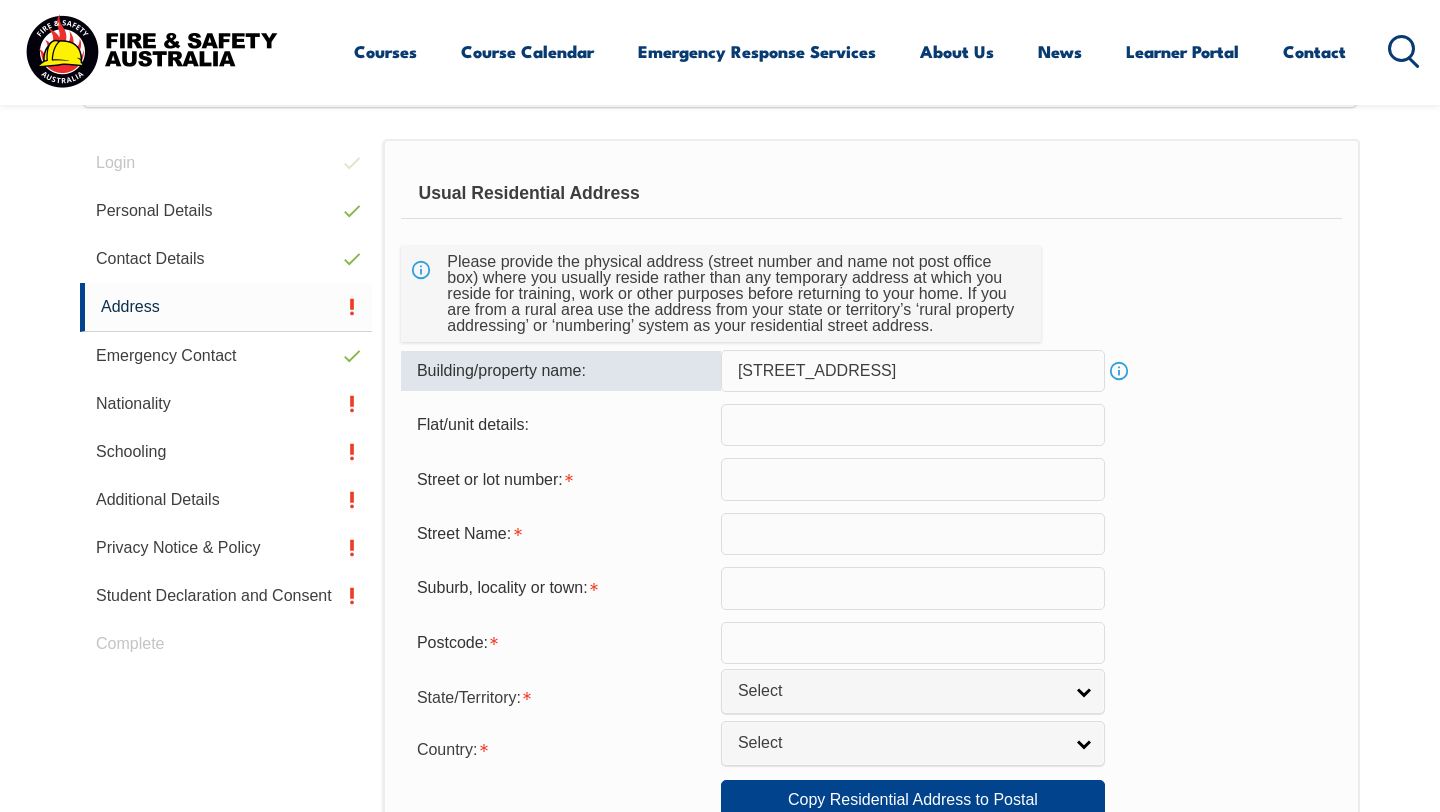 type on "24" 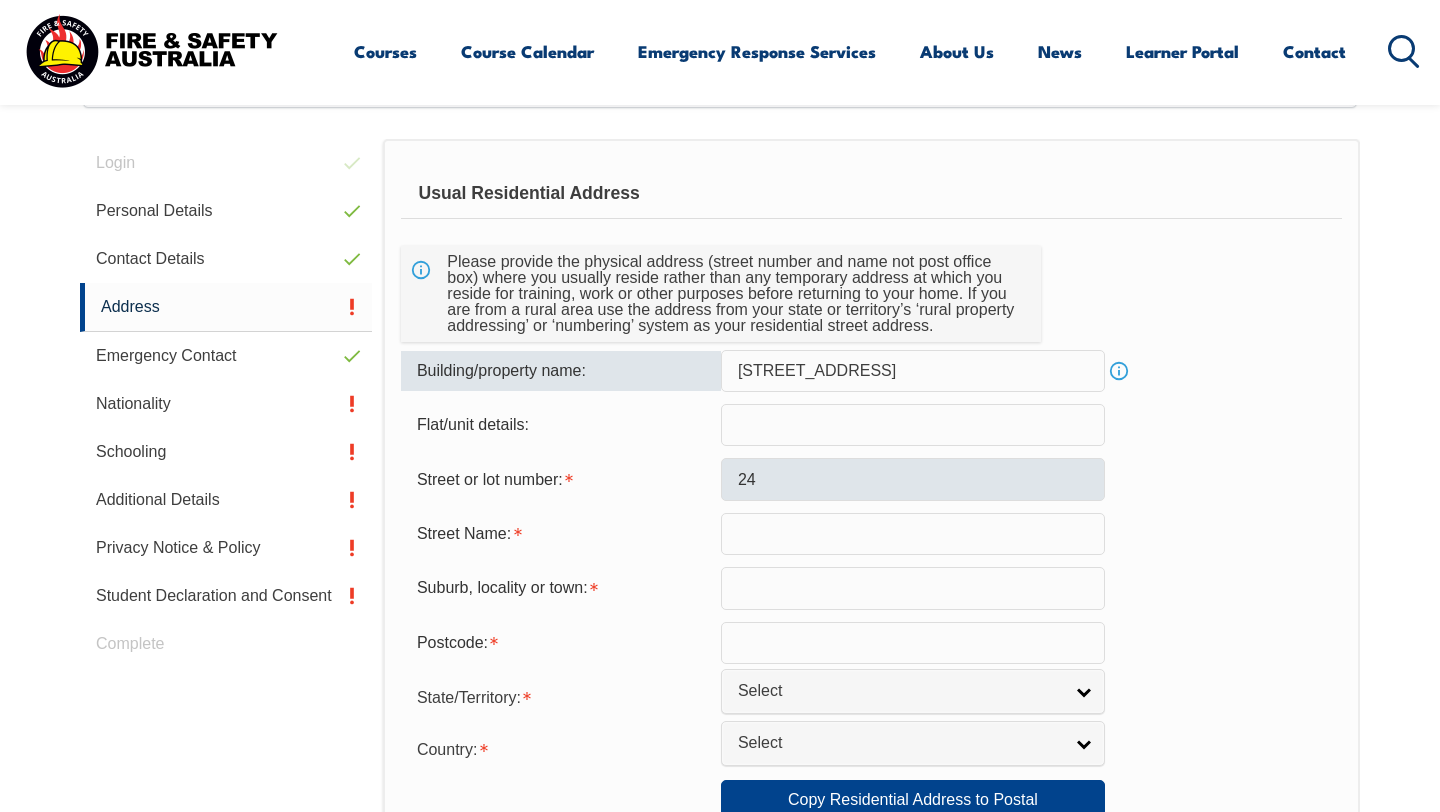 type on "[GEOGRAPHIC_DATA]" 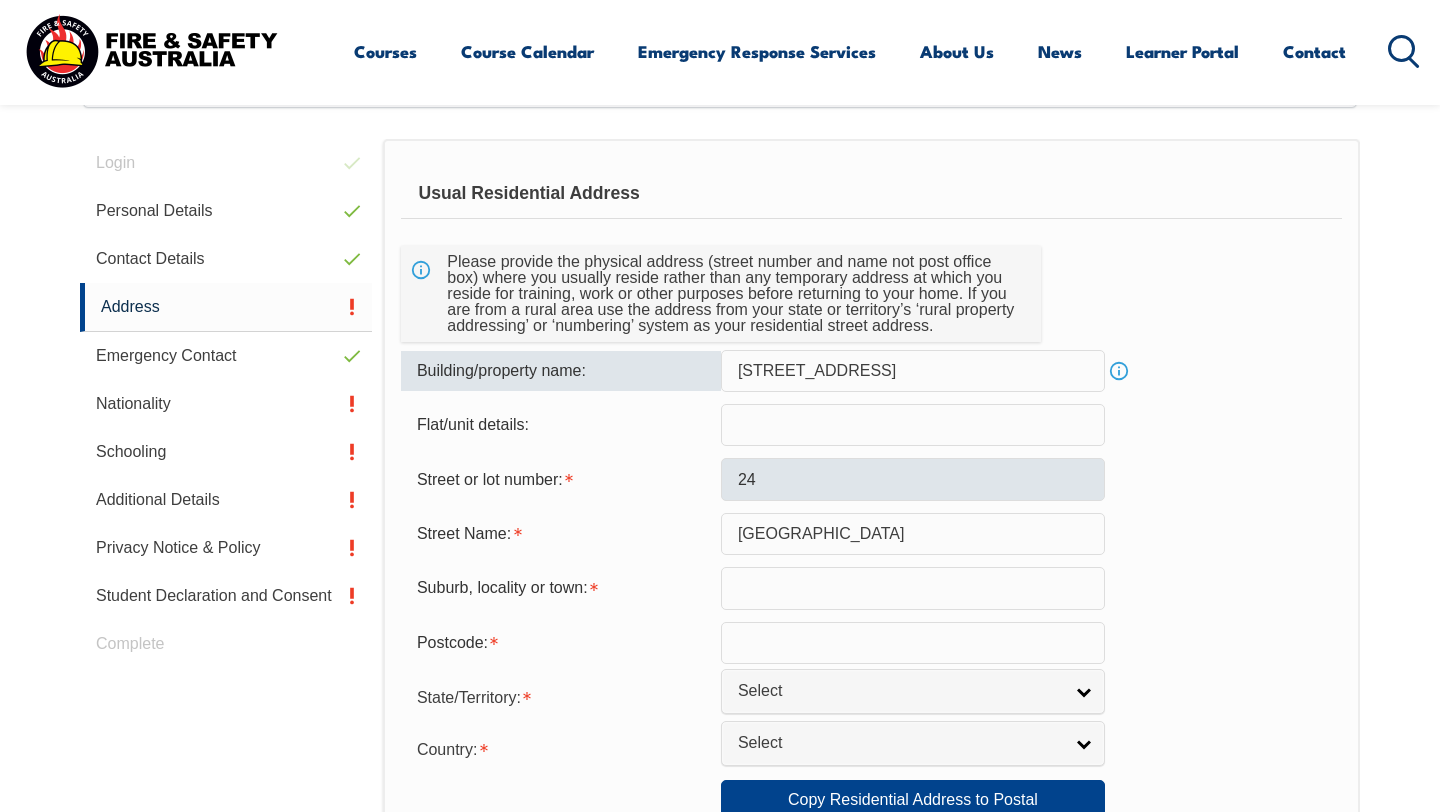type on "Brookfield" 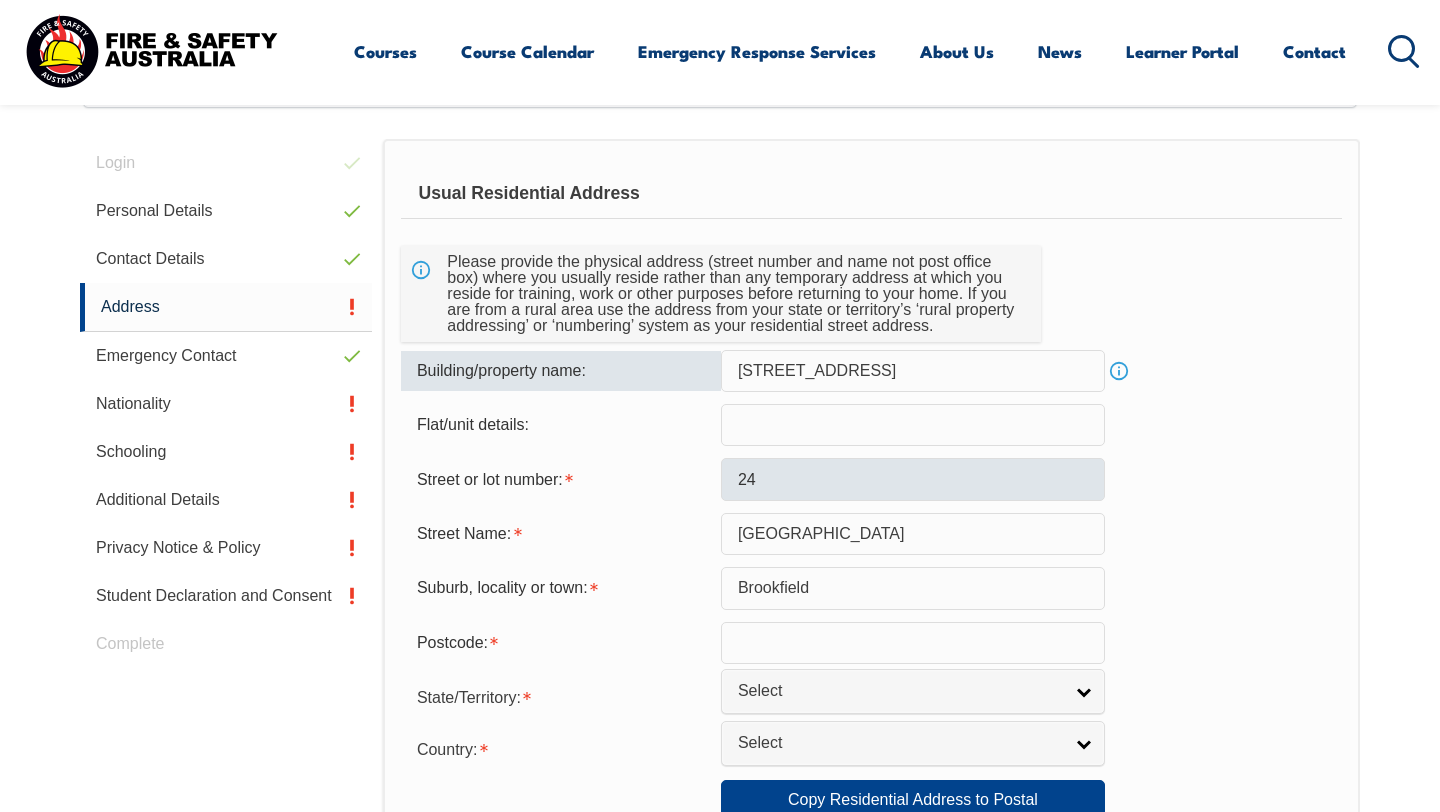type on "3338" 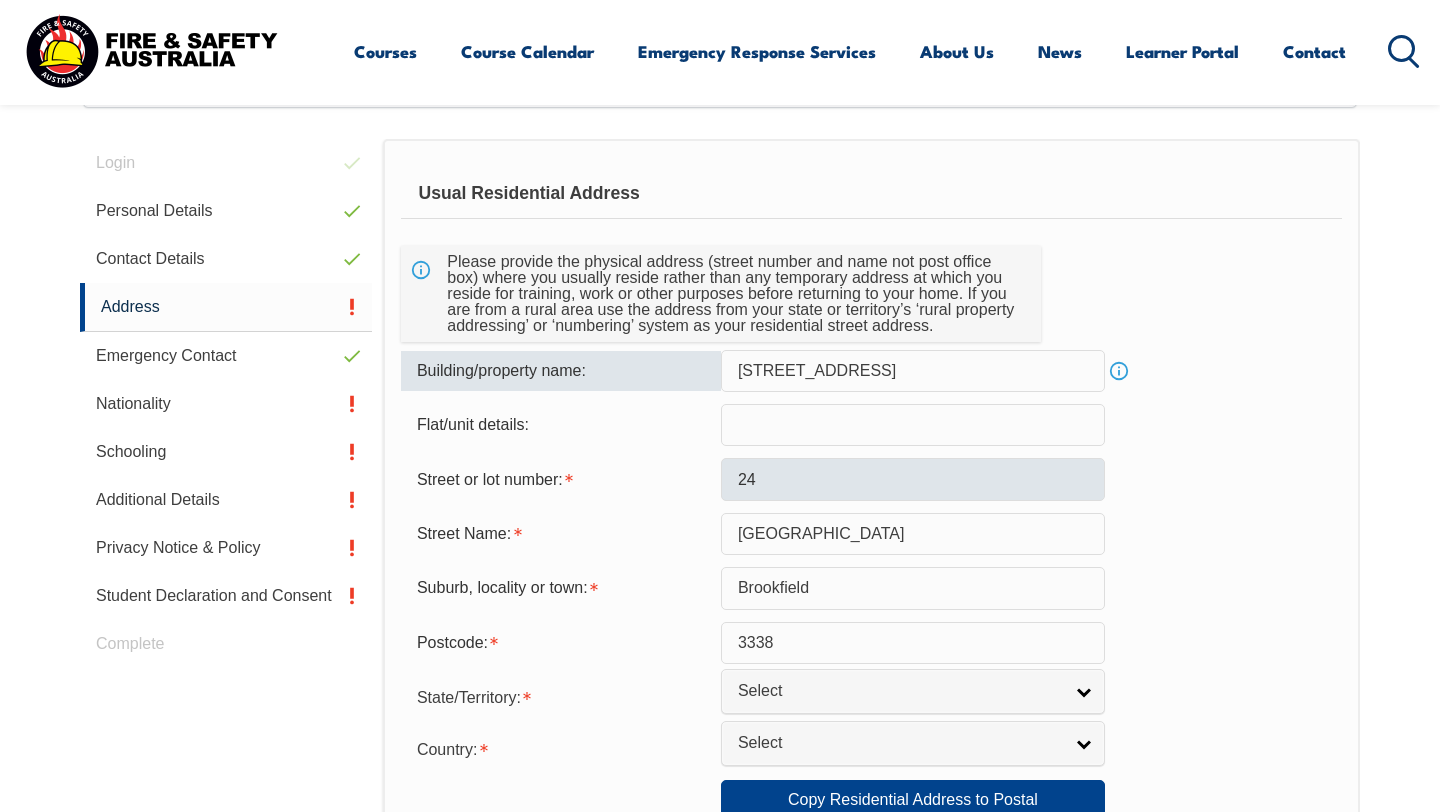 select on "VIC" 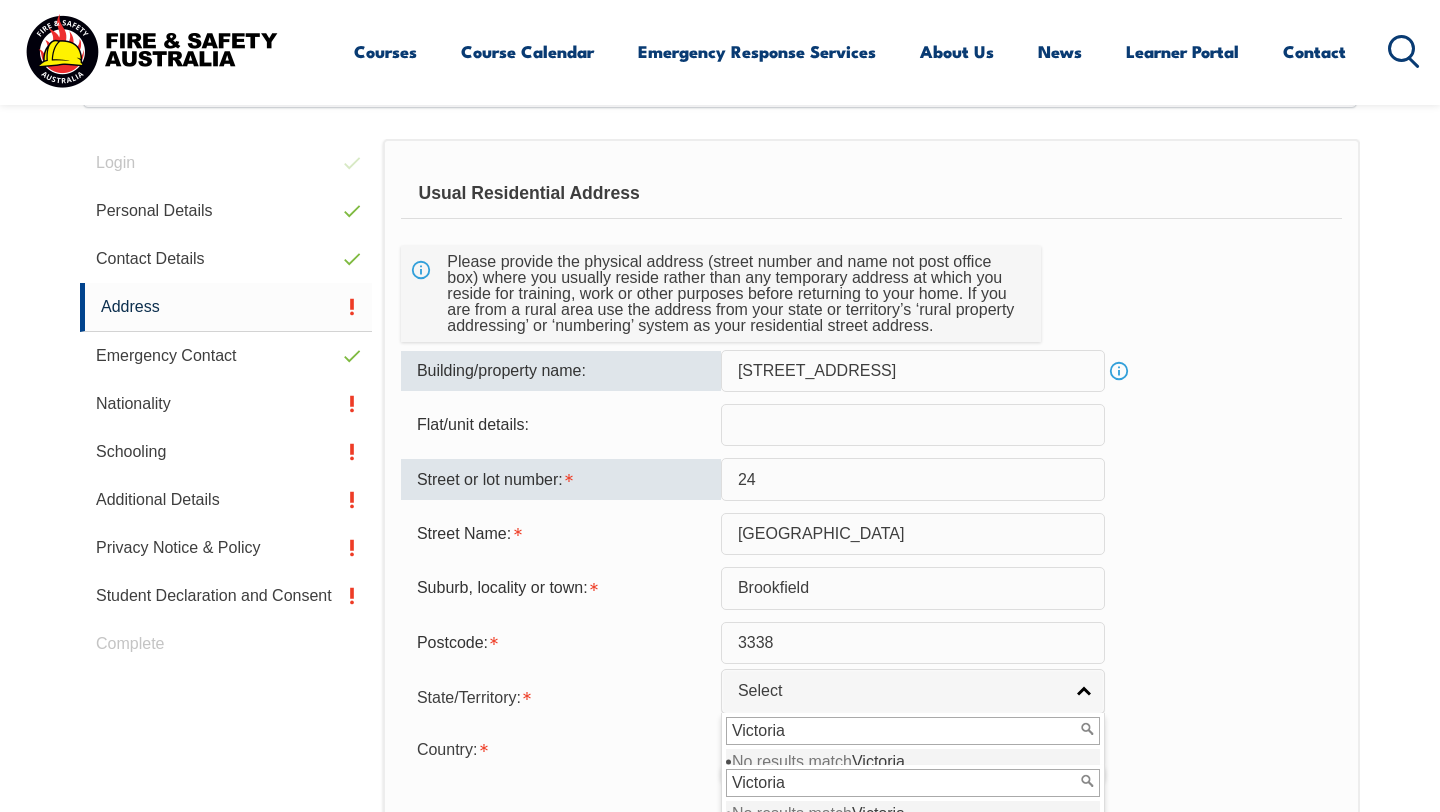click on "24" at bounding box center [913, 479] 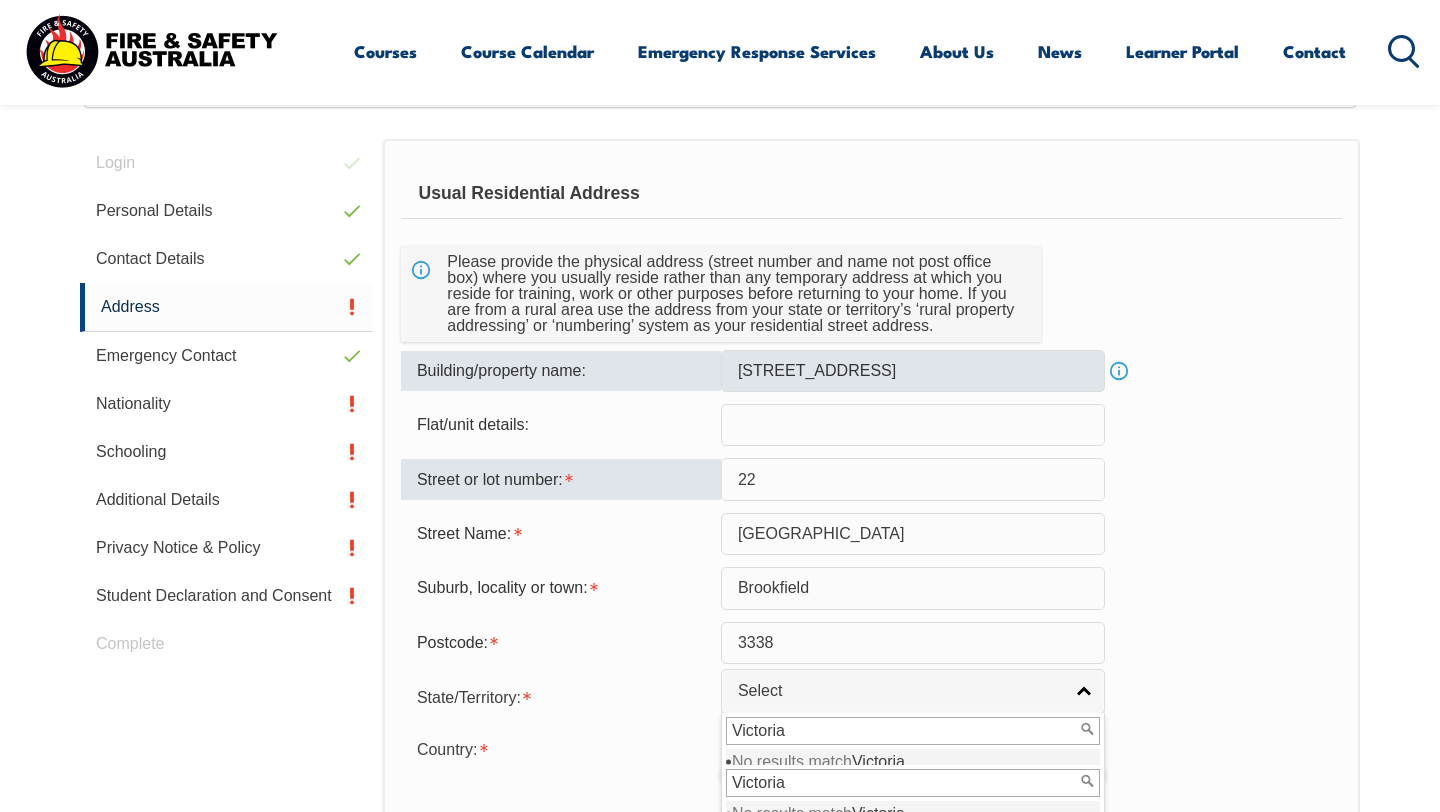 type on "22" 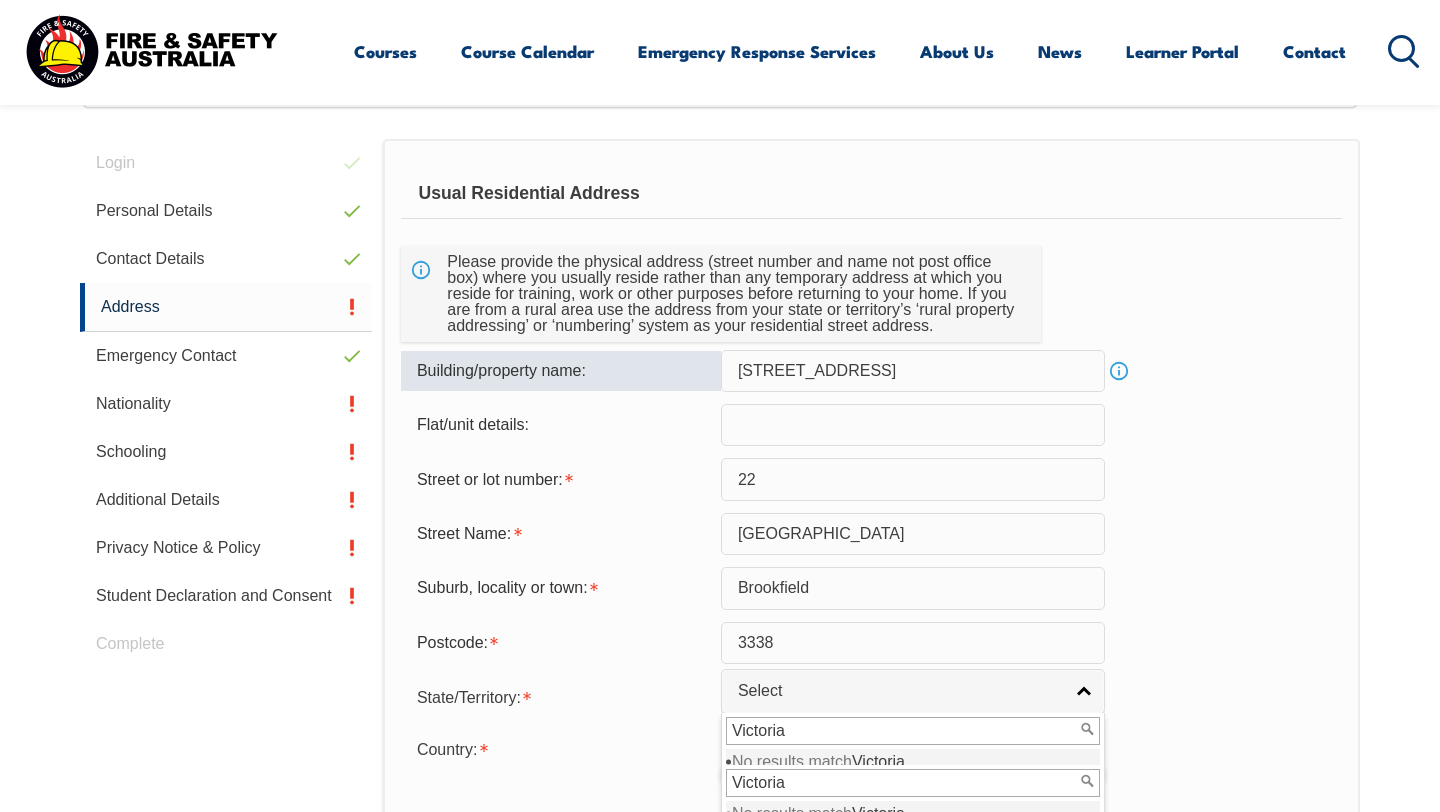 drag, startPoint x: 891, startPoint y: 378, endPoint x: 620, endPoint y: 348, distance: 272.65546 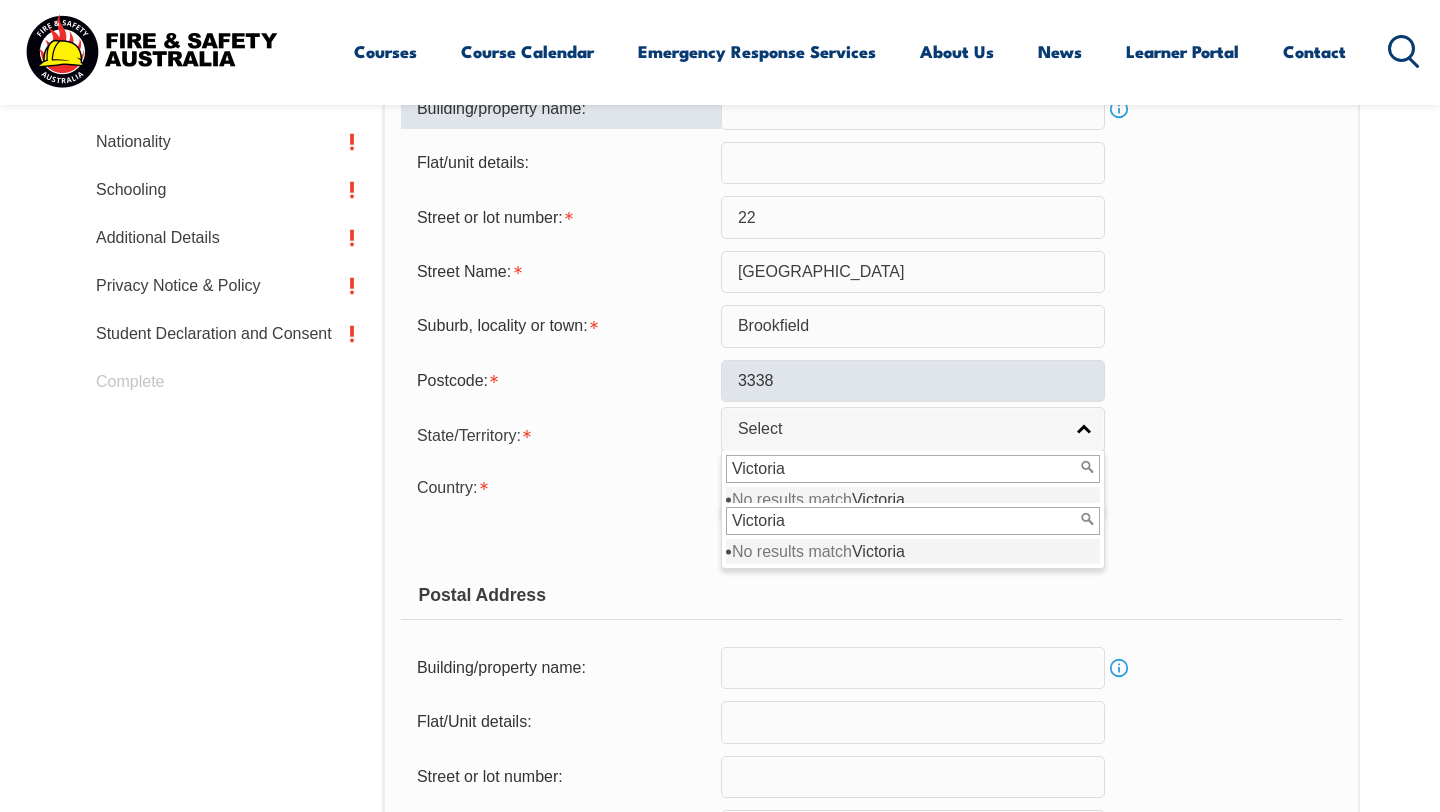 scroll, scrollTop: 838, scrollLeft: 0, axis: vertical 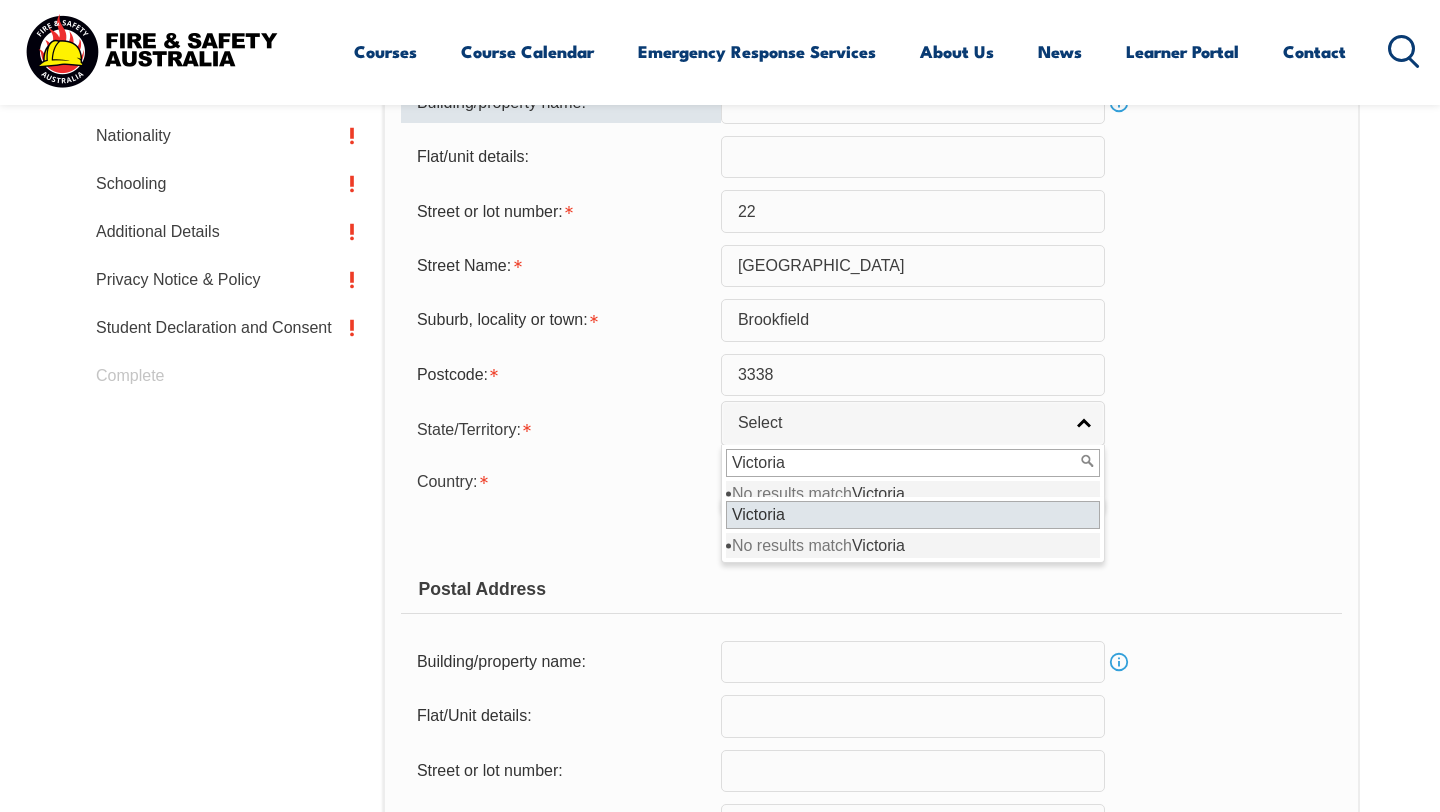 type 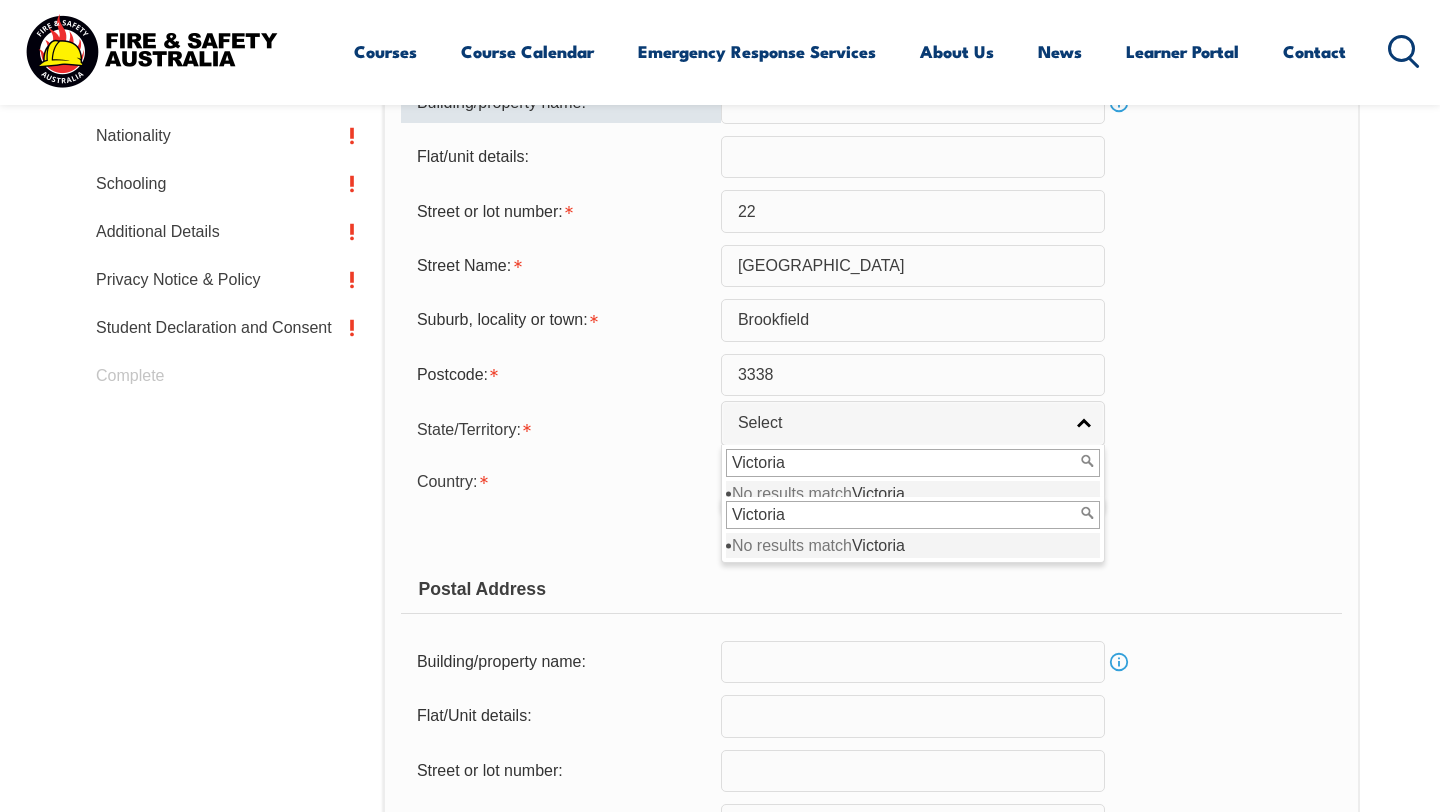 click on "Victoria" at bounding box center [913, 515] 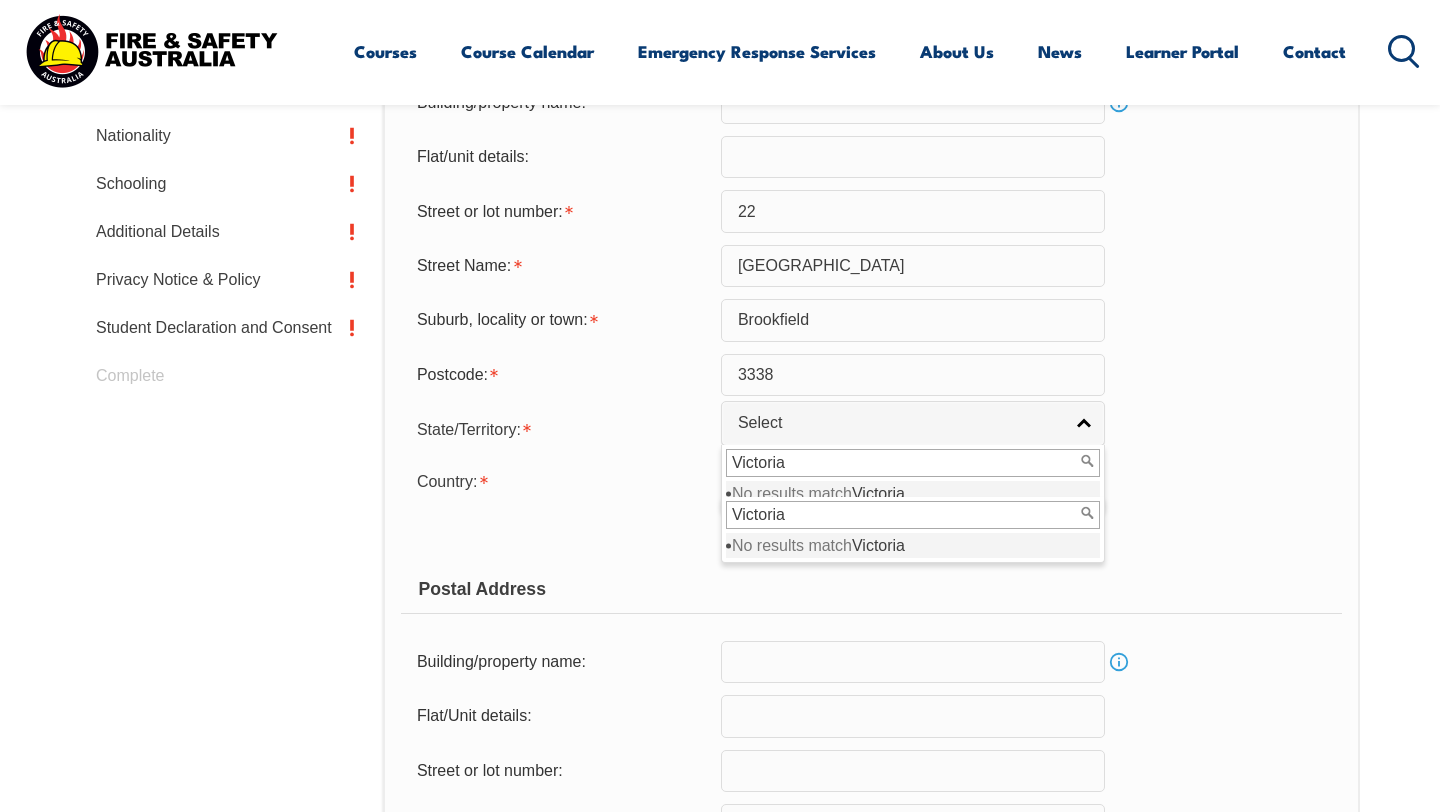 click on "Country: [GEOGRAPHIC_DATA] ([GEOGRAPHIC_DATA]) [GEOGRAPHIC_DATA] [GEOGRAPHIC_DATA] [GEOGRAPHIC_DATA] [GEOGRAPHIC_DATA] [GEOGRAPHIC_DATA] [GEOGRAPHIC_DATA] [GEOGRAPHIC_DATA] [GEOGRAPHIC_DATA] [GEOGRAPHIC_DATA] [GEOGRAPHIC_DATA] [GEOGRAPHIC_DATA] [GEOGRAPHIC_DATA] [GEOGRAPHIC_DATA] [GEOGRAPHIC_DATA] [GEOGRAPHIC_DATA] [GEOGRAPHIC_DATA] [GEOGRAPHIC_DATA] [GEOGRAPHIC_DATA] [GEOGRAPHIC_DATA] [GEOGRAPHIC_DATA] [GEOGRAPHIC_DATA] [GEOGRAPHIC_DATA] [GEOGRAPHIC_DATA] [GEOGRAPHIC_DATA] [GEOGRAPHIC_DATA] [GEOGRAPHIC_DATA] [GEOGRAPHIC_DATA] [GEOGRAPHIC_DATA] [GEOGRAPHIC_DATA], [GEOGRAPHIC_DATA] [GEOGRAPHIC_DATA] [GEOGRAPHIC_DATA] [GEOGRAPHIC_DATA] [GEOGRAPHIC_DATA] [GEOGRAPHIC_DATA] [GEOGRAPHIC_DATA] [GEOGRAPHIC_DATA] [GEOGRAPHIC_DATA] [GEOGRAPHIC_DATA] [GEOGRAPHIC_DATA] [GEOGRAPHIC_DATA] [GEOGRAPHIC_DATA] [GEOGRAPHIC_DATA] [GEOGRAPHIC_DATA] [GEOGRAPHIC_DATA] [GEOGRAPHIC_DATA] [GEOGRAPHIC_DATA] [GEOGRAPHIC_DATA] [GEOGRAPHIC_DATA] (excludes [GEOGRAPHIC_DATA] and [GEOGRAPHIC_DATA]) [GEOGRAPHIC_DATA] [GEOGRAPHIC_DATA] [GEOGRAPHIC_DATA], [GEOGRAPHIC_DATA], [GEOGRAPHIC_DATA] [GEOGRAPHIC_DATA] Cote d'Ivoire [GEOGRAPHIC_DATA] [GEOGRAPHIC_DATA] [GEOGRAPHIC_DATA] [GEOGRAPHIC_DATA] [GEOGRAPHIC_DATA] [GEOGRAPHIC_DATA] [GEOGRAPHIC_DATA] [GEOGRAPHIC_DATA] [GEOGRAPHIC_DATA] [GEOGRAPHIC_DATA] [GEOGRAPHIC_DATA] [GEOGRAPHIC_DATA][PERSON_NAME][GEOGRAPHIC_DATA] [GEOGRAPHIC_DATA] [GEOGRAPHIC_DATA] [GEOGRAPHIC_DATA] [GEOGRAPHIC_DATA] [GEOGRAPHIC_DATA] [GEOGRAPHIC_DATA] [GEOGRAPHIC_DATA] [GEOGRAPHIC_DATA] [GEOGRAPHIC_DATA] [GEOGRAPHIC_DATA] [GEOGRAPHIC_DATA] [GEOGRAPHIC_DATA] [GEOGRAPHIC_DATA] [GEOGRAPHIC_DATA] [US_STATE] [GEOGRAPHIC_DATA] [GEOGRAPHIC_DATA] [GEOGRAPHIC_DATA] [GEOGRAPHIC_DATA]" at bounding box center [871, 480] 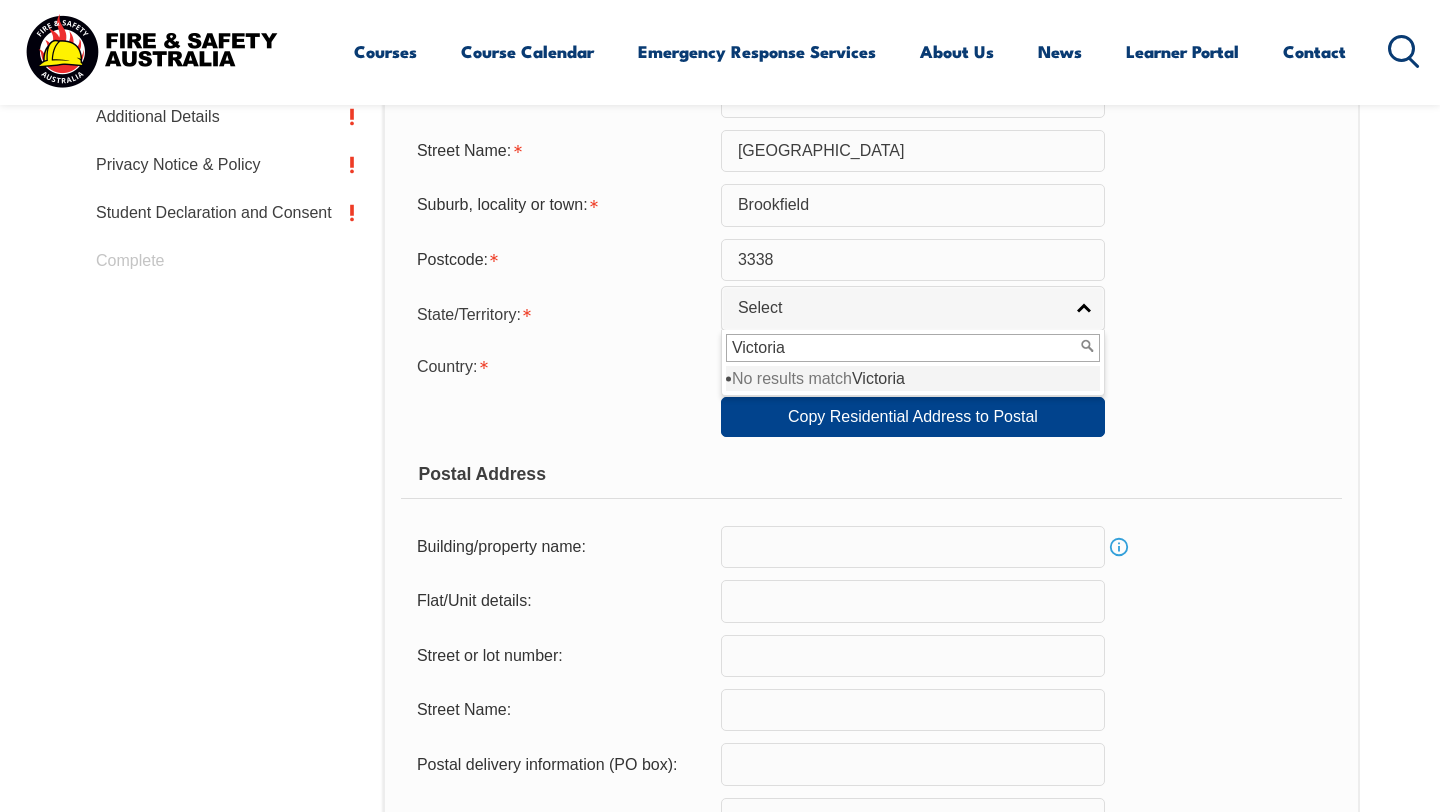 scroll, scrollTop: 1033, scrollLeft: 0, axis: vertical 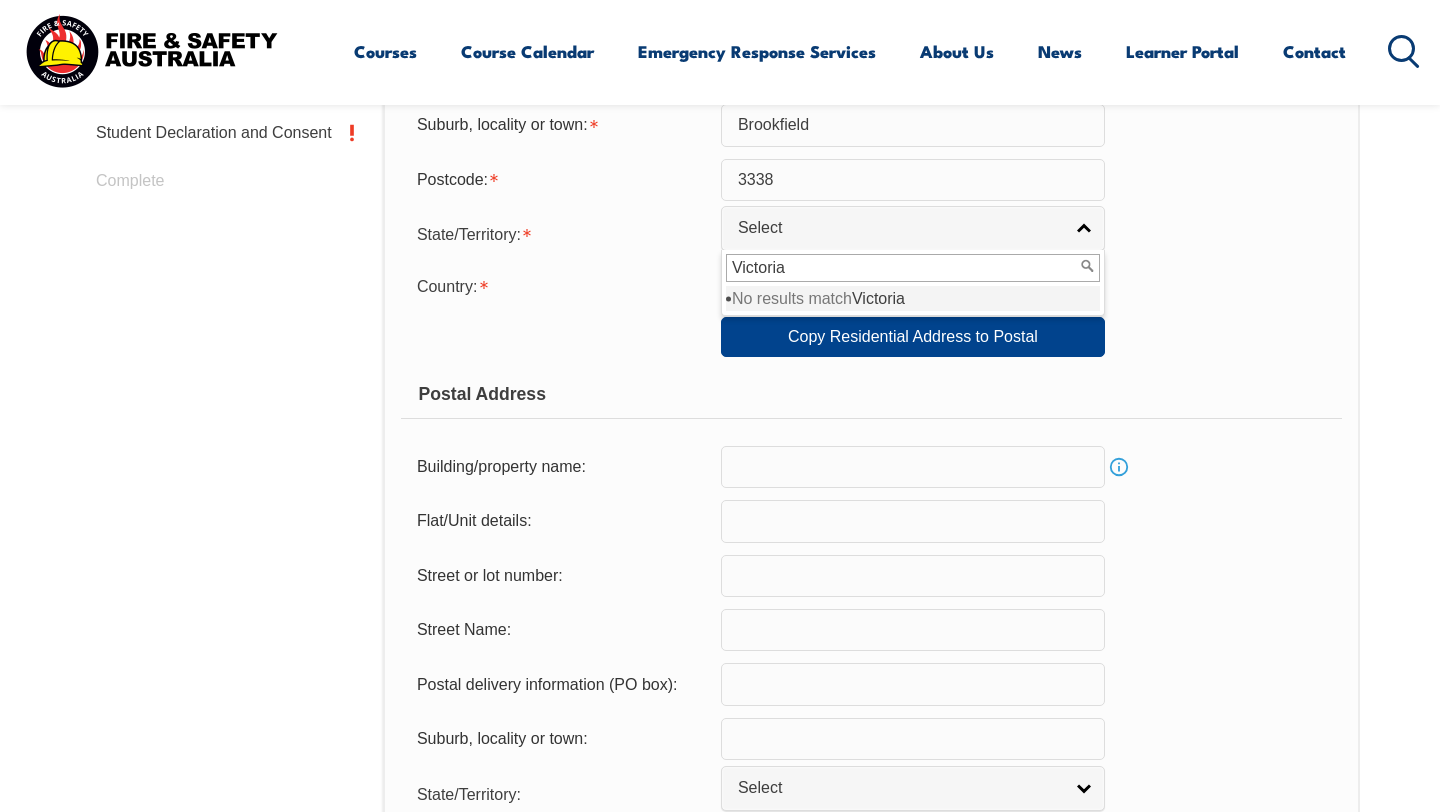 click on "Usual Residential Address Please provide the physical address (street number and name not post office box) where you usually reside rather than any temporary address at which you reside for training, work or other purposes before returning to your home.  If you are from a rural area use the address from your state or territory’s ‘rural property addressing’ or ‘numbering’ system as your residential street address.  Building/property name: Info Flat/unit details: Street or lot number: 22 Street Name: [GEOGRAPHIC_DATA] Address - Postal delivery information ([GEOGRAPHIC_DATA]): Suburb, locality or town: [GEOGRAPHIC_DATA] Postcode: [GEOGRAPHIC_DATA]: [GEOGRAPHIC_DATA] [GEOGRAPHIC_DATA] [GEOGRAPHIC_DATA] [GEOGRAPHIC_DATA] [GEOGRAPHIC_DATA] [GEOGRAPHIC_DATA] [GEOGRAPHIC_DATA] [GEOGRAPHIC_DATA] Other [GEOGRAPHIC_DATA] Overseas
Select
[GEOGRAPHIC_DATA]
No results match  [PERSON_NAME]
Country: [GEOGRAPHIC_DATA] ([GEOGRAPHIC_DATA]) [GEOGRAPHIC_DATA] [GEOGRAPHIC_DATA] [GEOGRAPHIC_DATA] [GEOGRAPHIC_DATA] [GEOGRAPHIC_DATA] [GEOGRAPHIC_DATA] [GEOGRAPHIC_DATA] [GEOGRAPHIC_DATA] [GEOGRAPHIC_DATA] Argentinian [GEOGRAPHIC_DATA] [GEOGRAPHIC_DATA] [GEOGRAPHIC_DATA] [GEOGRAPHIC_DATA] [GEOGRAPHIC_DATA] [GEOGRAPHIC_DATA] [GEOGRAPHIC_DATA]" at bounding box center (871, 346) 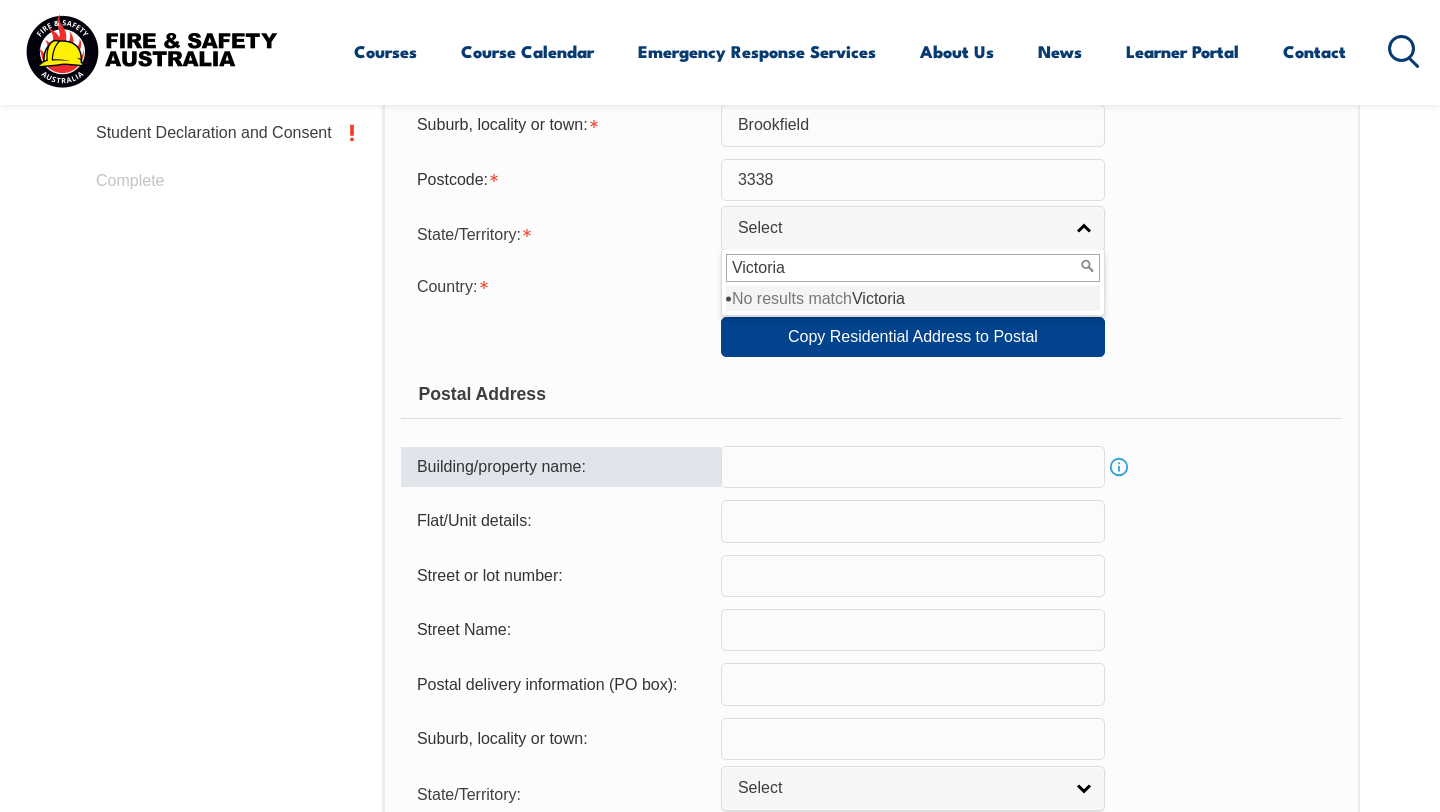 click at bounding box center [913, 467] 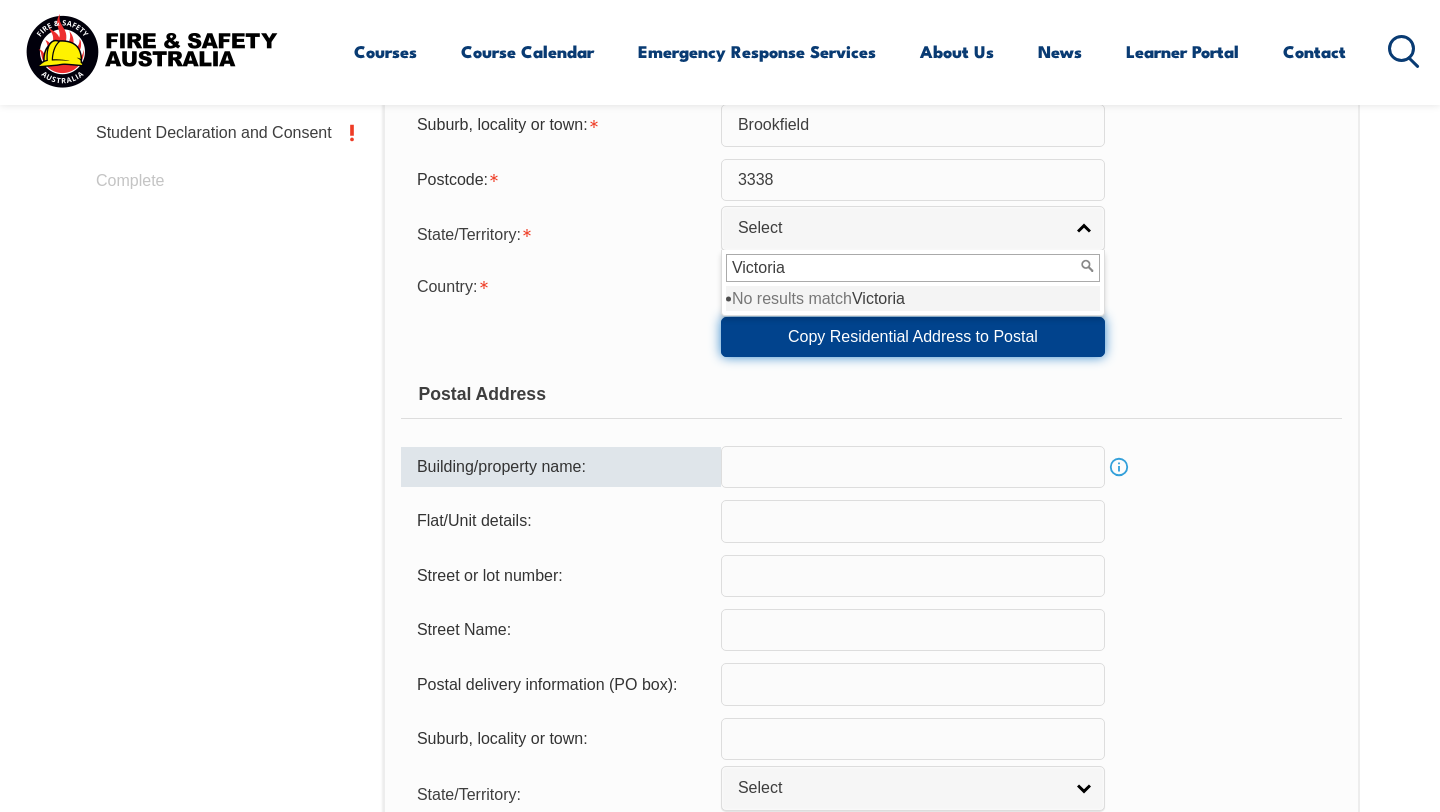 click on "Copy Residential Address to Postal" at bounding box center [913, 337] 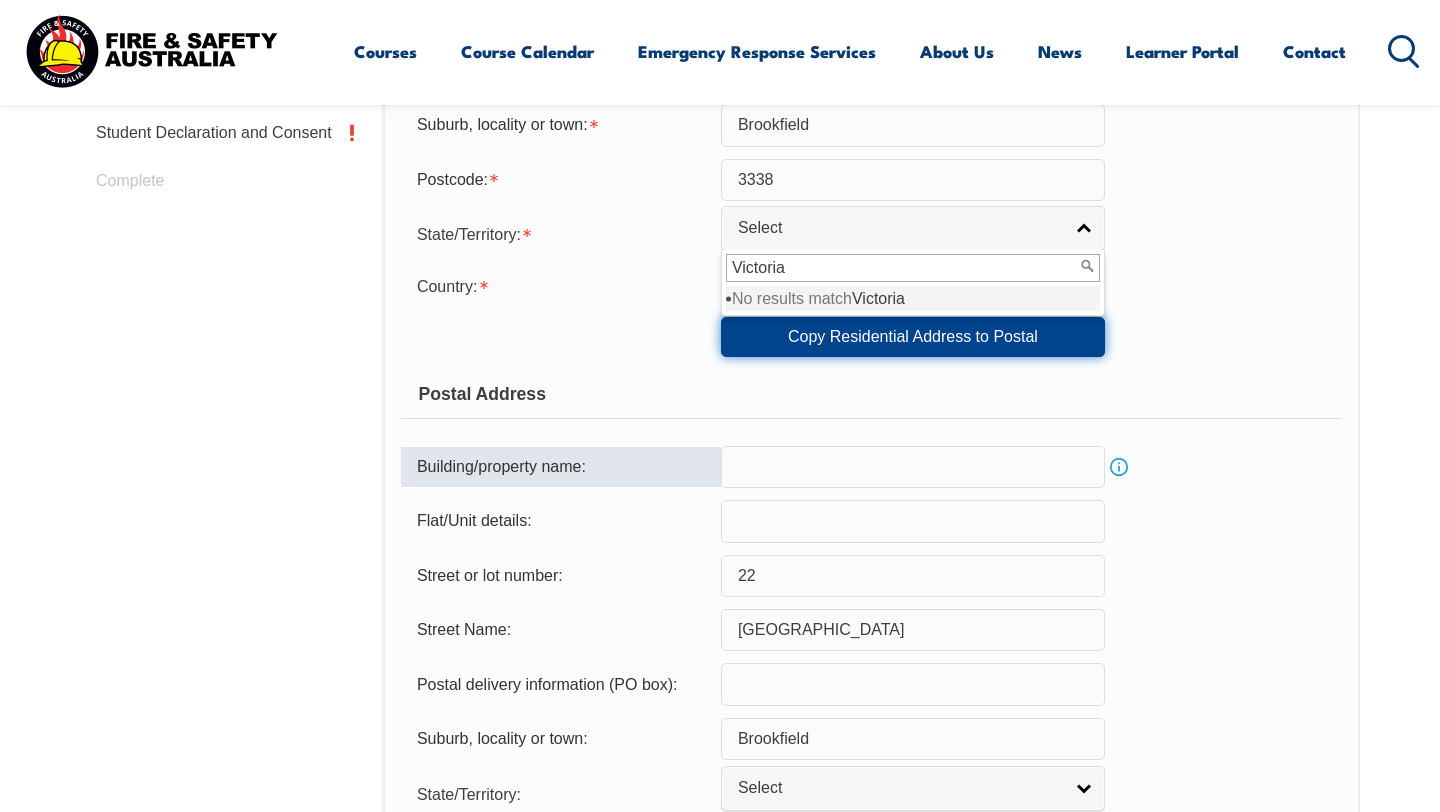 select on "1101" 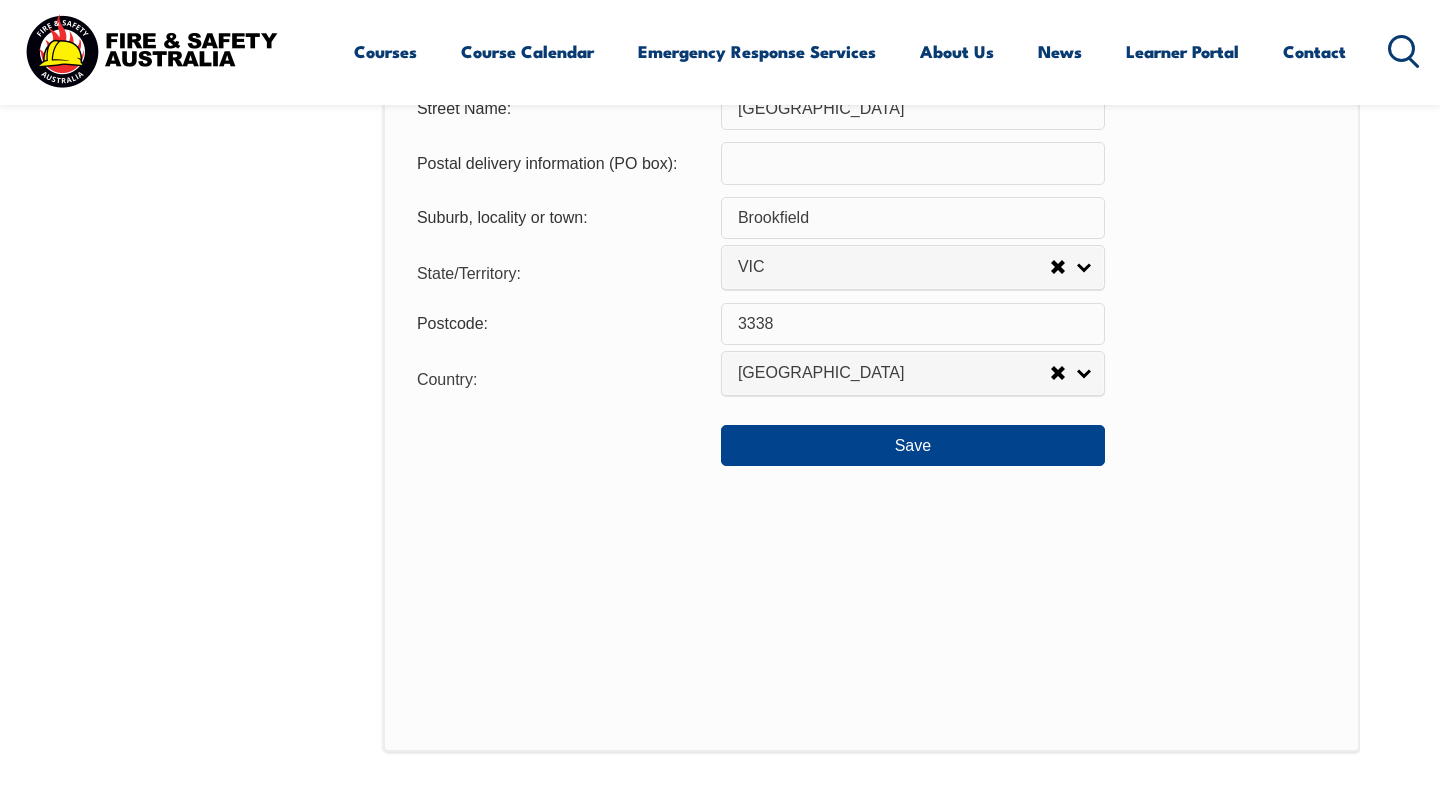 scroll, scrollTop: 1556, scrollLeft: 0, axis: vertical 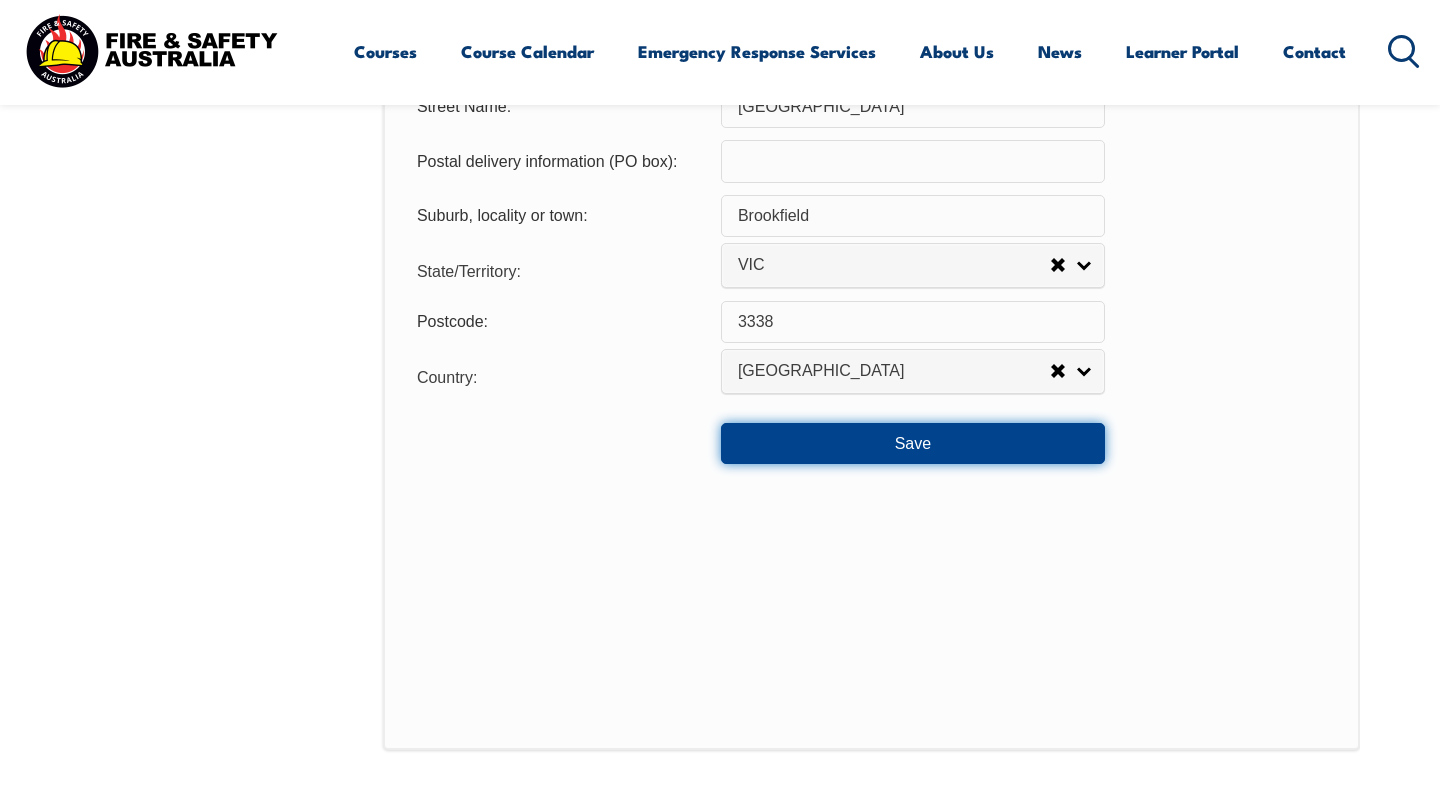 click on "Save" at bounding box center (913, 443) 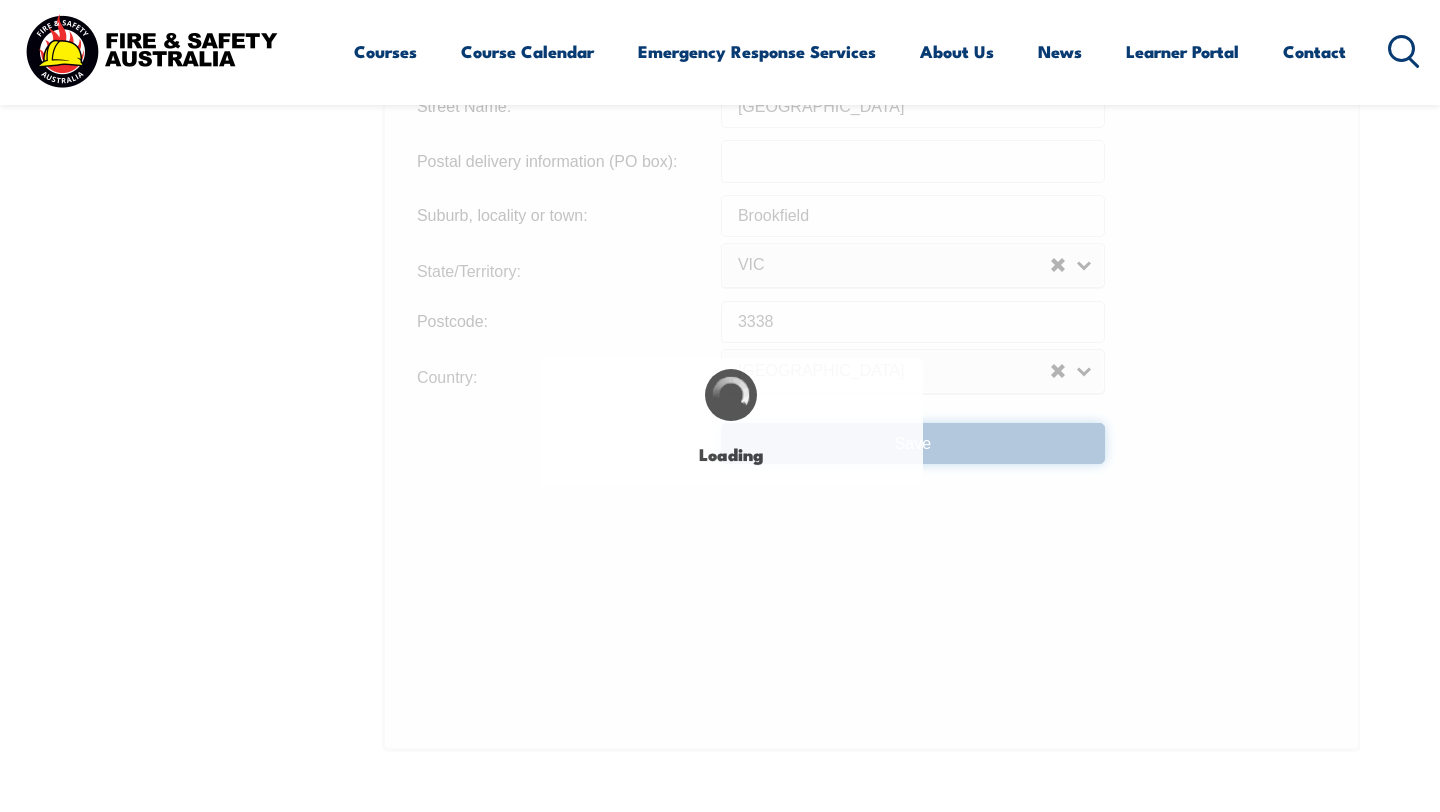 type 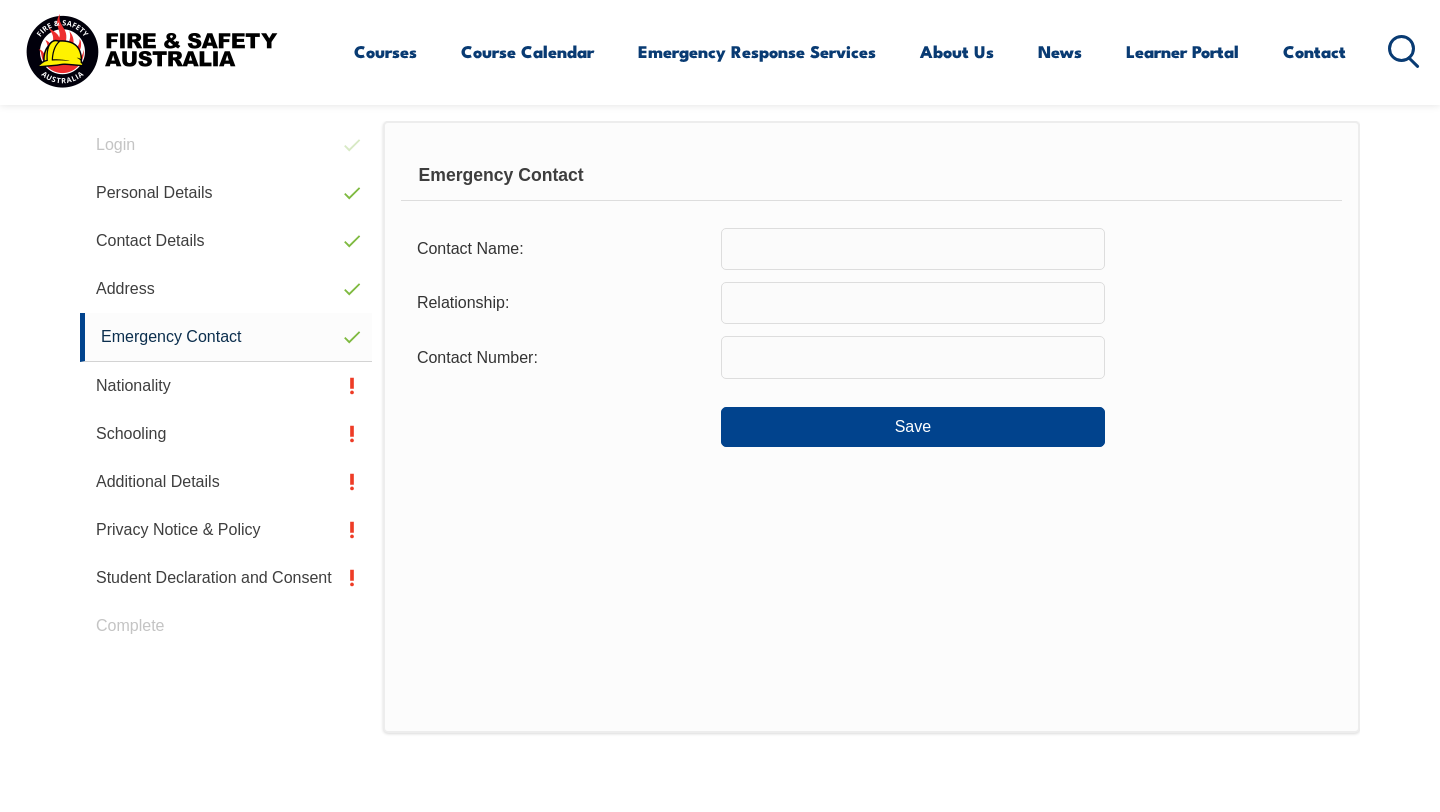 scroll, scrollTop: 545, scrollLeft: 0, axis: vertical 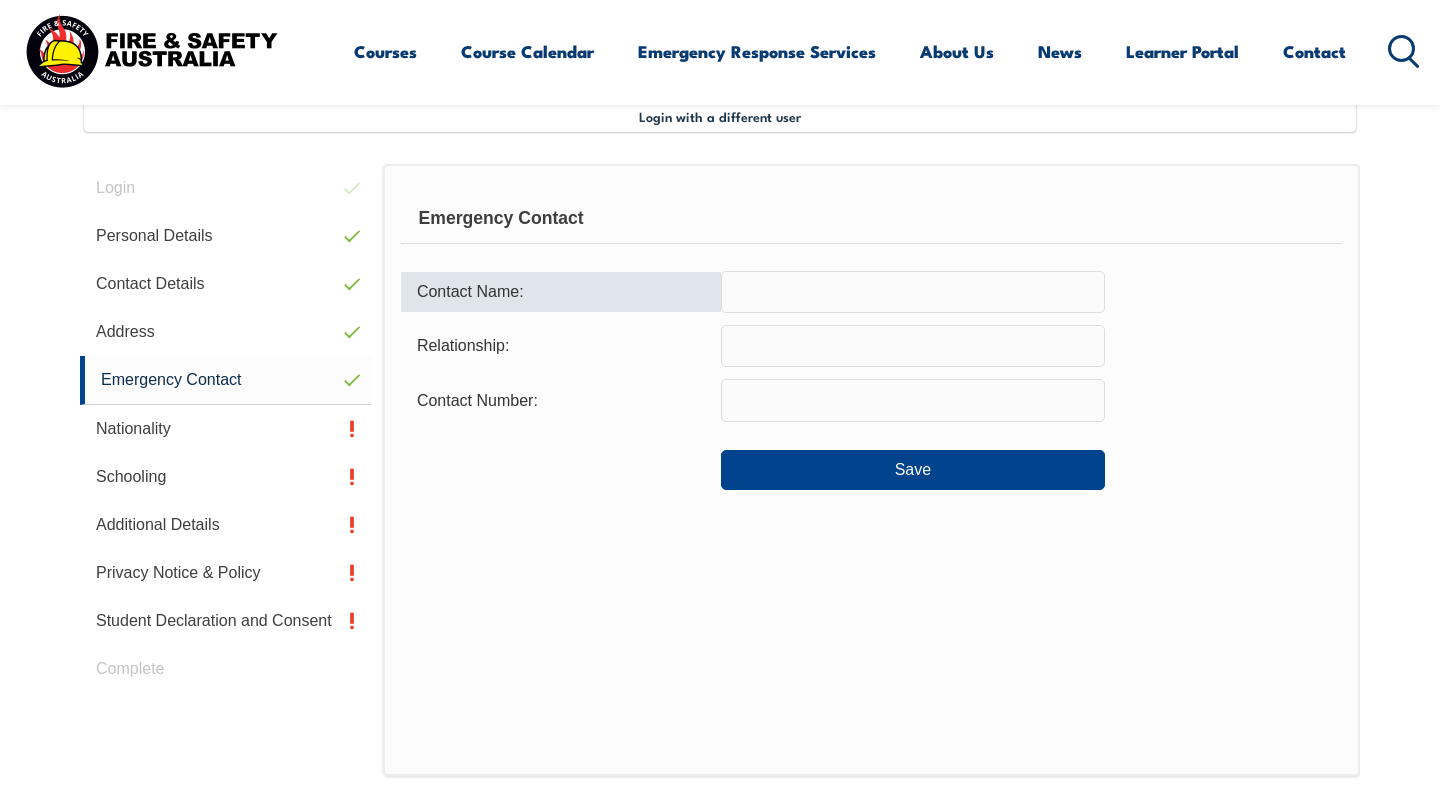 click at bounding box center [913, 292] 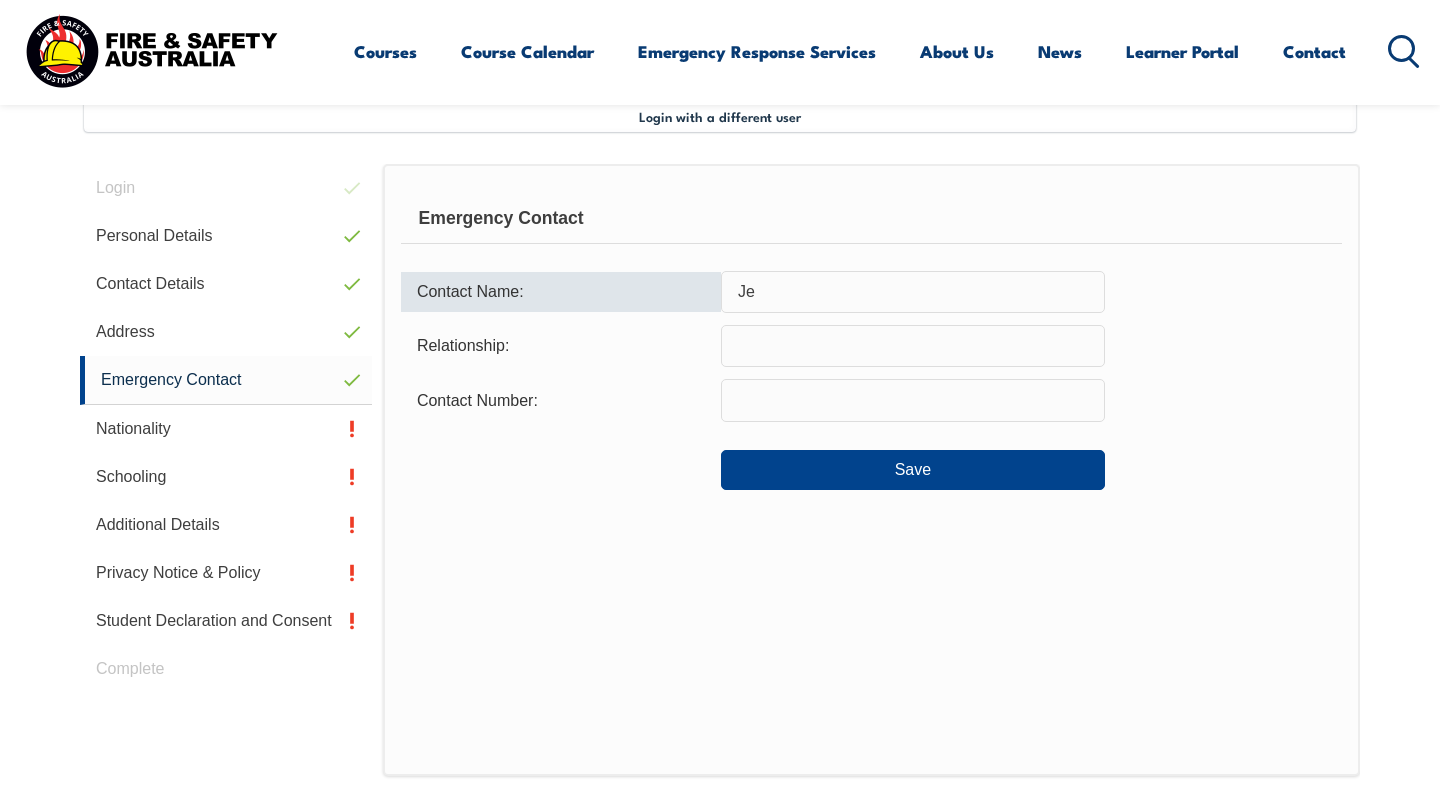 type on "J" 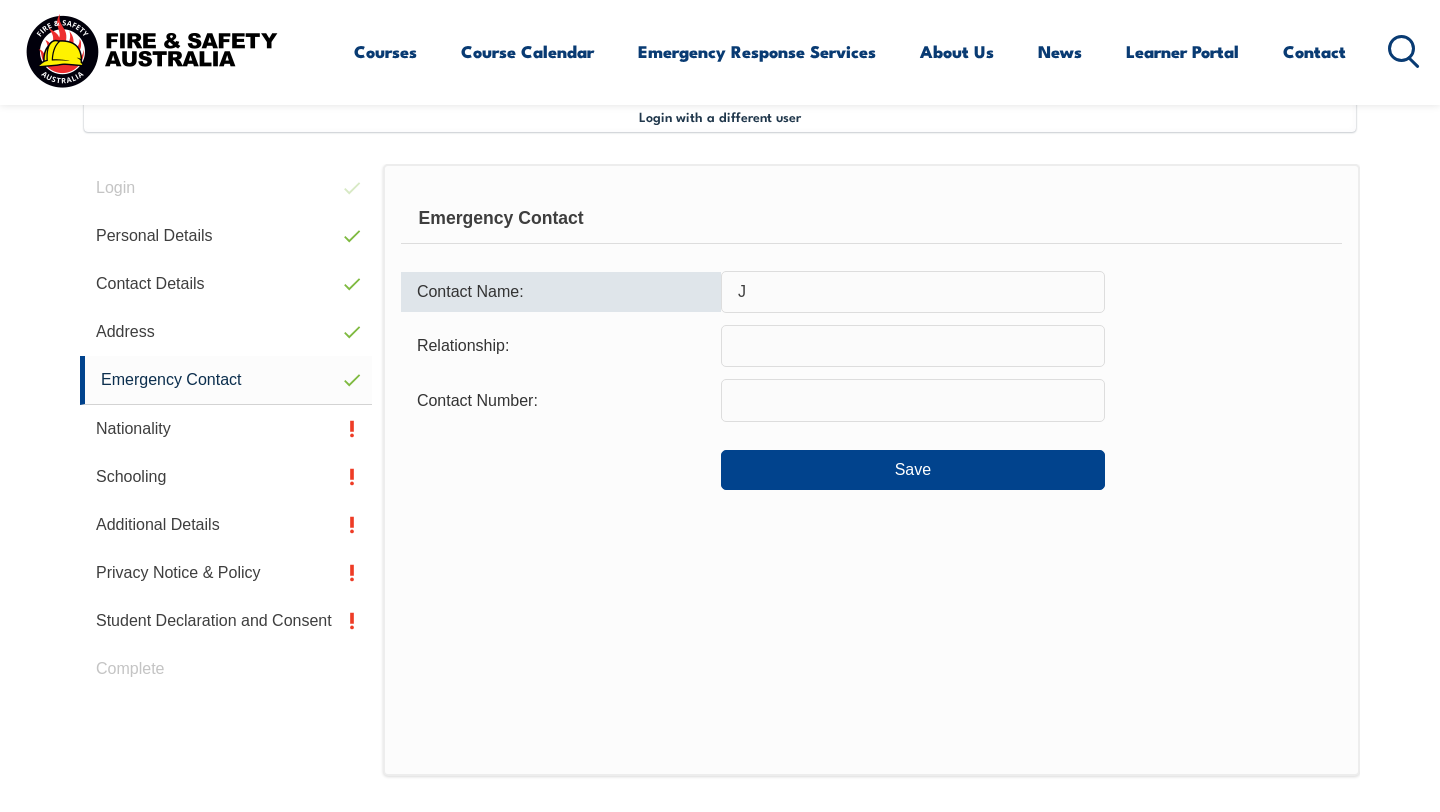 type 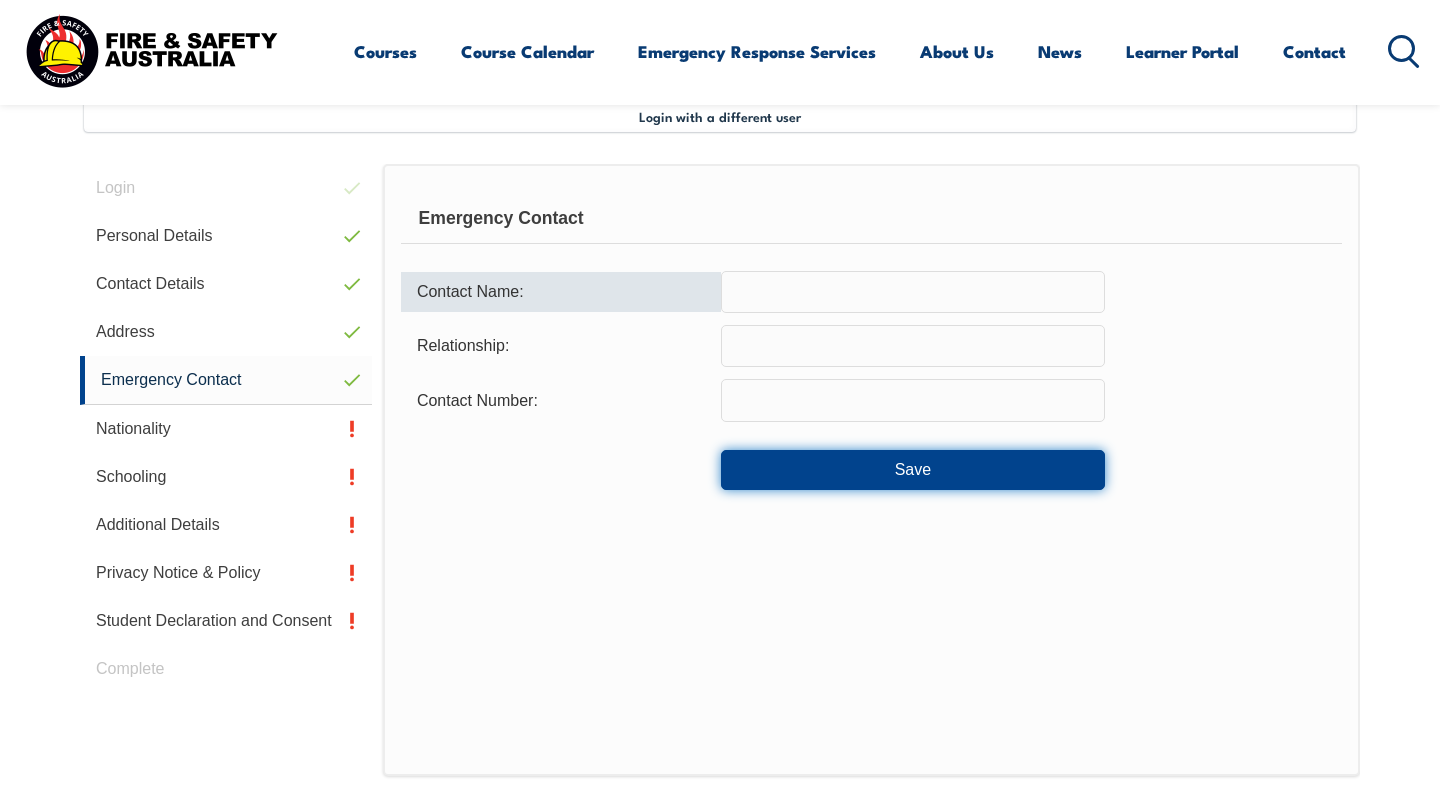 click on "Save" at bounding box center (913, 470) 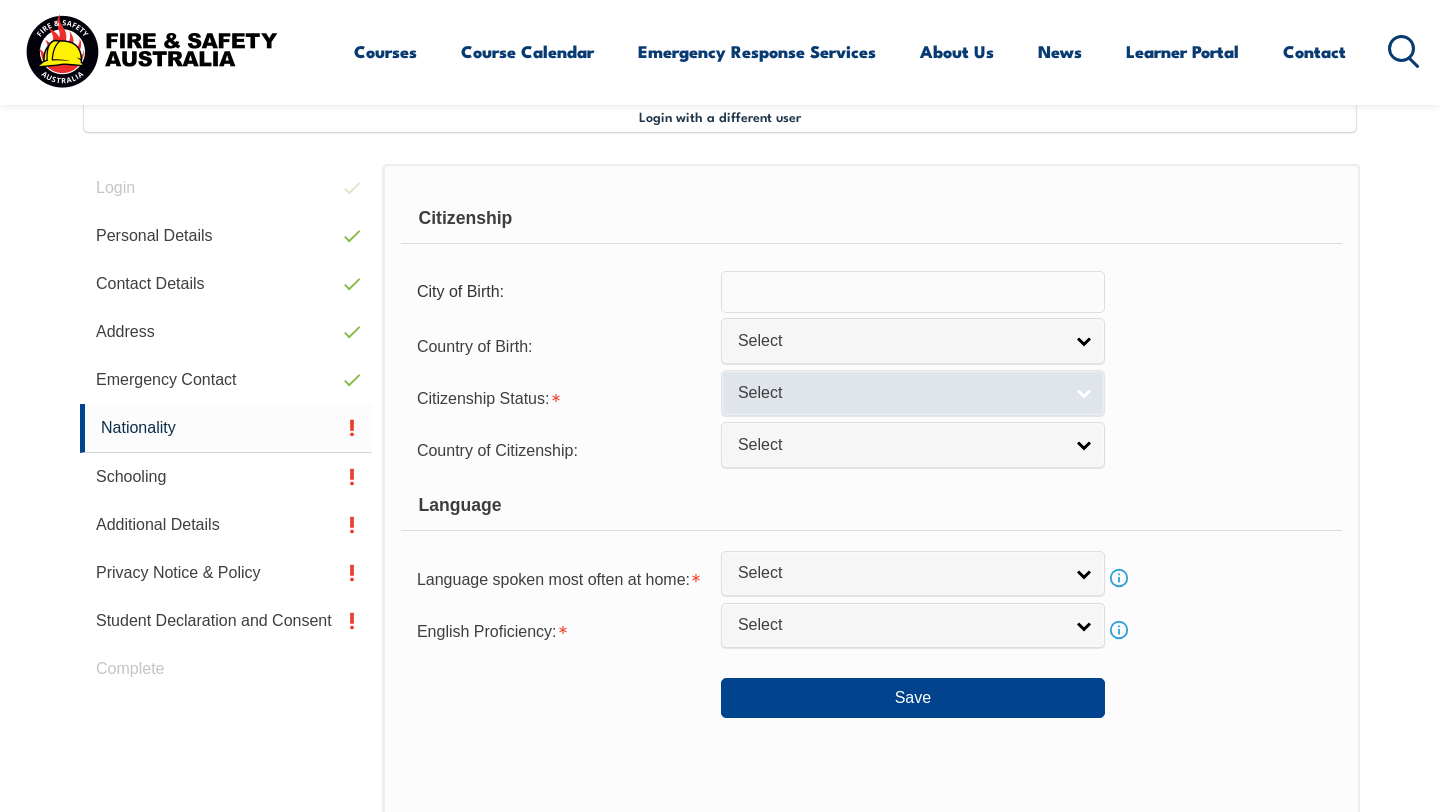 click on "Select" at bounding box center [900, 393] 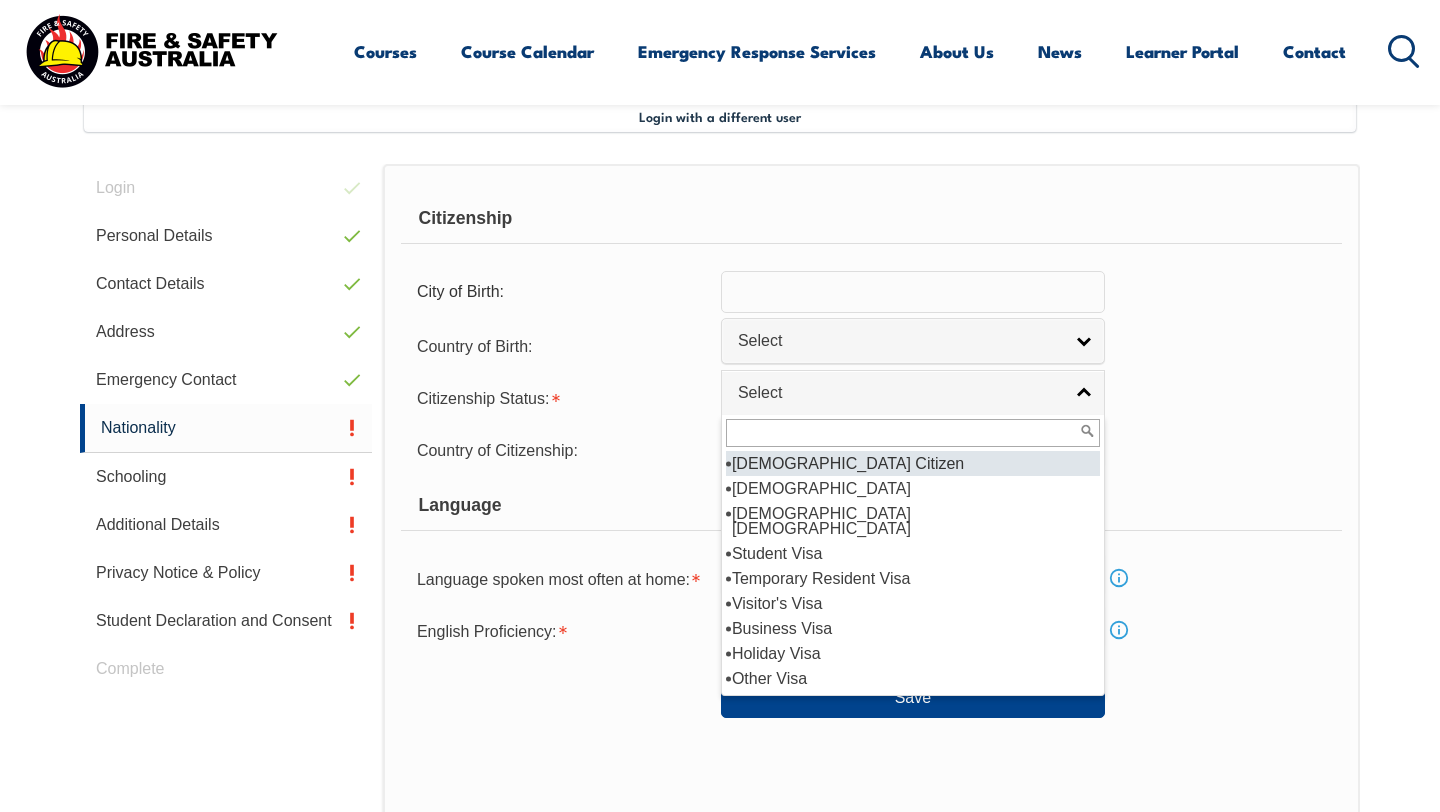 click on "[DEMOGRAPHIC_DATA] Citizen" at bounding box center (913, 463) 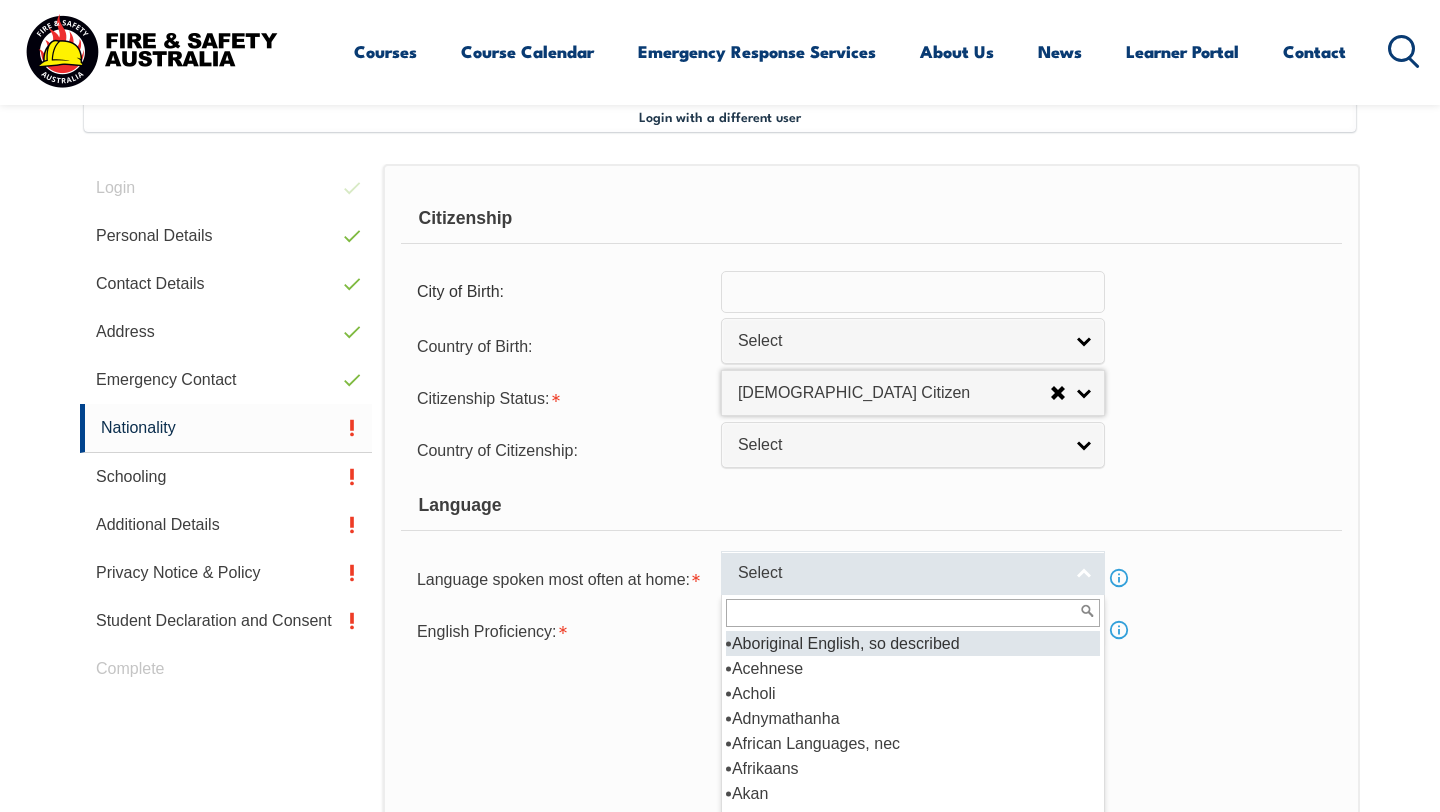 click on "Select" at bounding box center (900, 573) 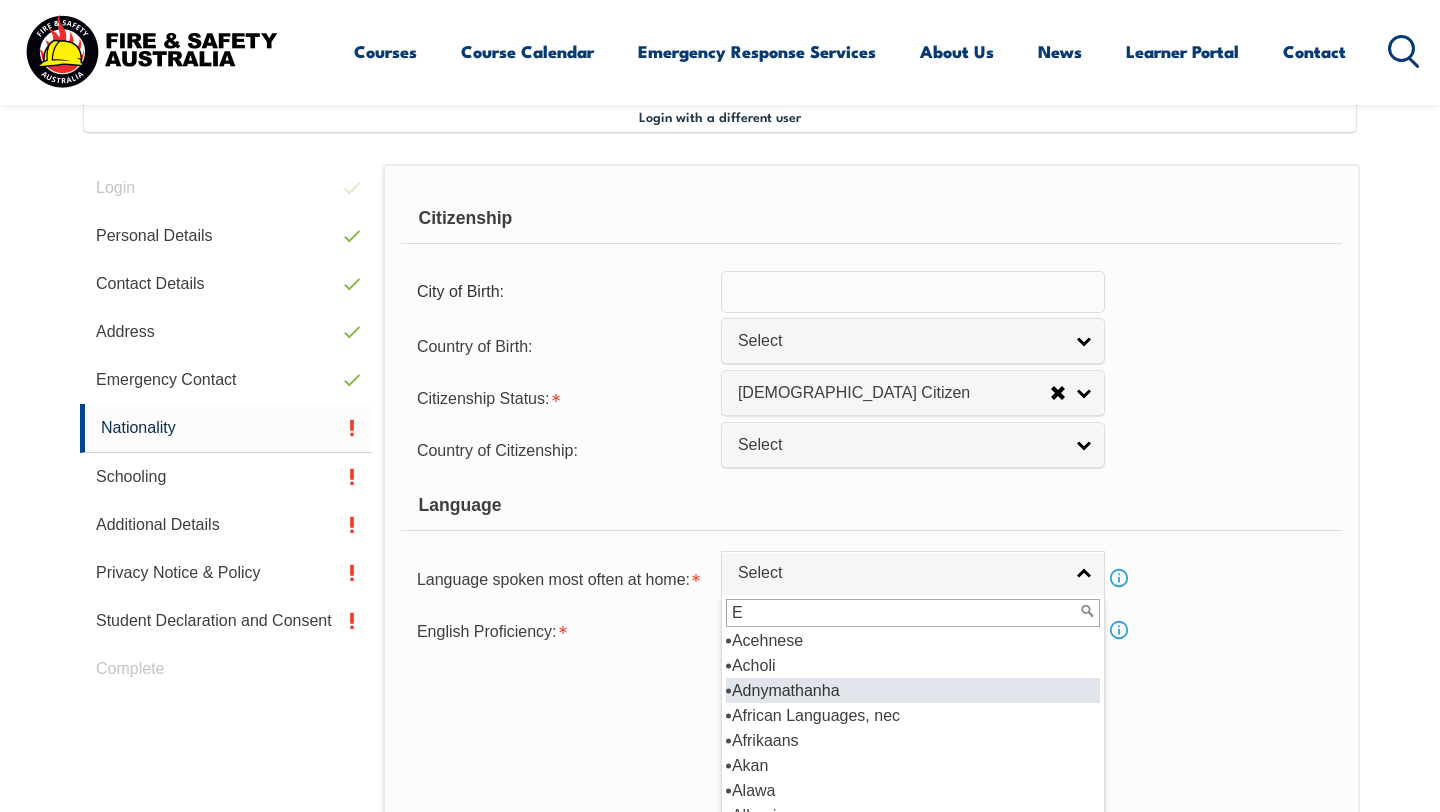 scroll, scrollTop: 0, scrollLeft: 0, axis: both 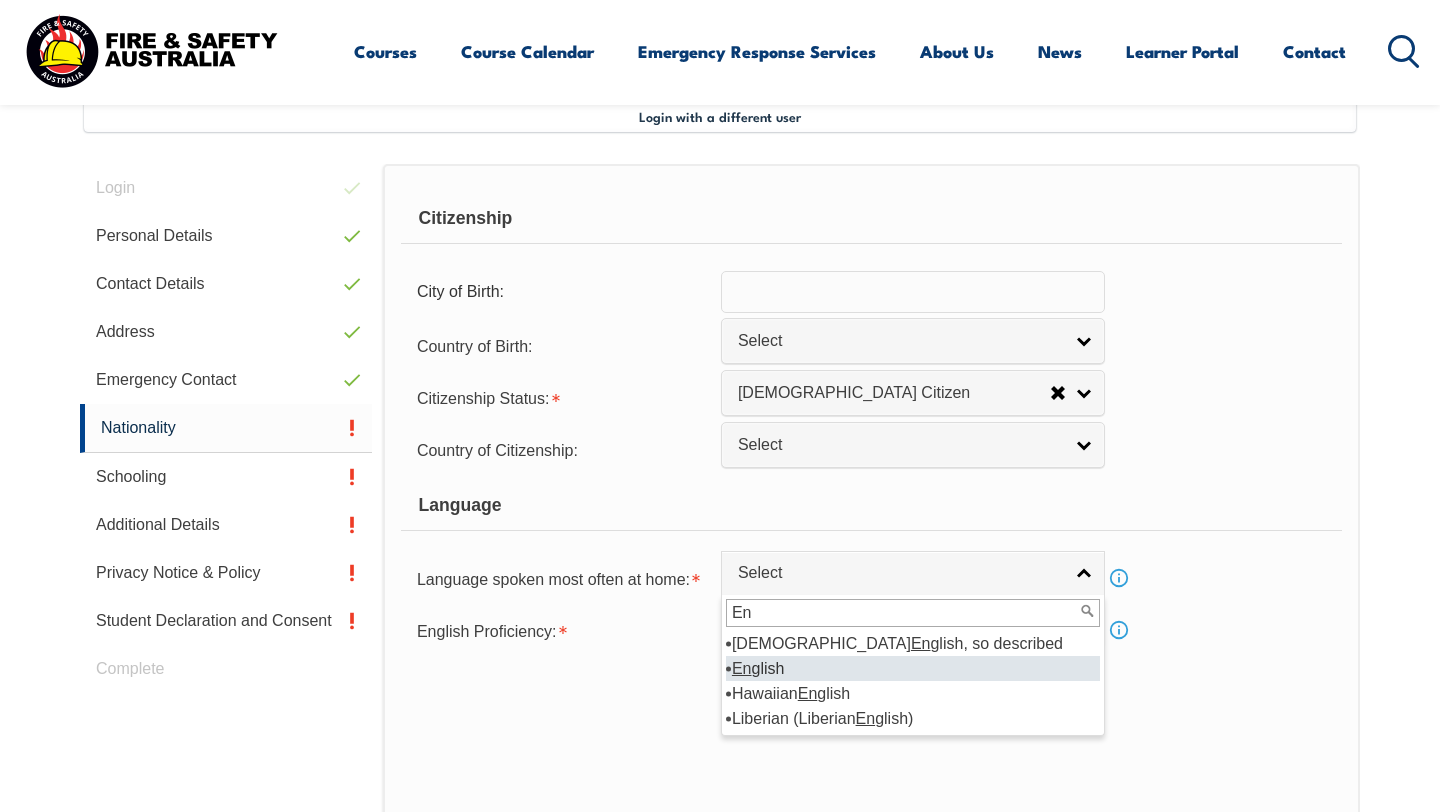 type on "En" 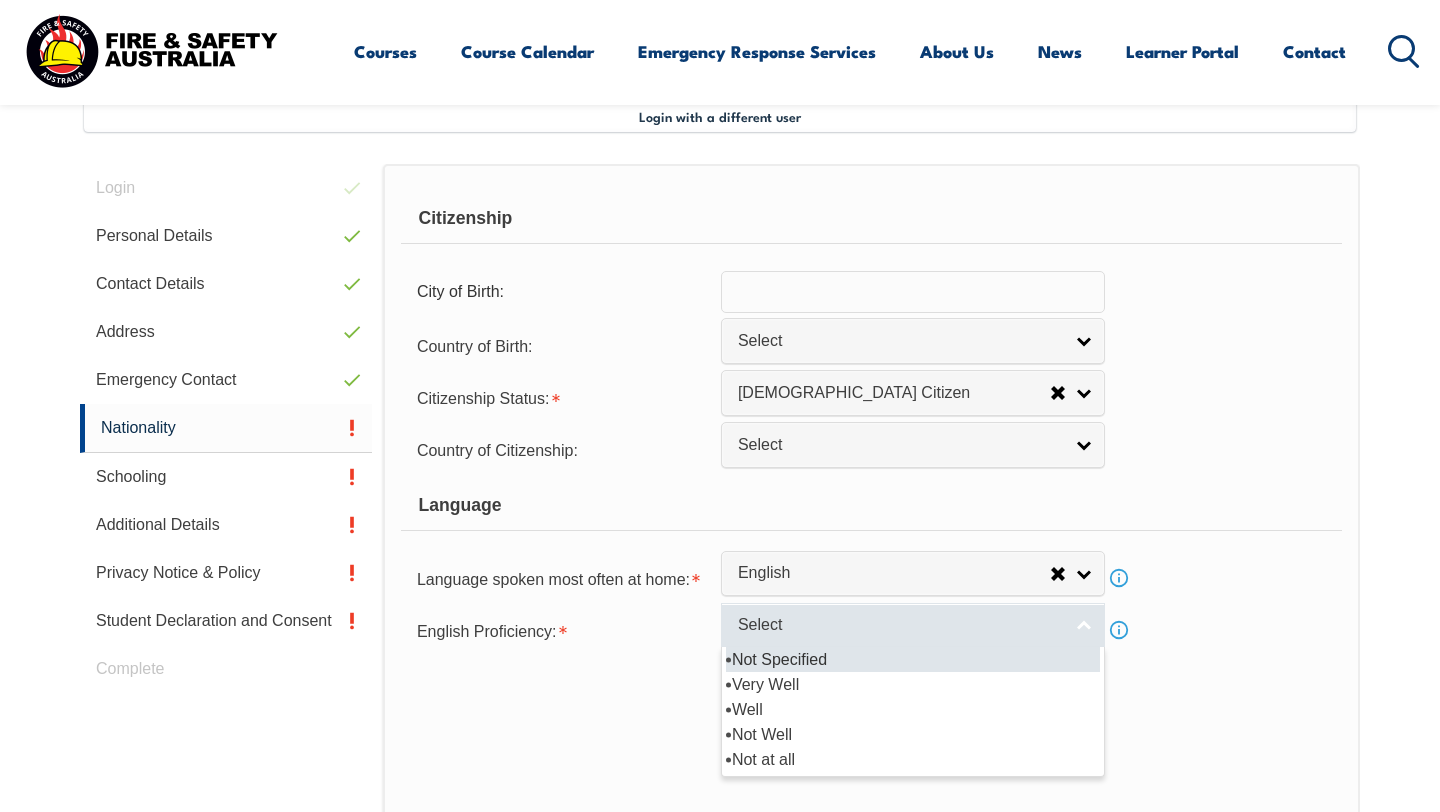 click on "Select" at bounding box center [900, 625] 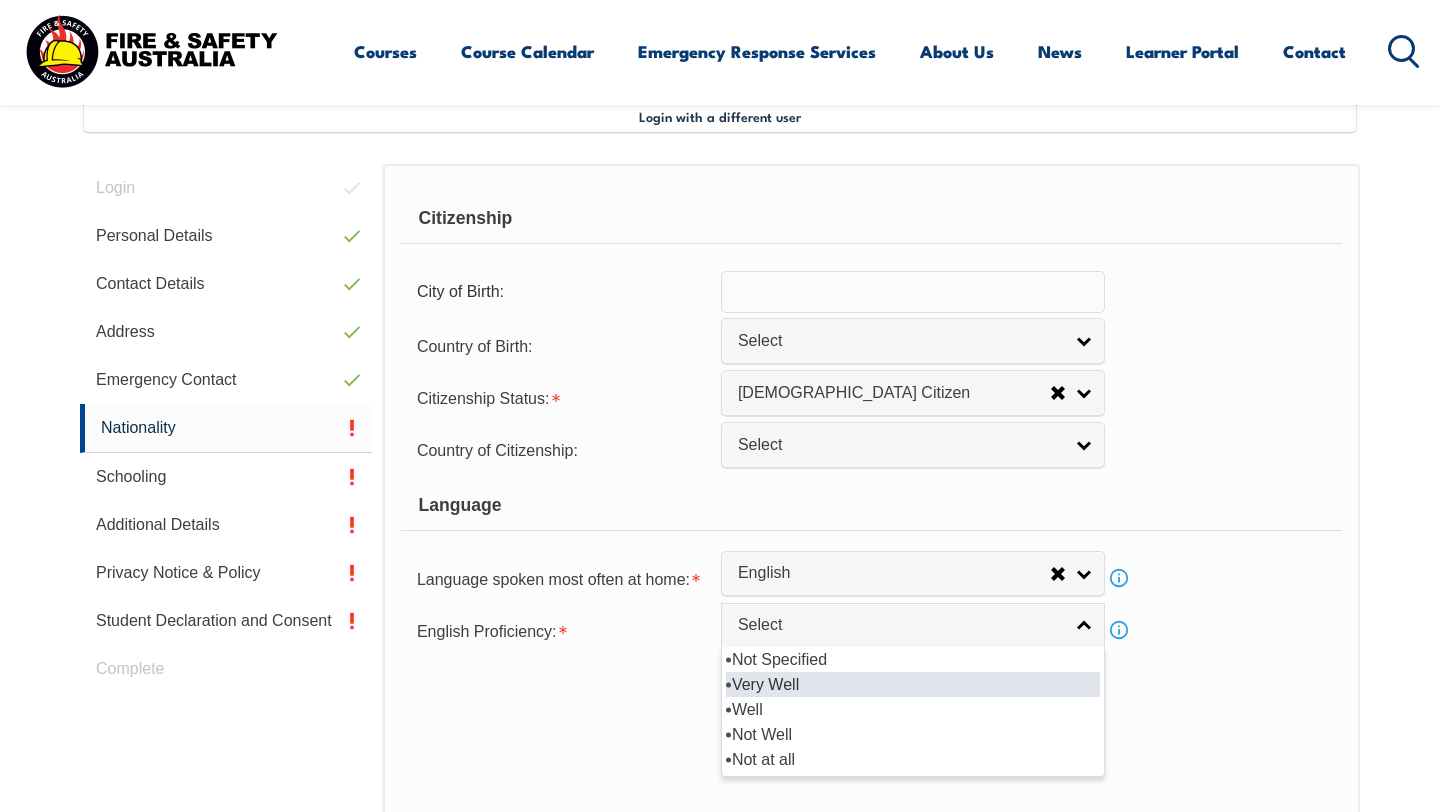 click on "Very Well" at bounding box center (913, 684) 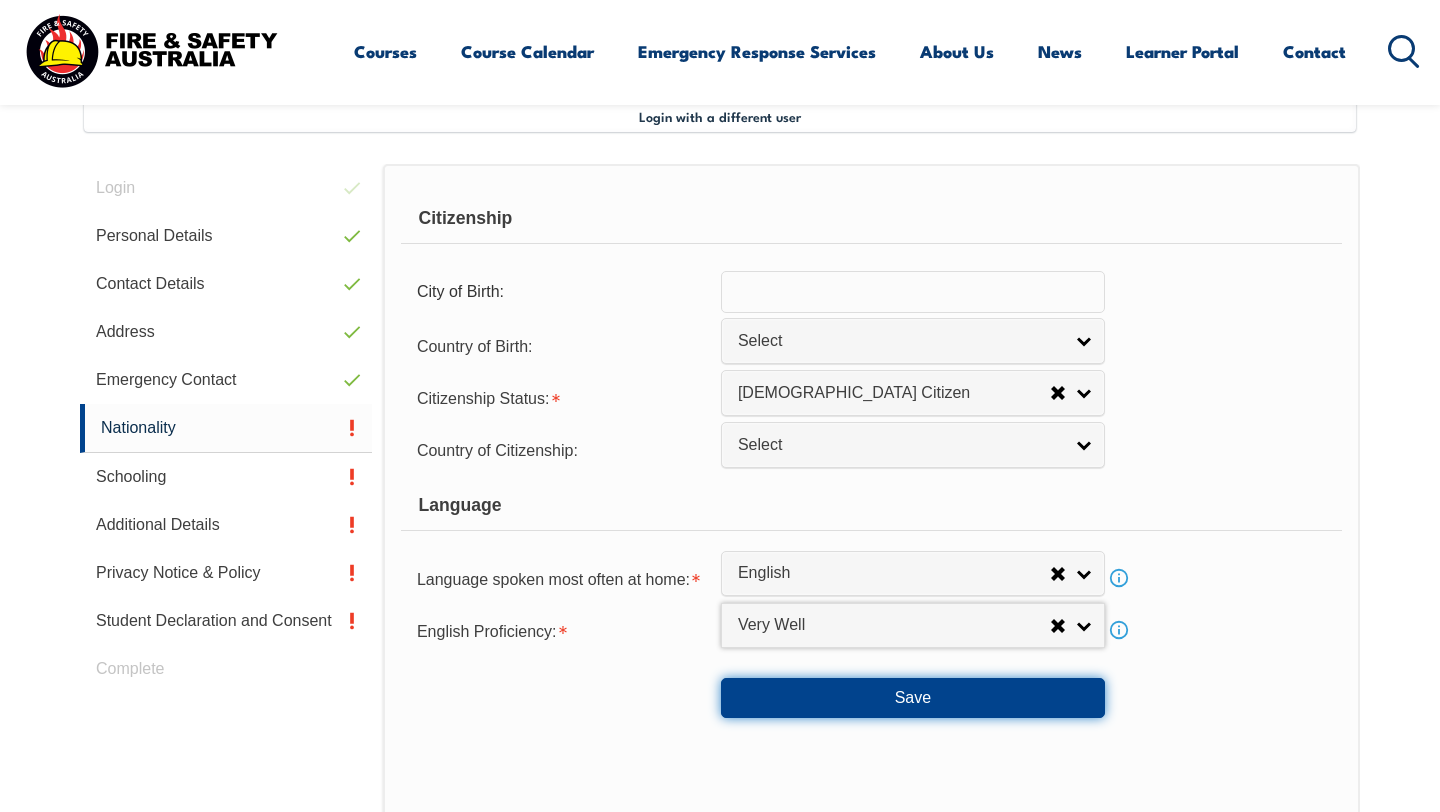 click on "Save" at bounding box center (913, 698) 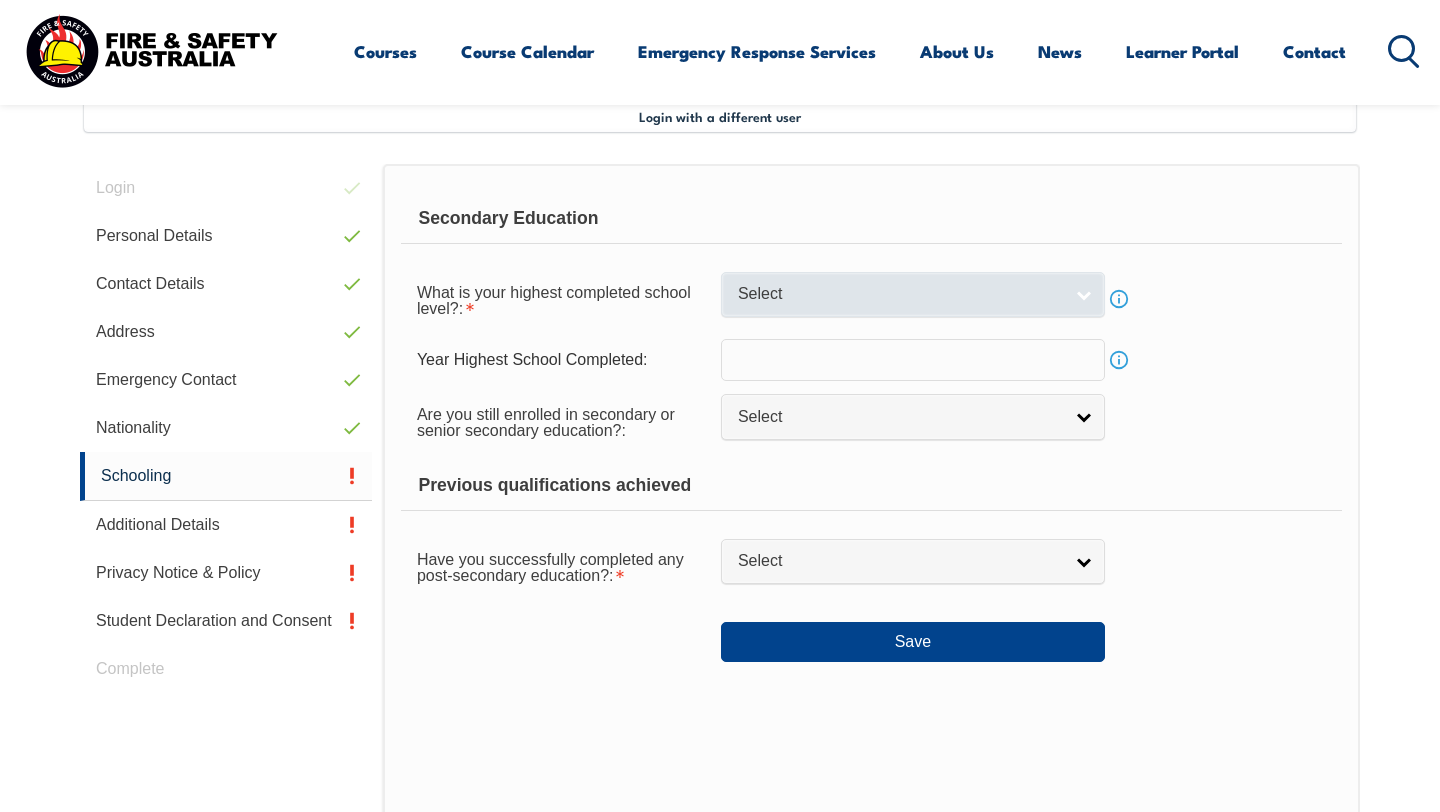 click on "Select" at bounding box center (913, 294) 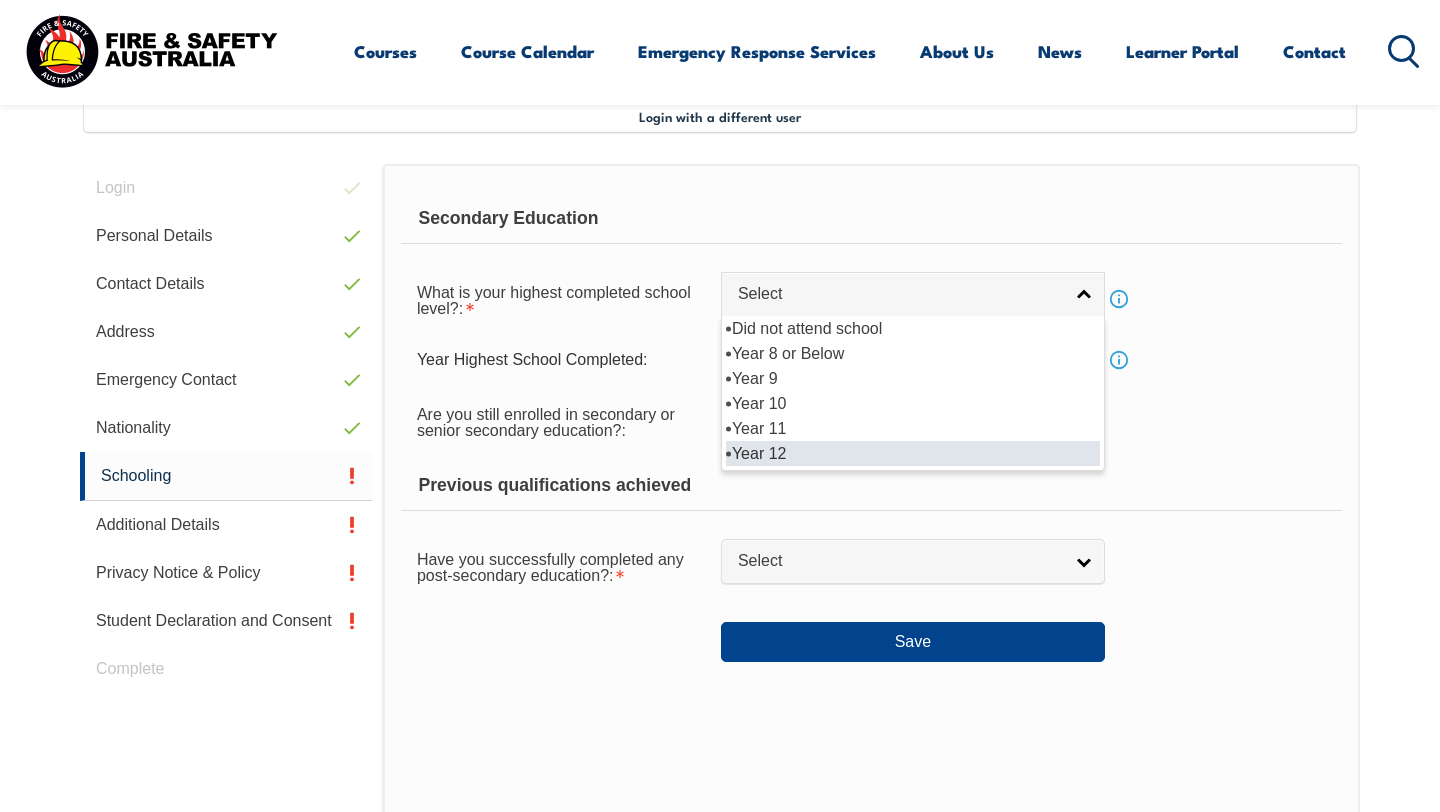 click on "Year 12" at bounding box center (913, 453) 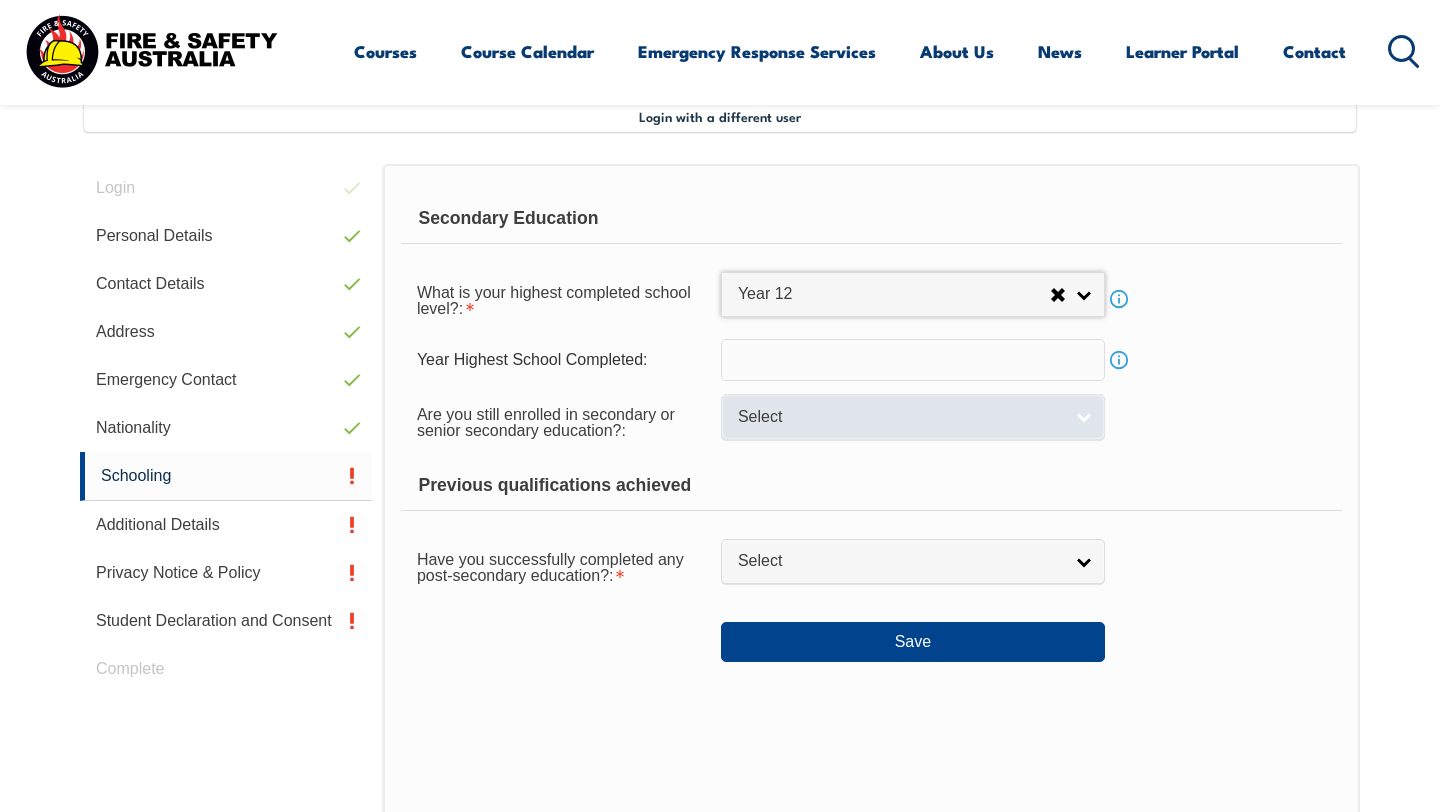 click on "Select" at bounding box center (900, 417) 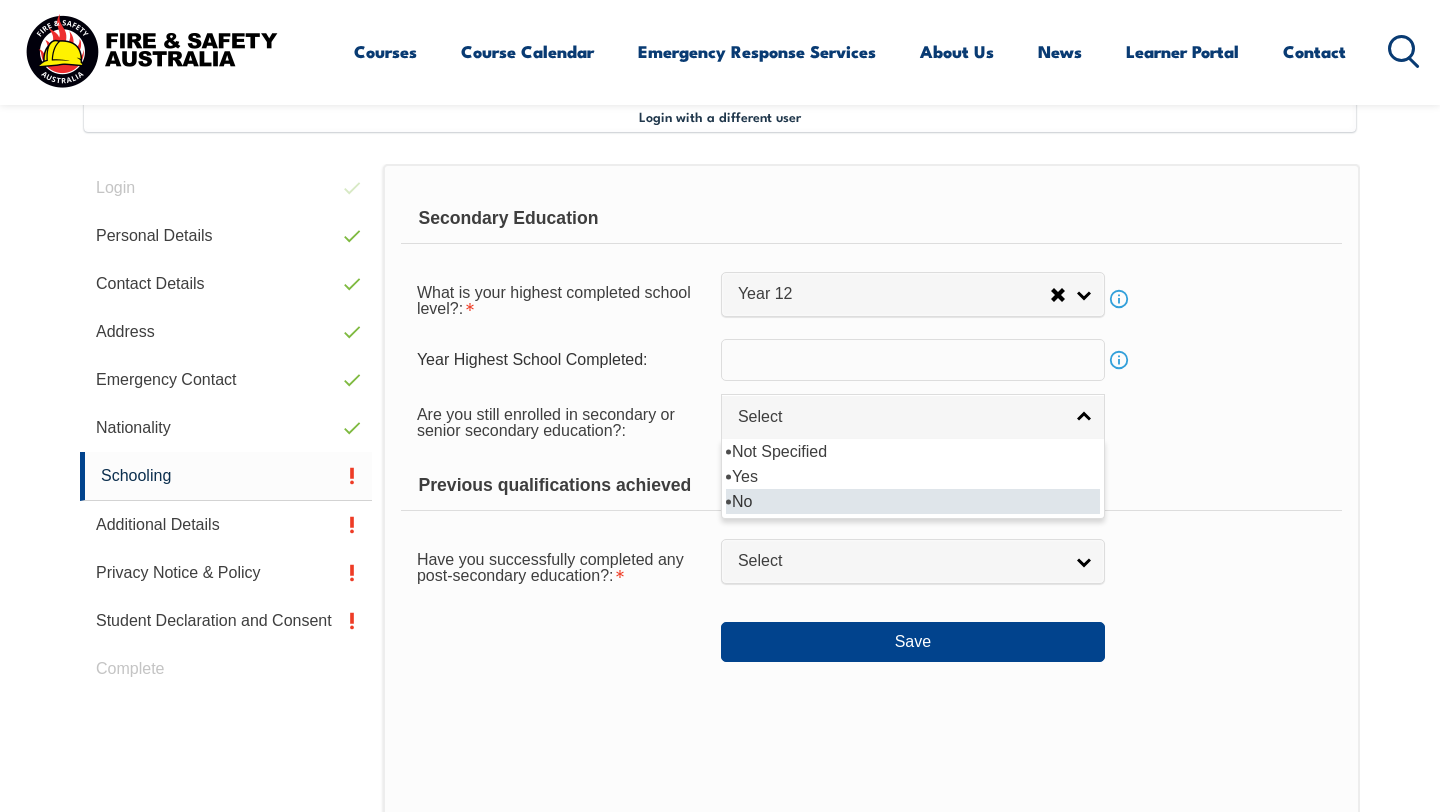 click on "No" at bounding box center [913, 501] 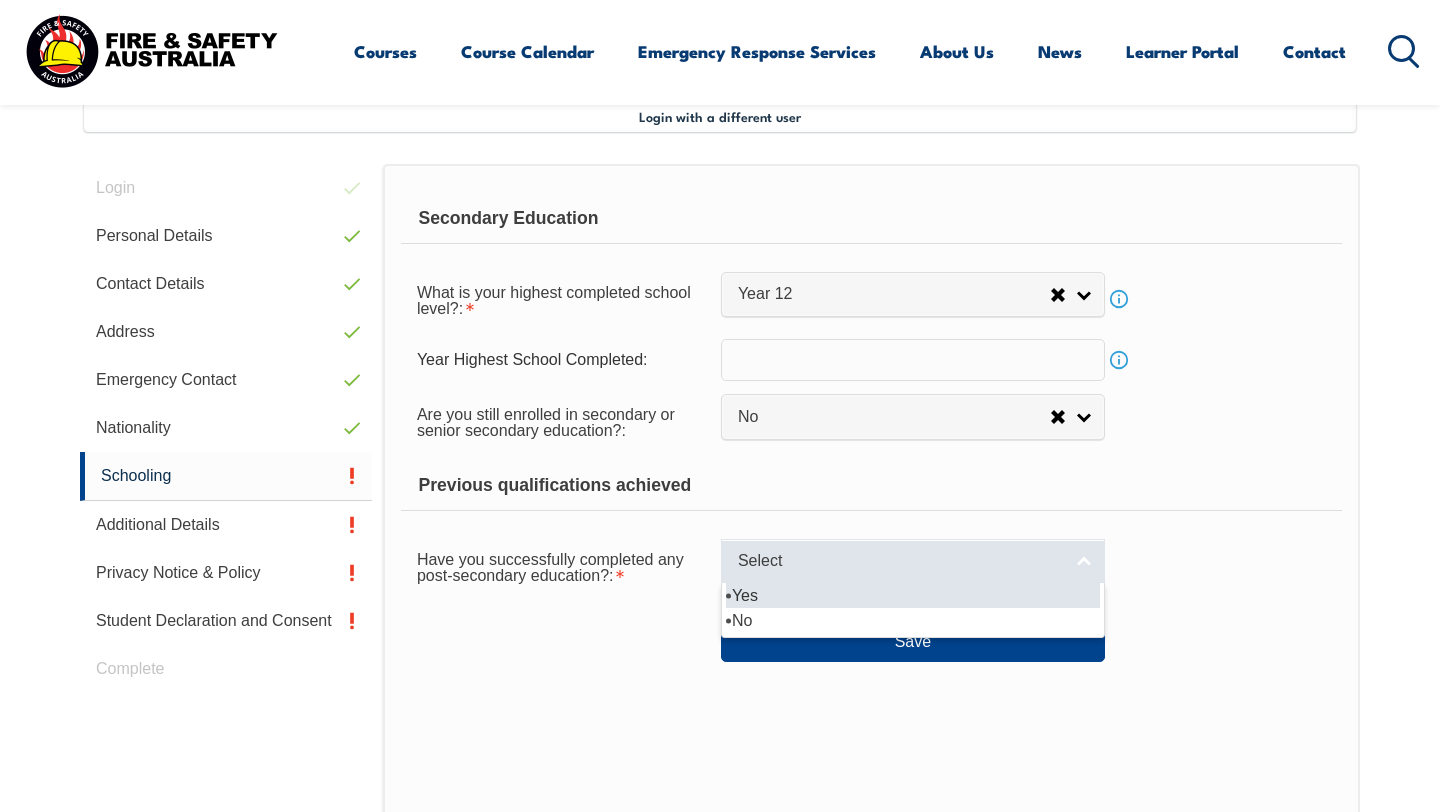 click on "Select" at bounding box center [900, 561] 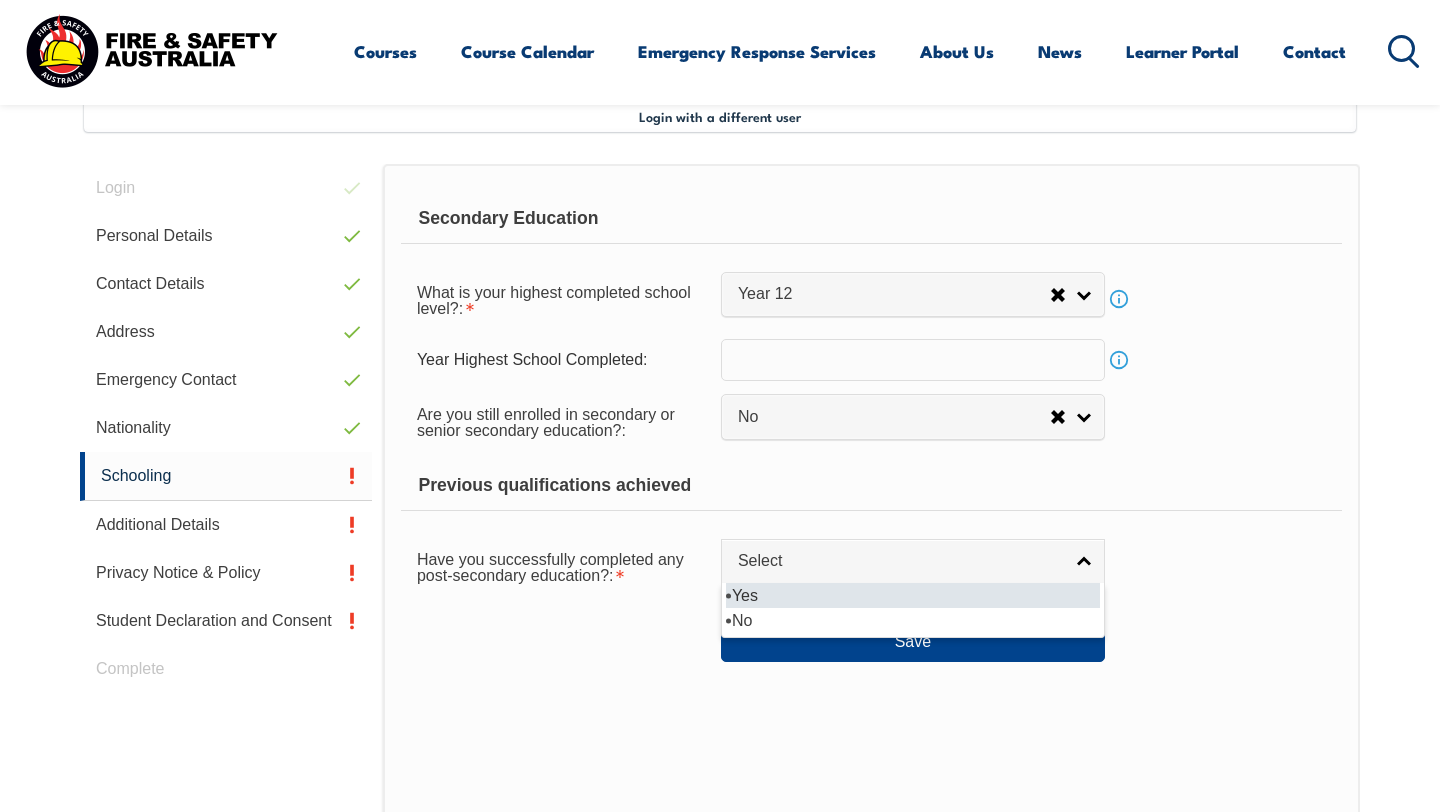 click on "Yes" at bounding box center [913, 595] 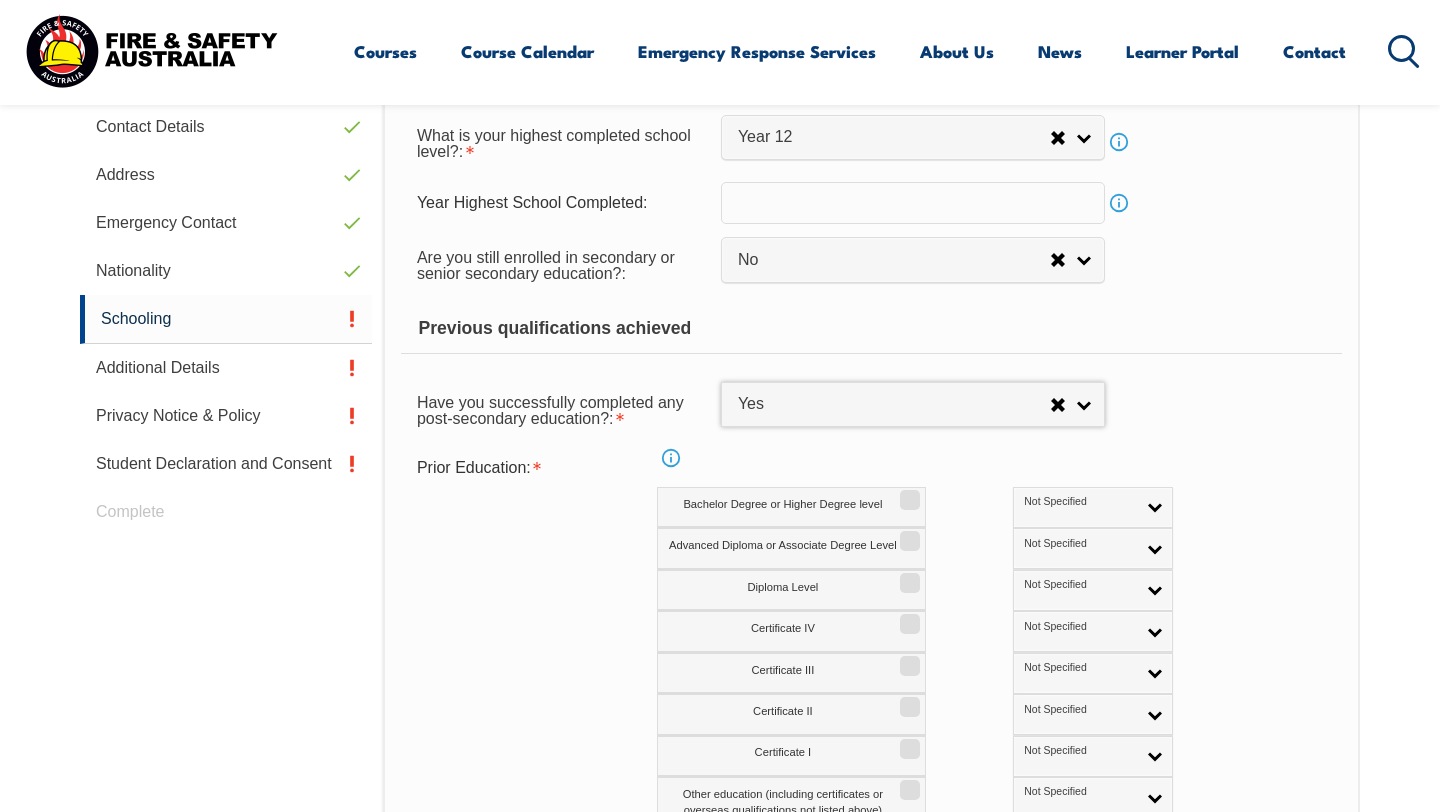 scroll, scrollTop: 707, scrollLeft: 0, axis: vertical 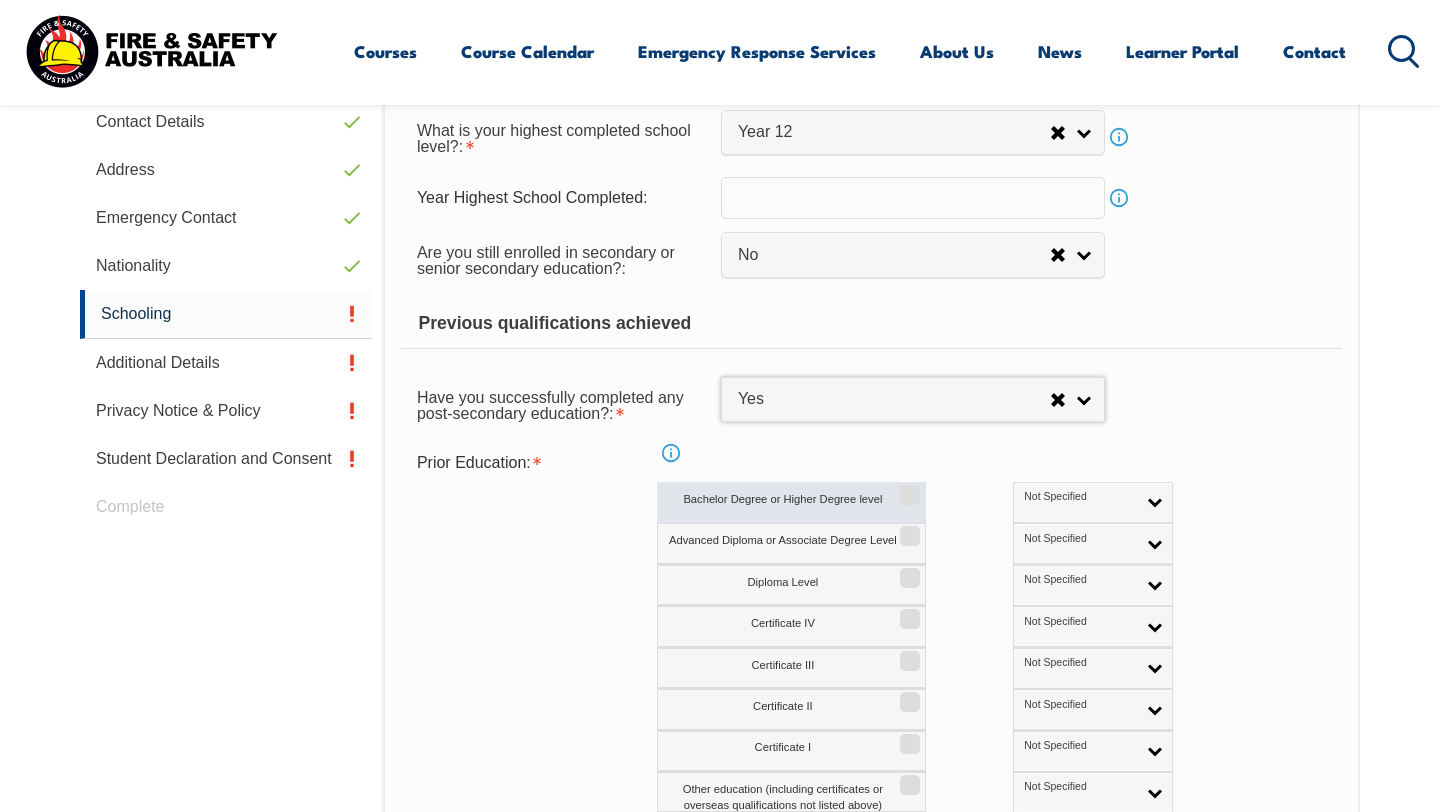 click on "Bachelor Degree or Higher Degree level" at bounding box center (907, 488) 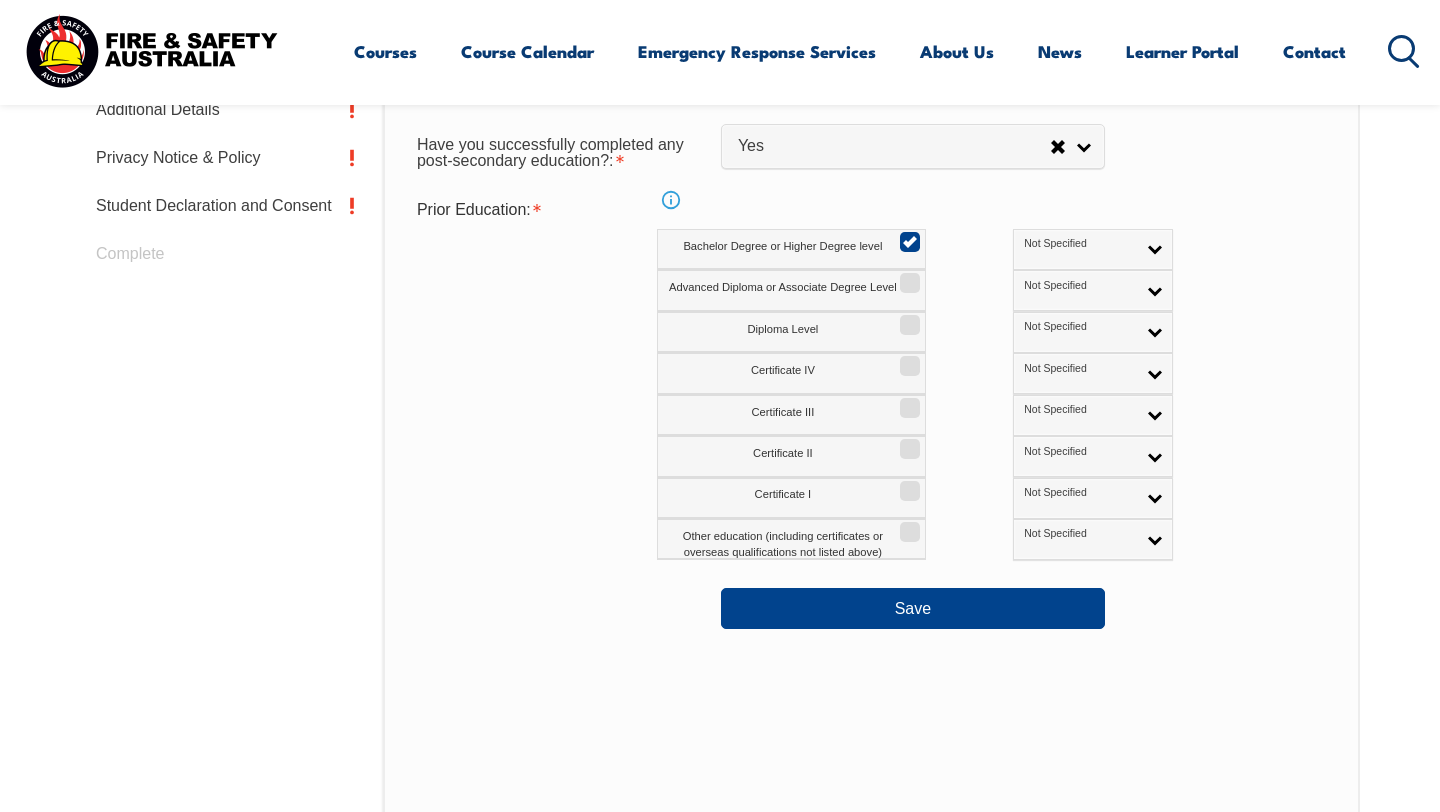 scroll, scrollTop: 968, scrollLeft: 0, axis: vertical 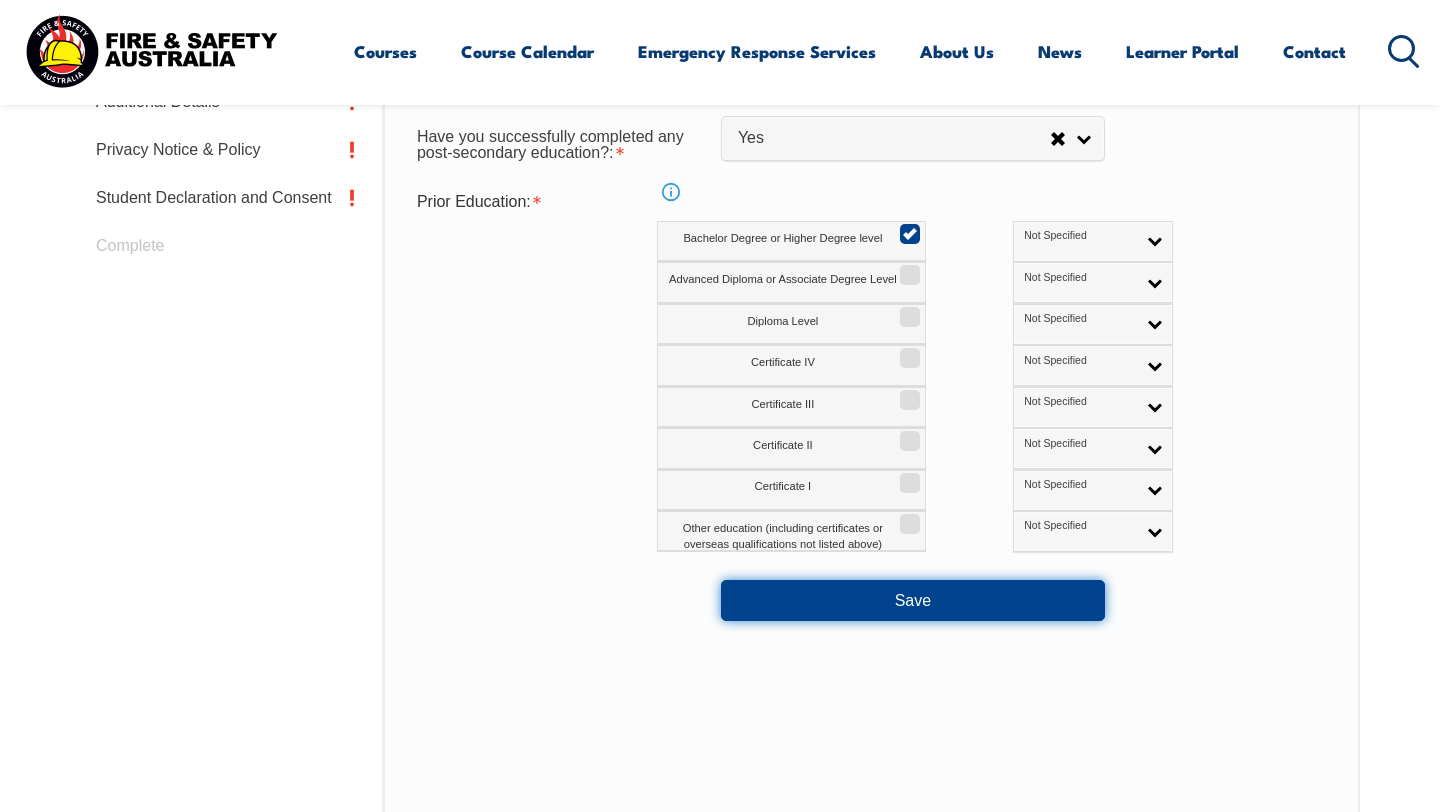 click on "Save" at bounding box center (913, 600) 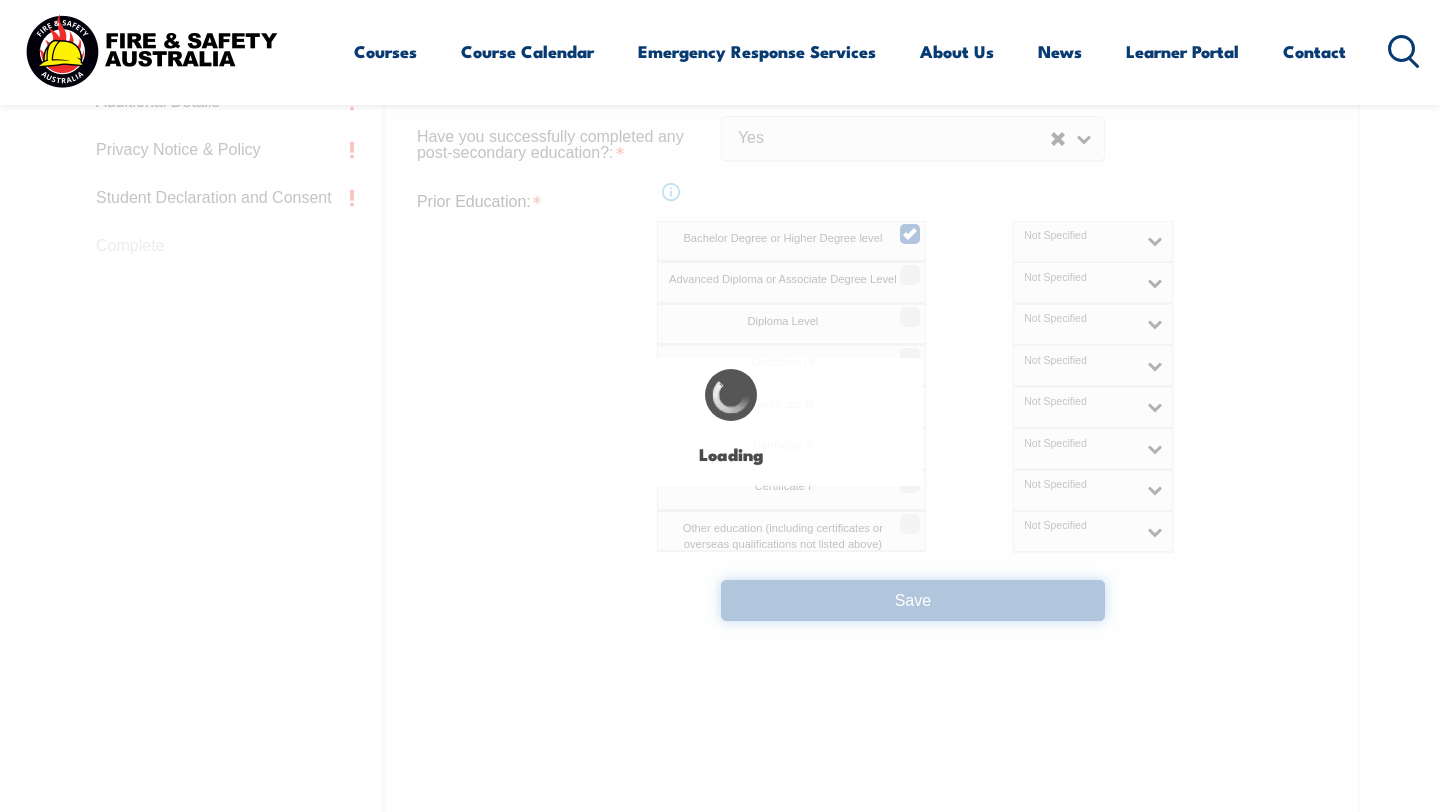 select 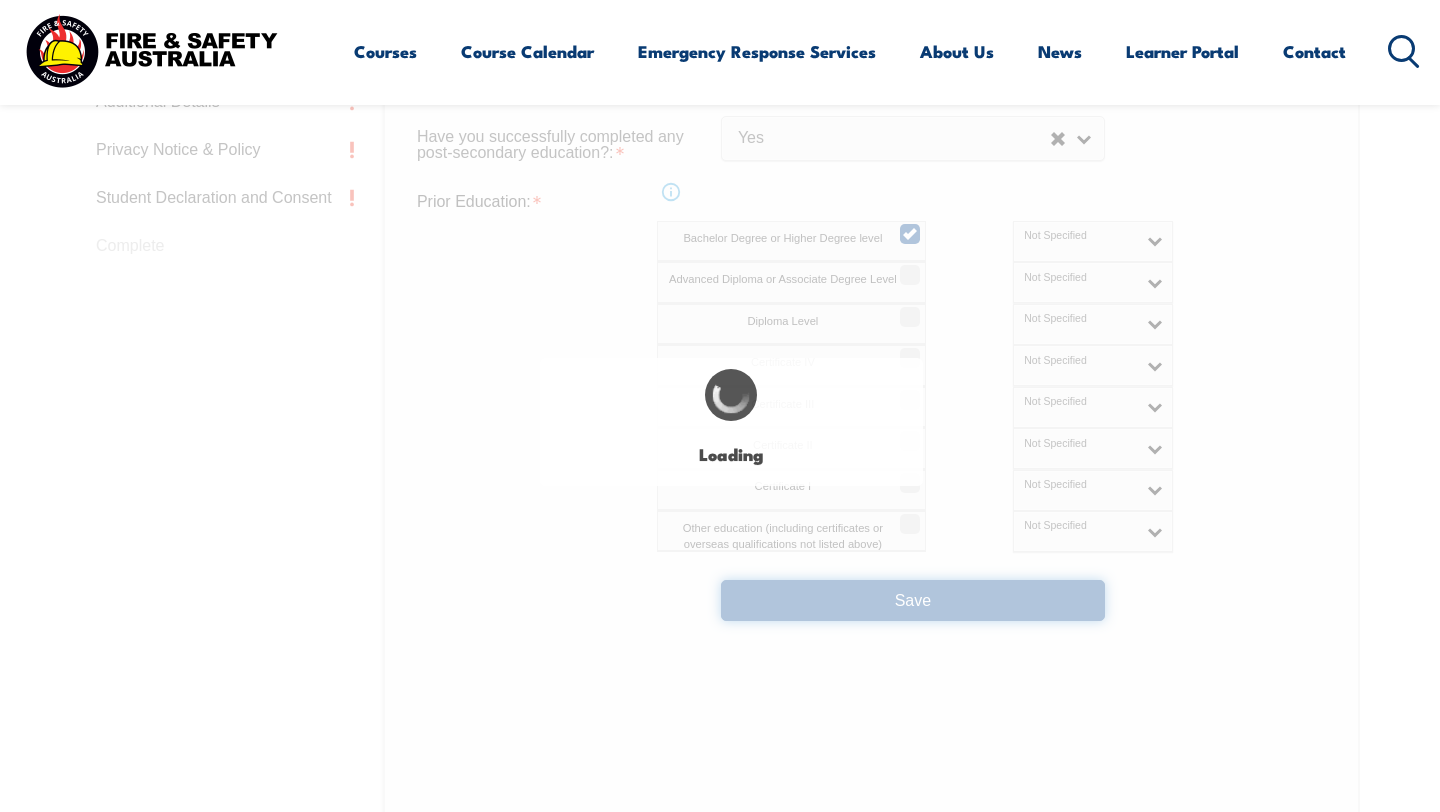 select on "false" 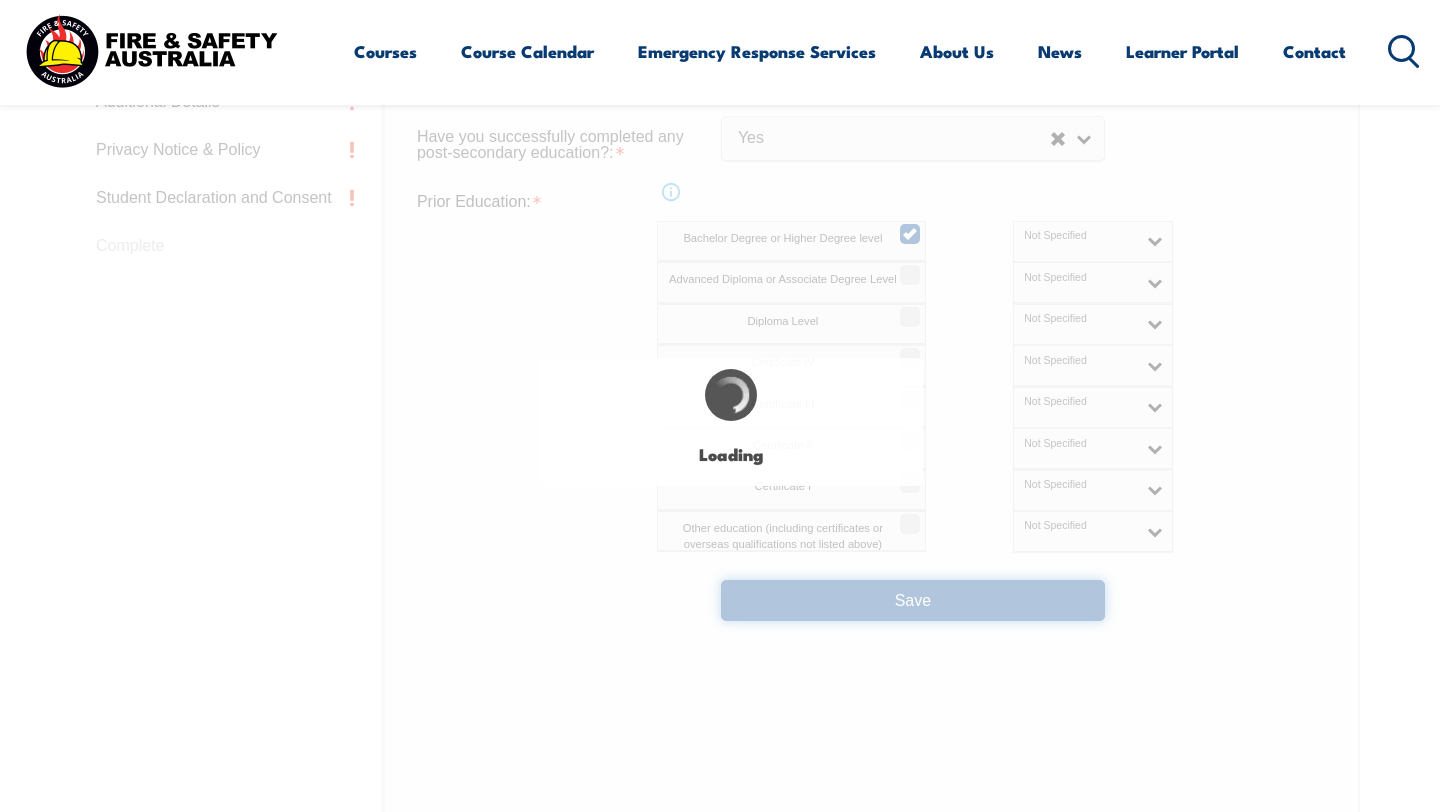 select on "true" 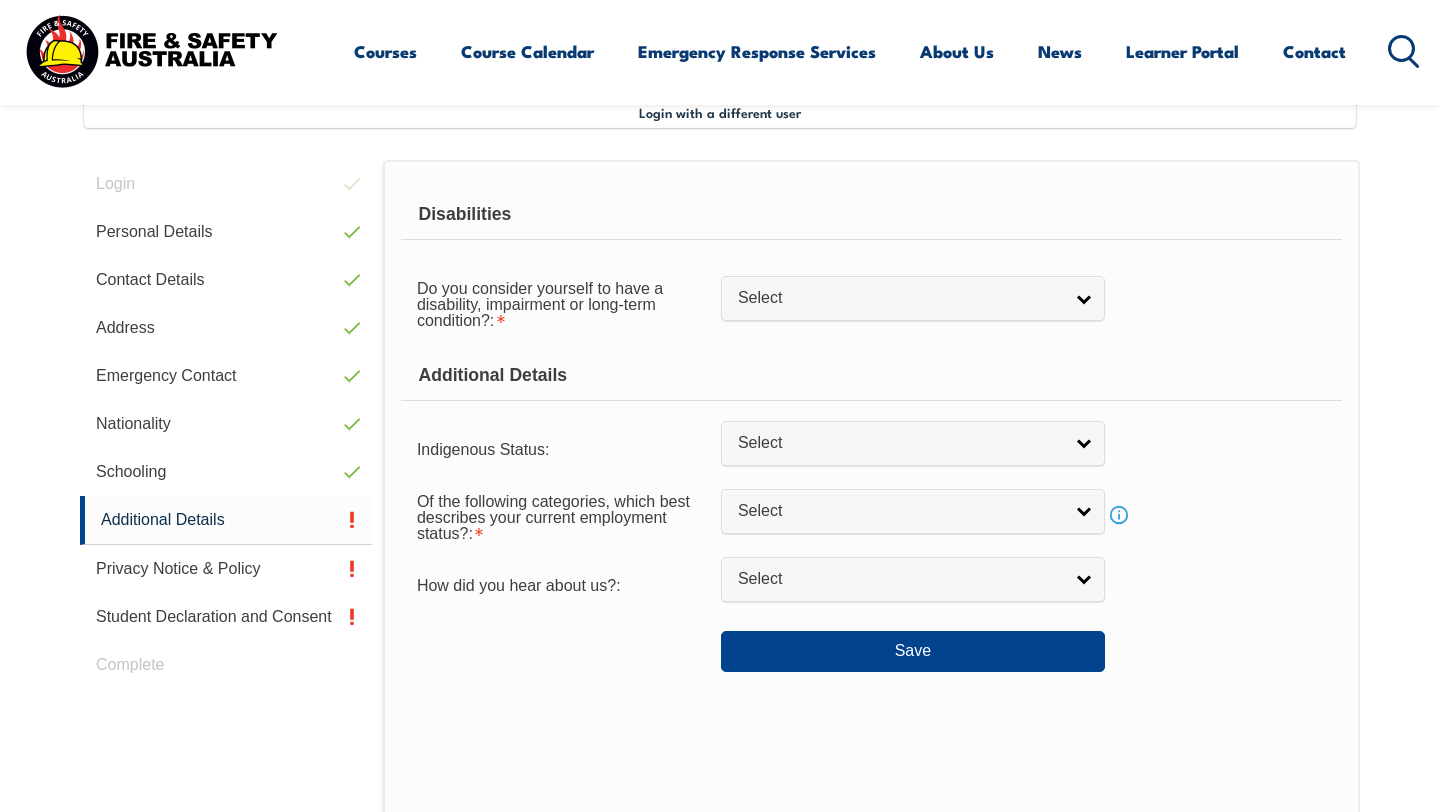 scroll, scrollTop: 551, scrollLeft: 0, axis: vertical 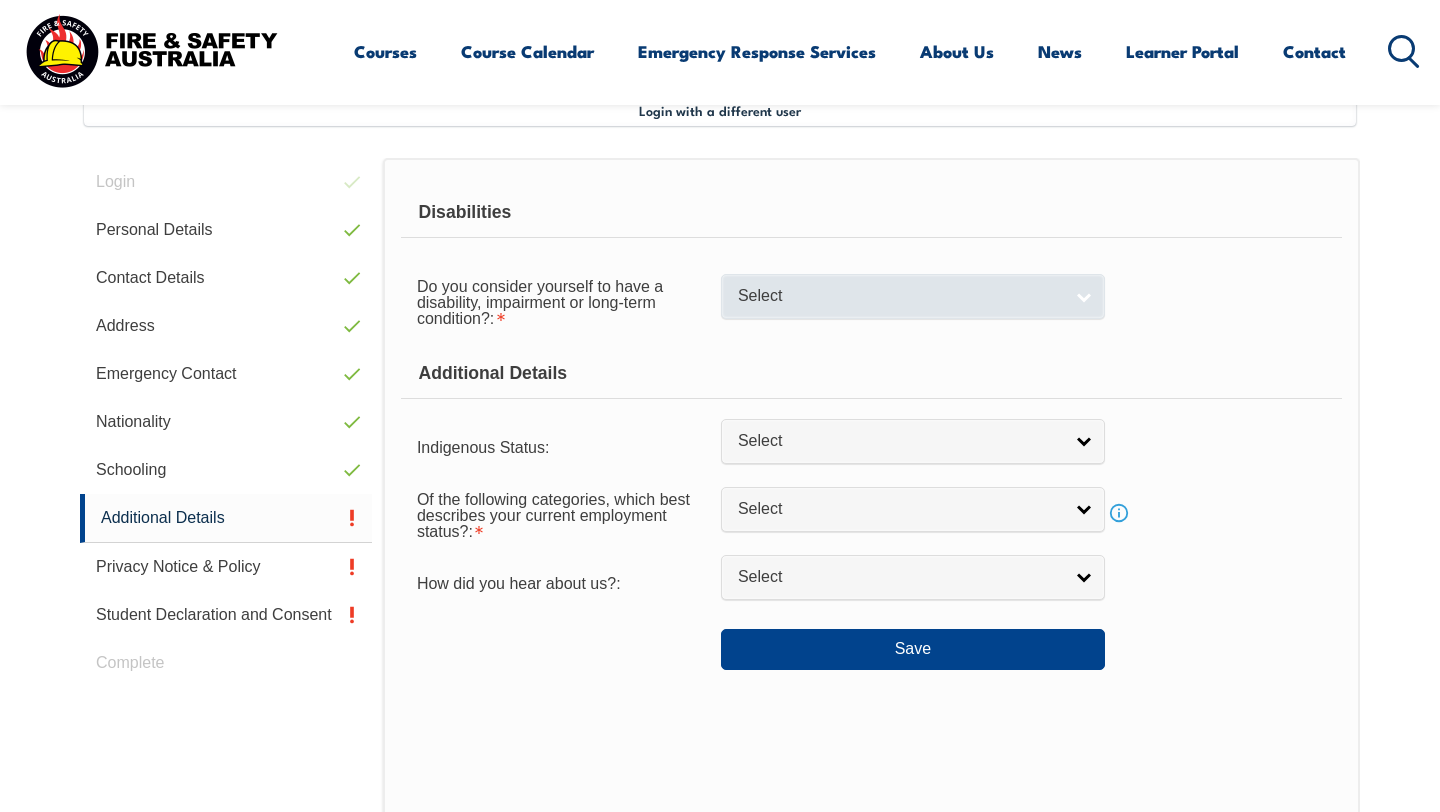 click on "Select" at bounding box center (900, 296) 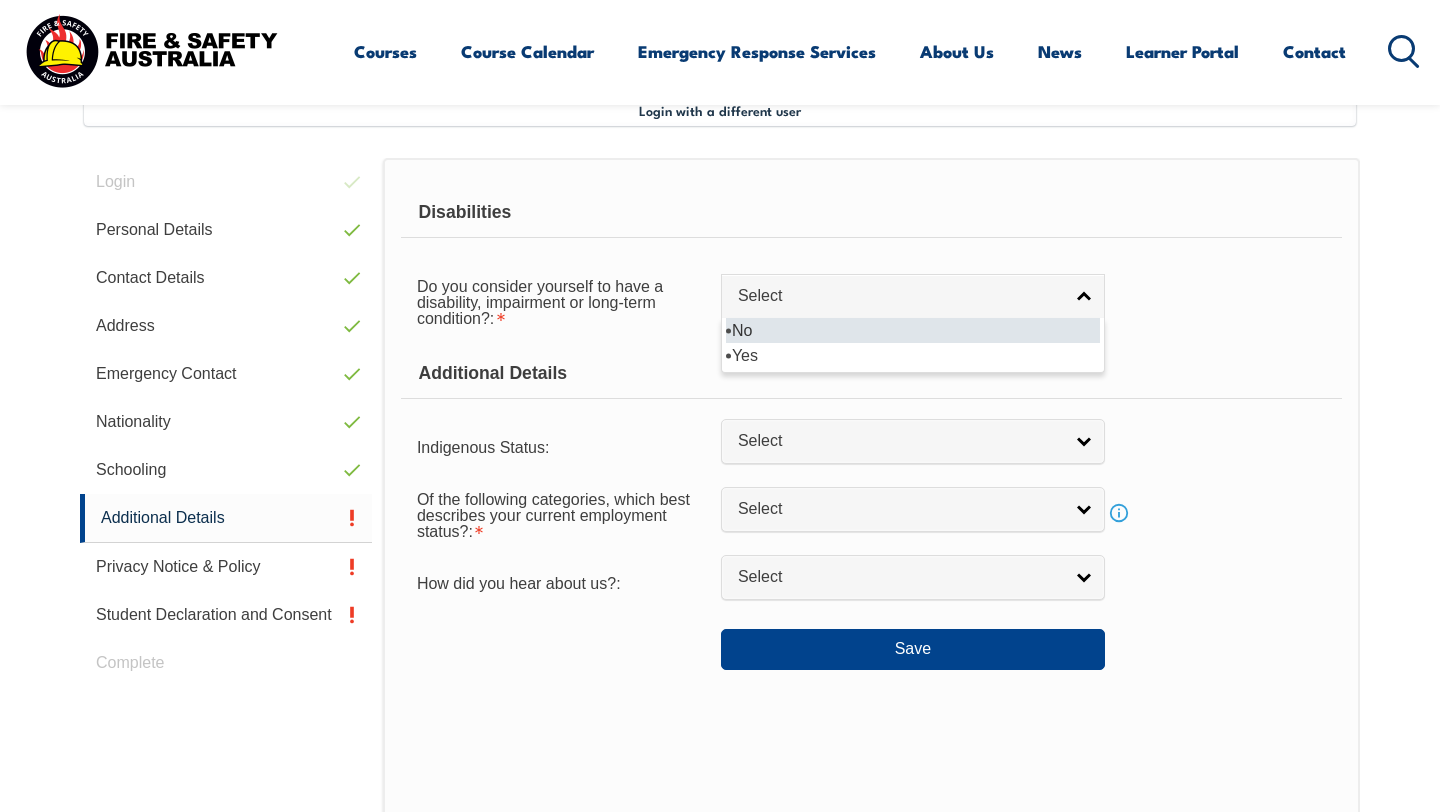 click on "No" at bounding box center [913, 330] 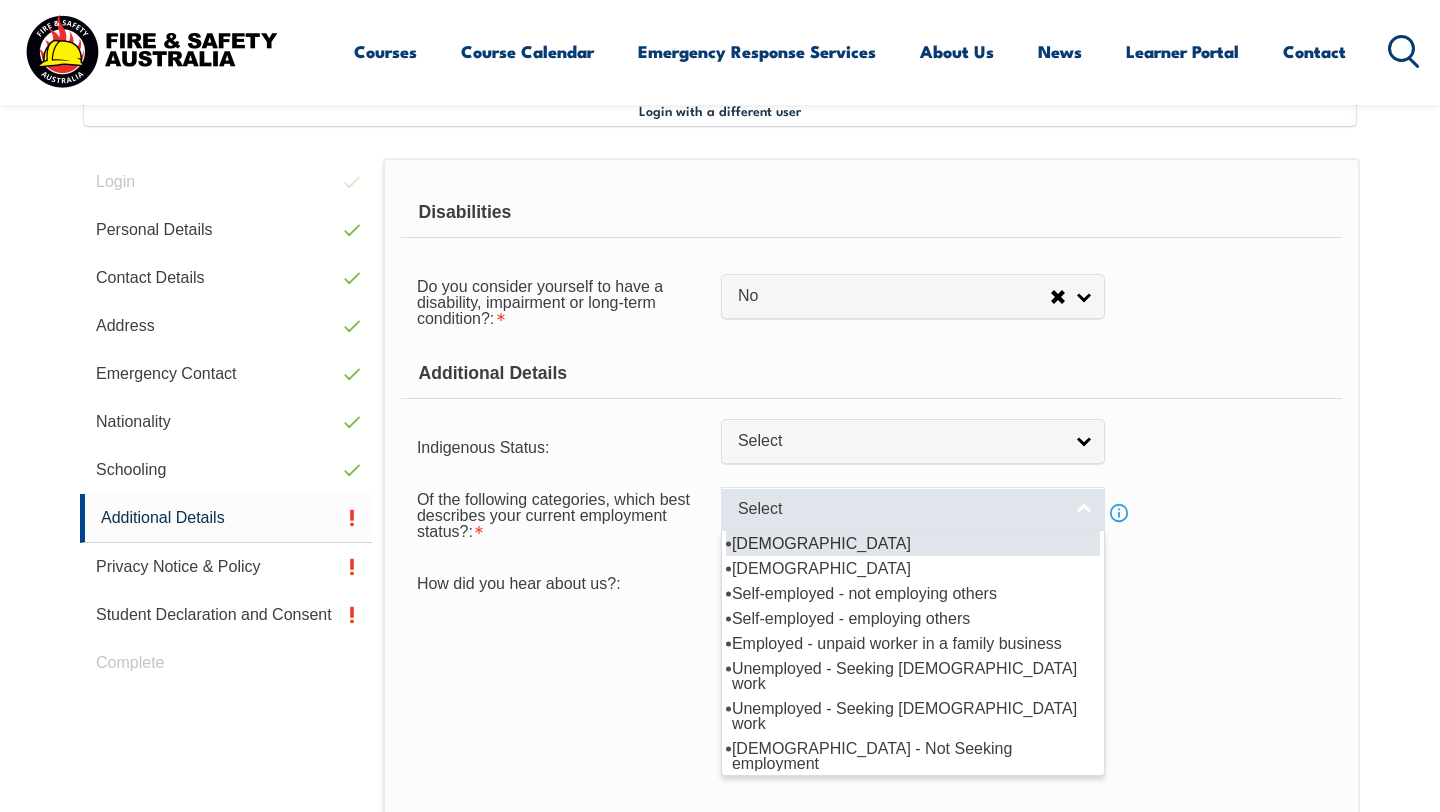 click on "Select" at bounding box center [900, 509] 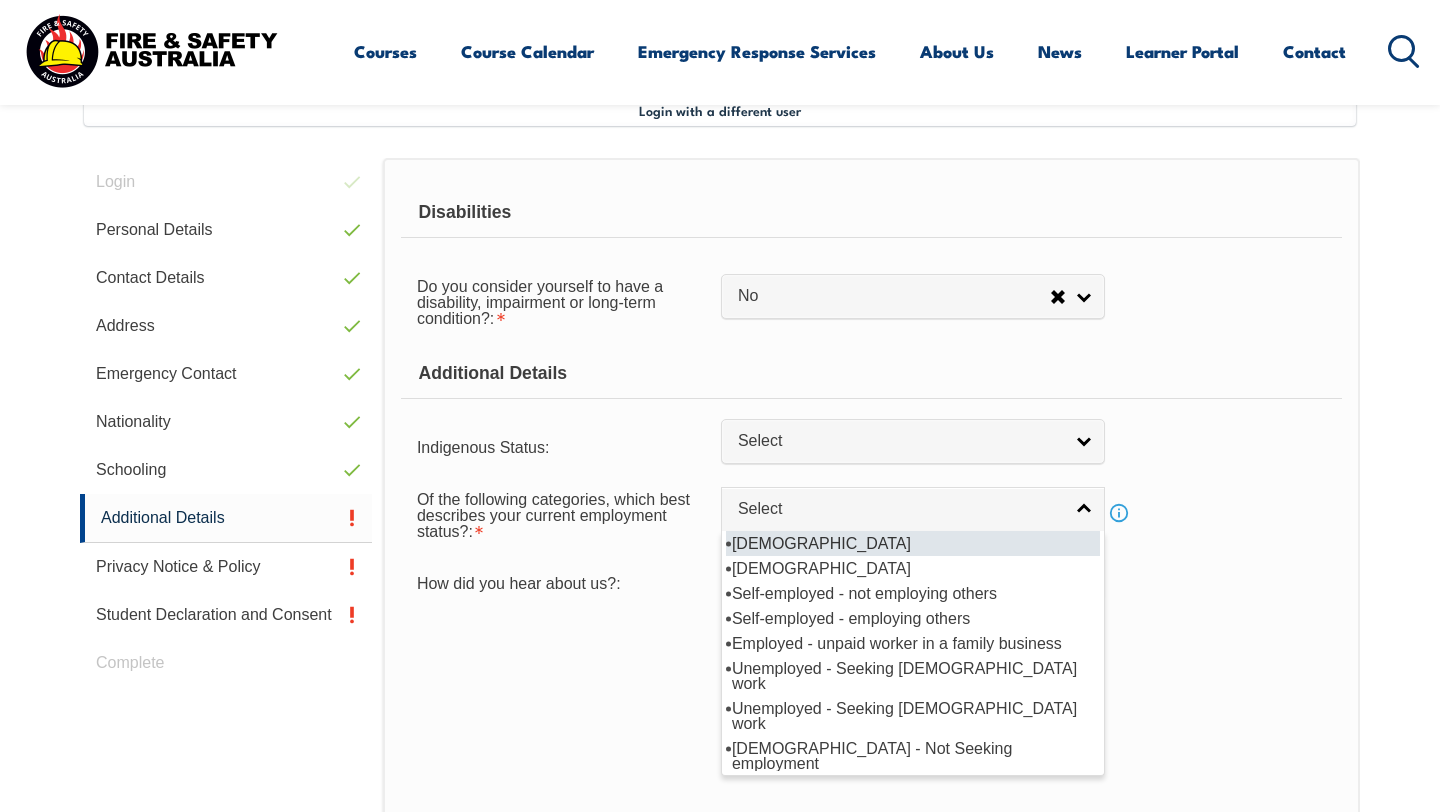 click on "[DEMOGRAPHIC_DATA]" at bounding box center (913, 543) 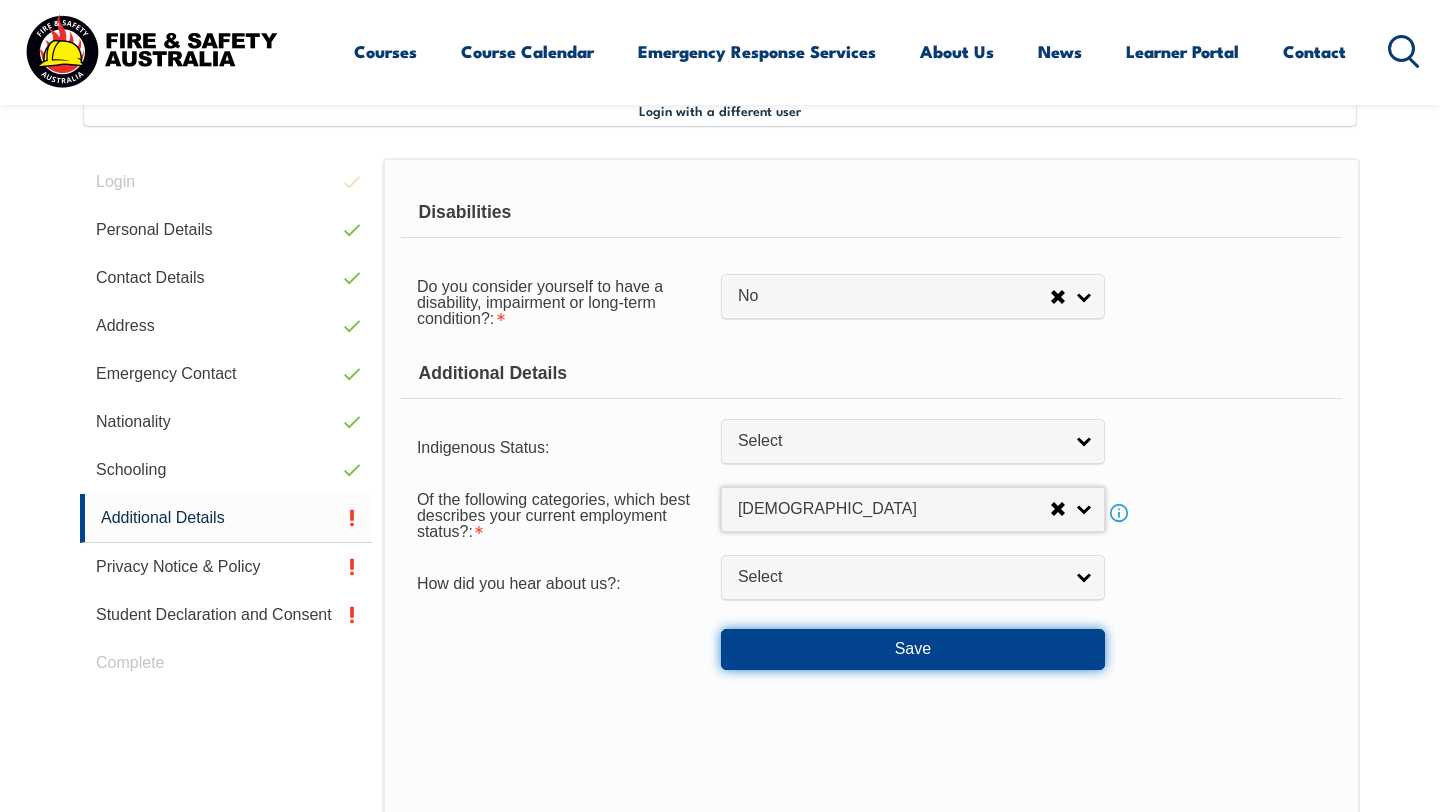 click on "Save" at bounding box center (913, 649) 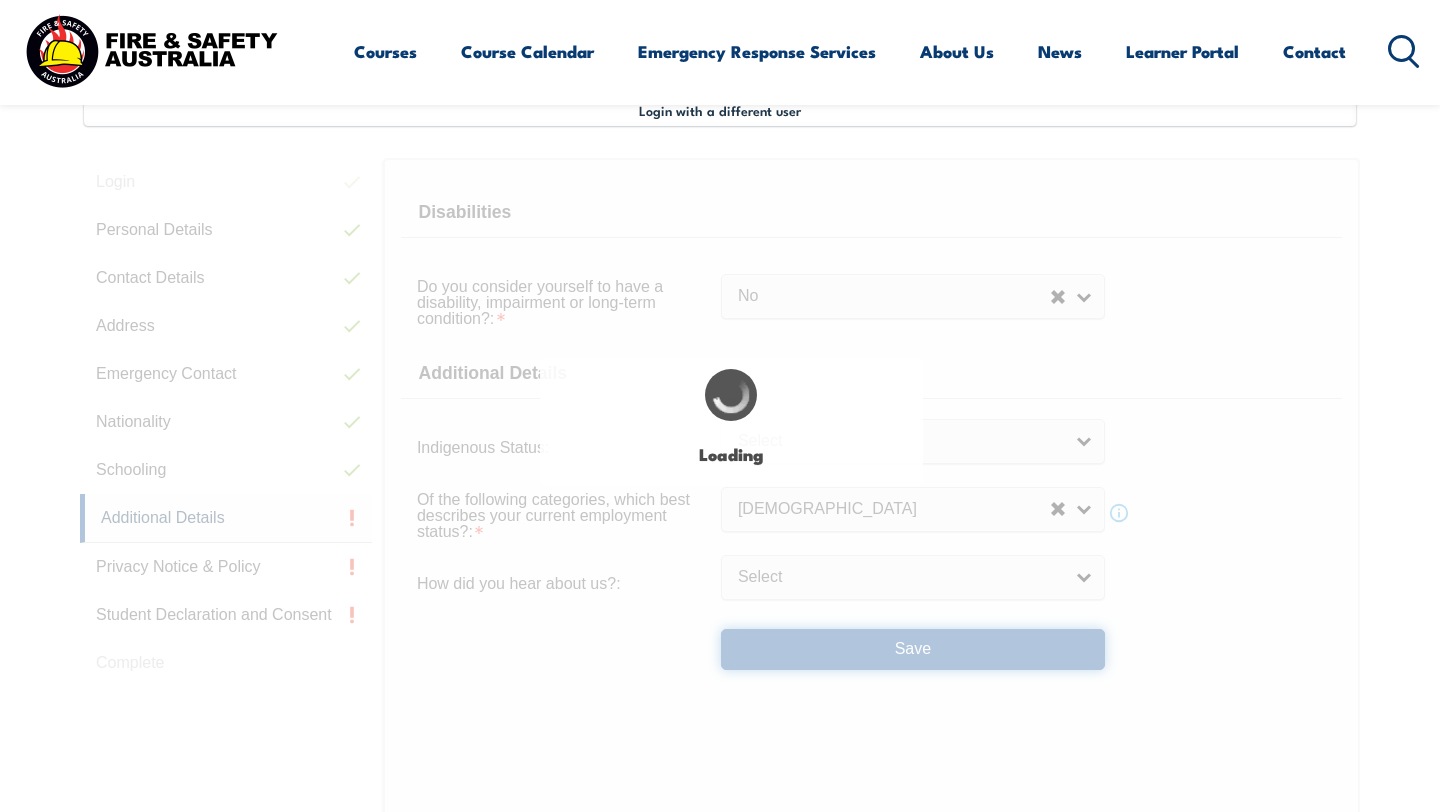 select on "false" 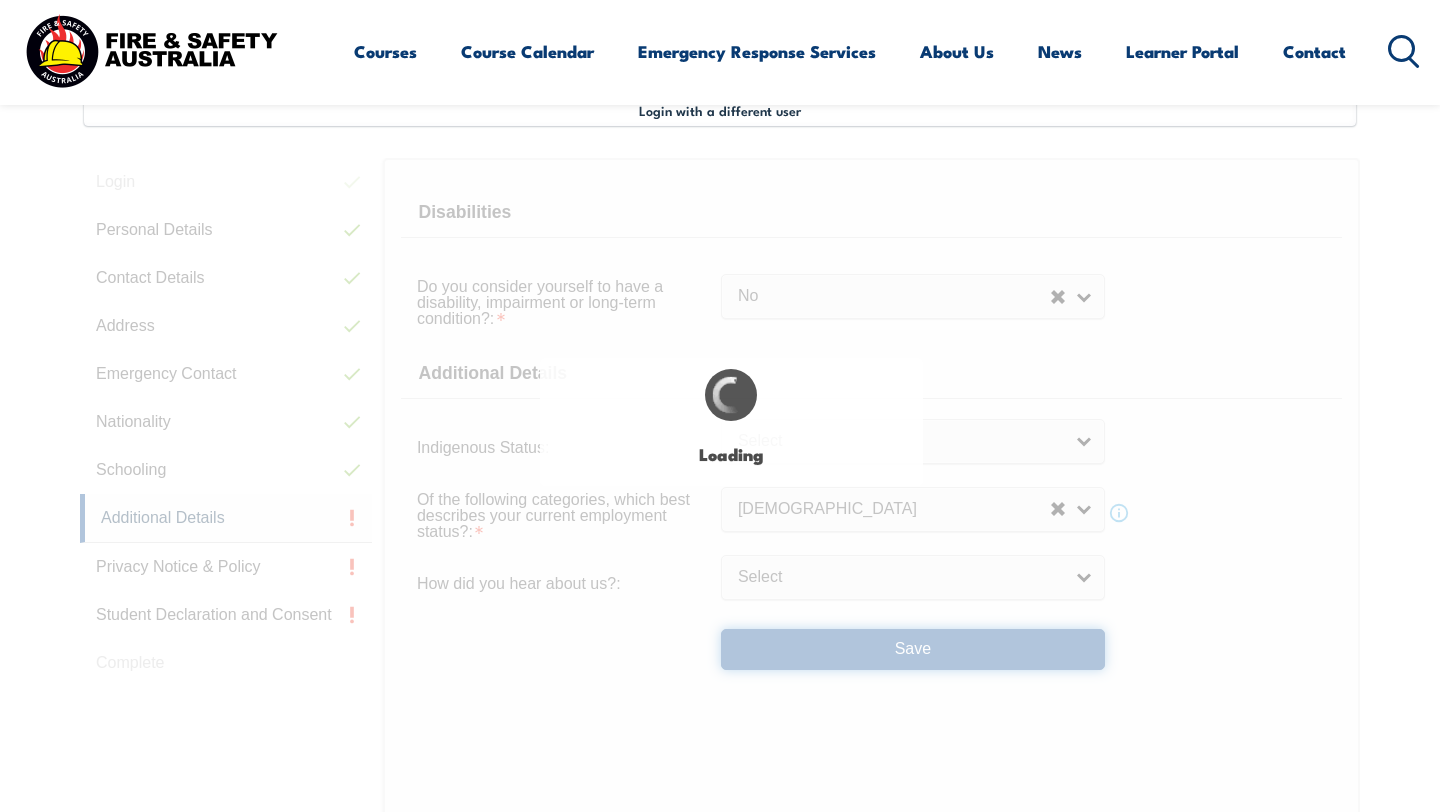 select 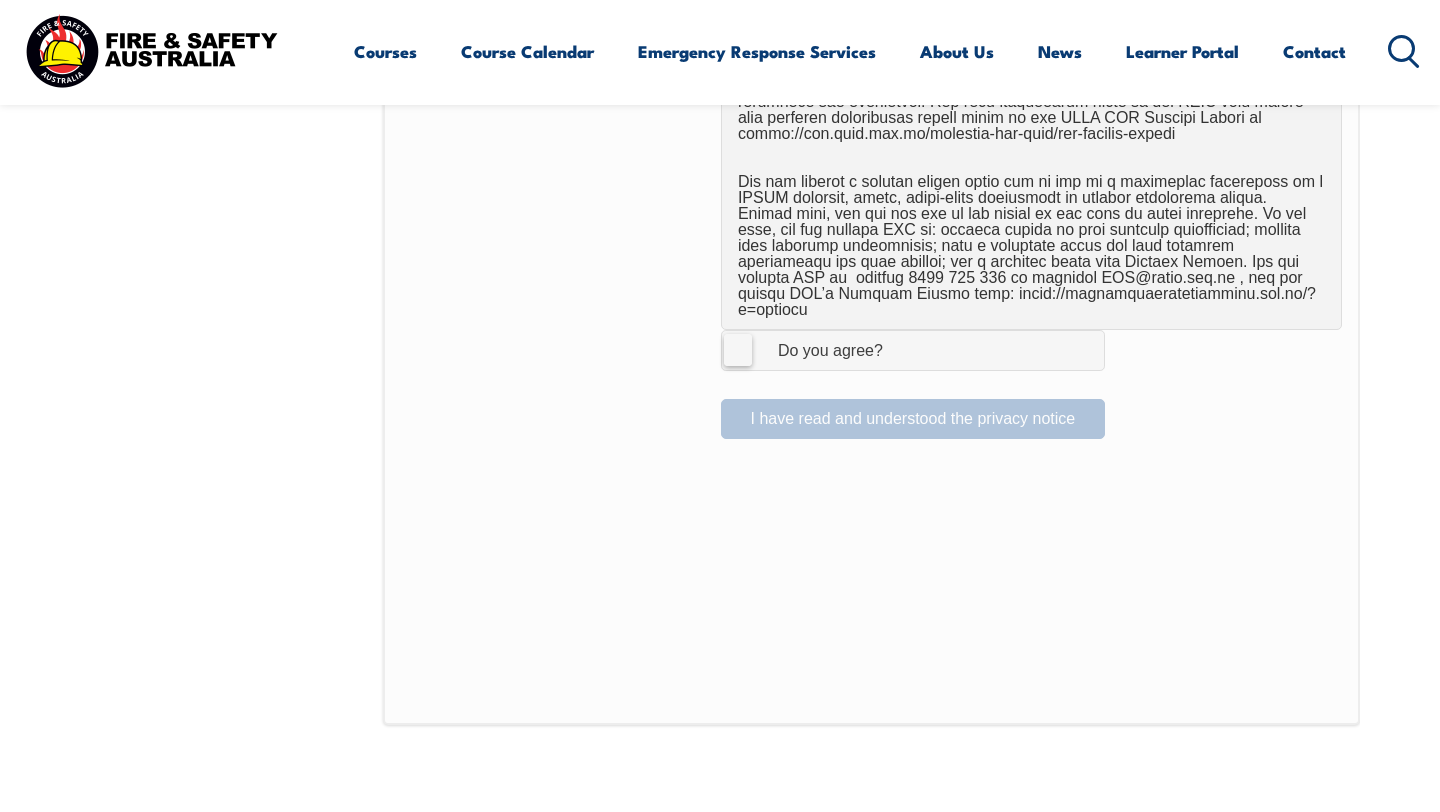 scroll, scrollTop: 1364, scrollLeft: 0, axis: vertical 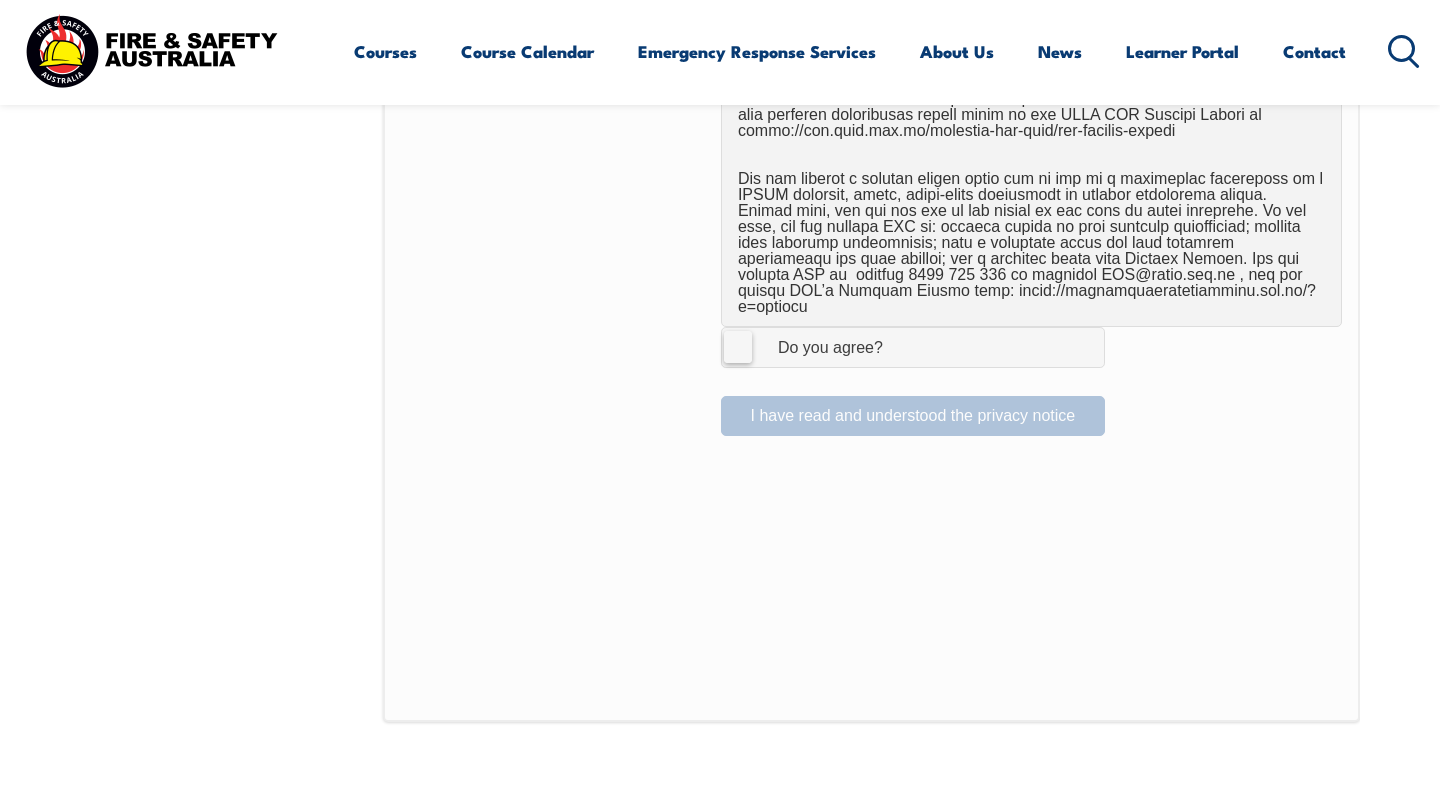 click on "I Agree Do you agree?" at bounding box center (810, 347) 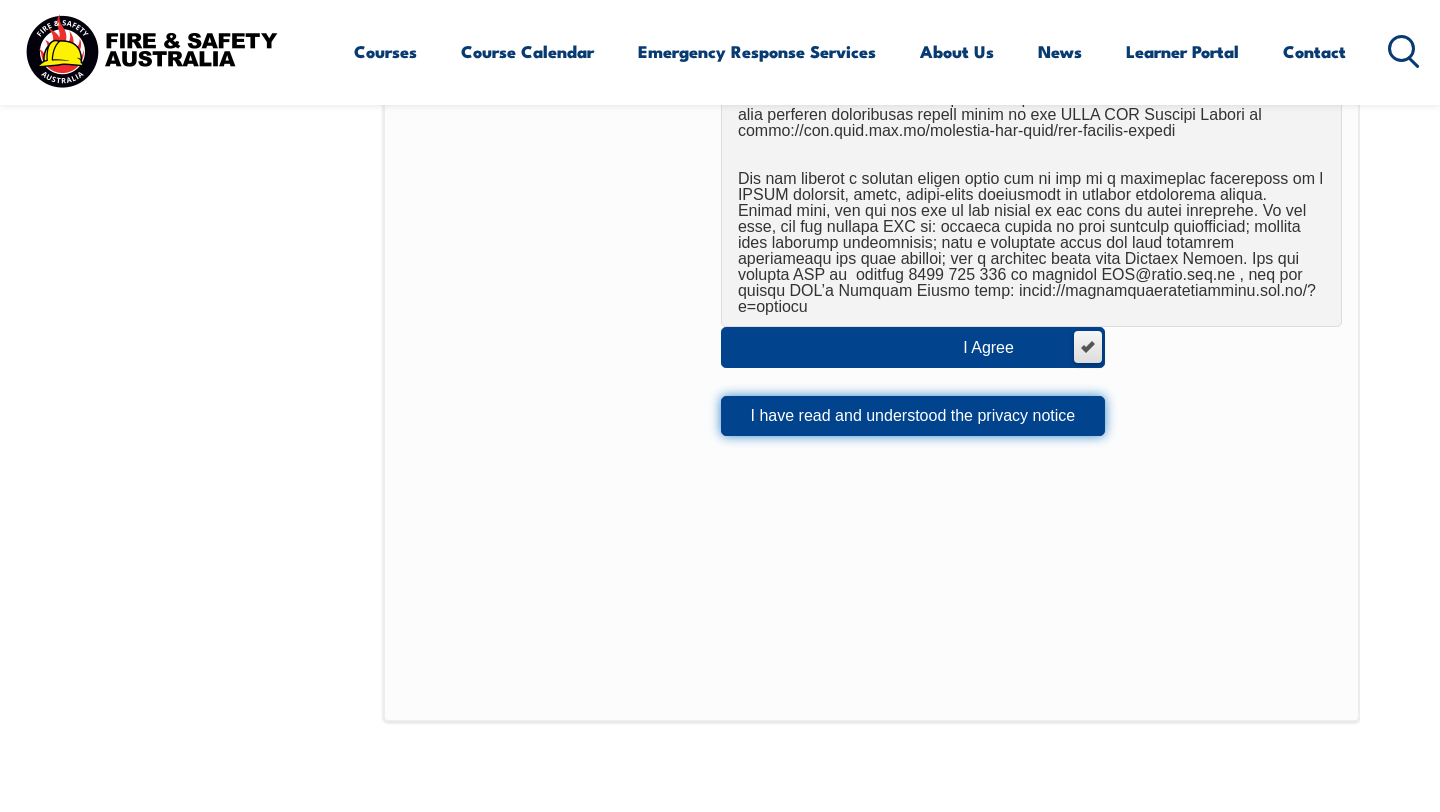click on "I have read and understood the privacy notice" at bounding box center [913, 416] 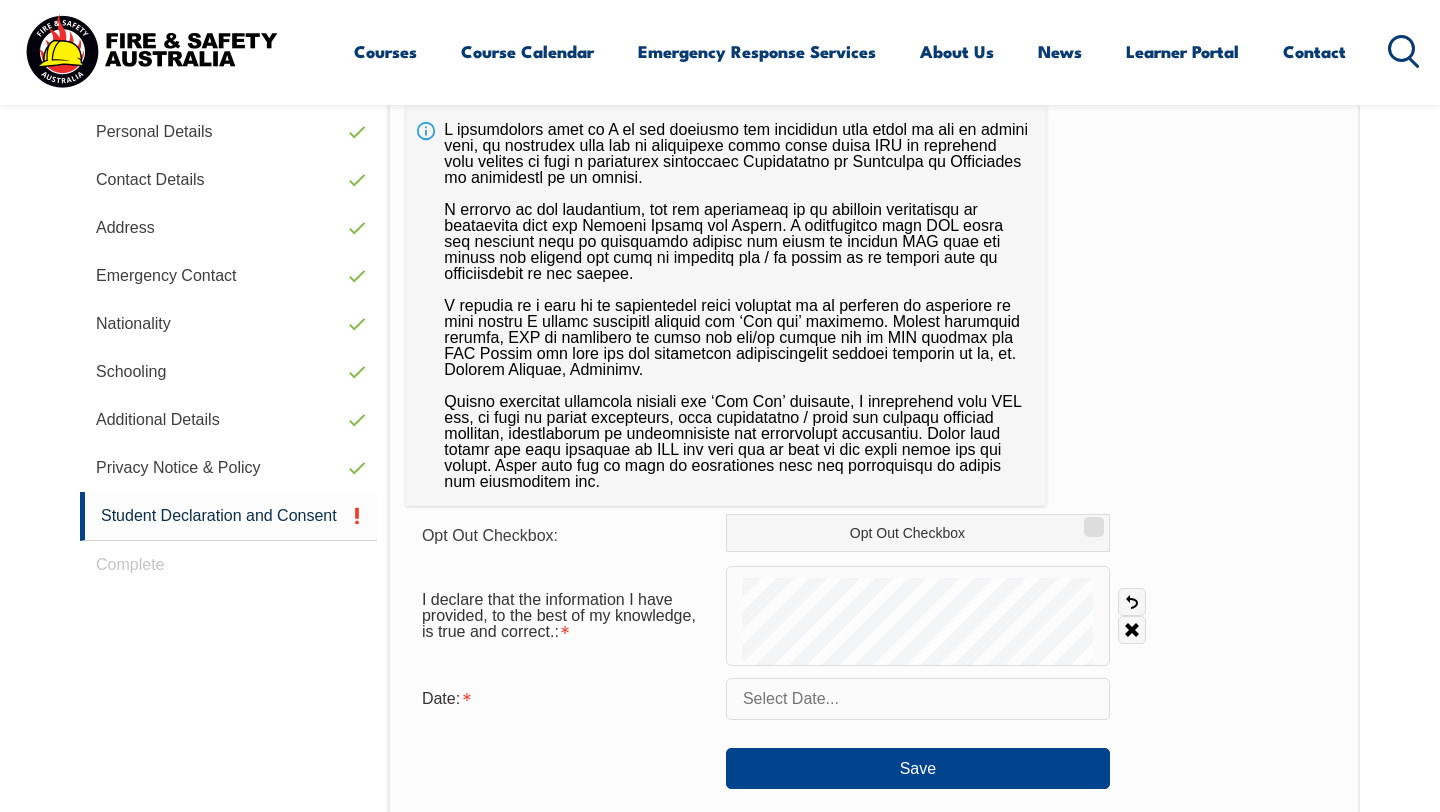 scroll, scrollTop: 671, scrollLeft: 0, axis: vertical 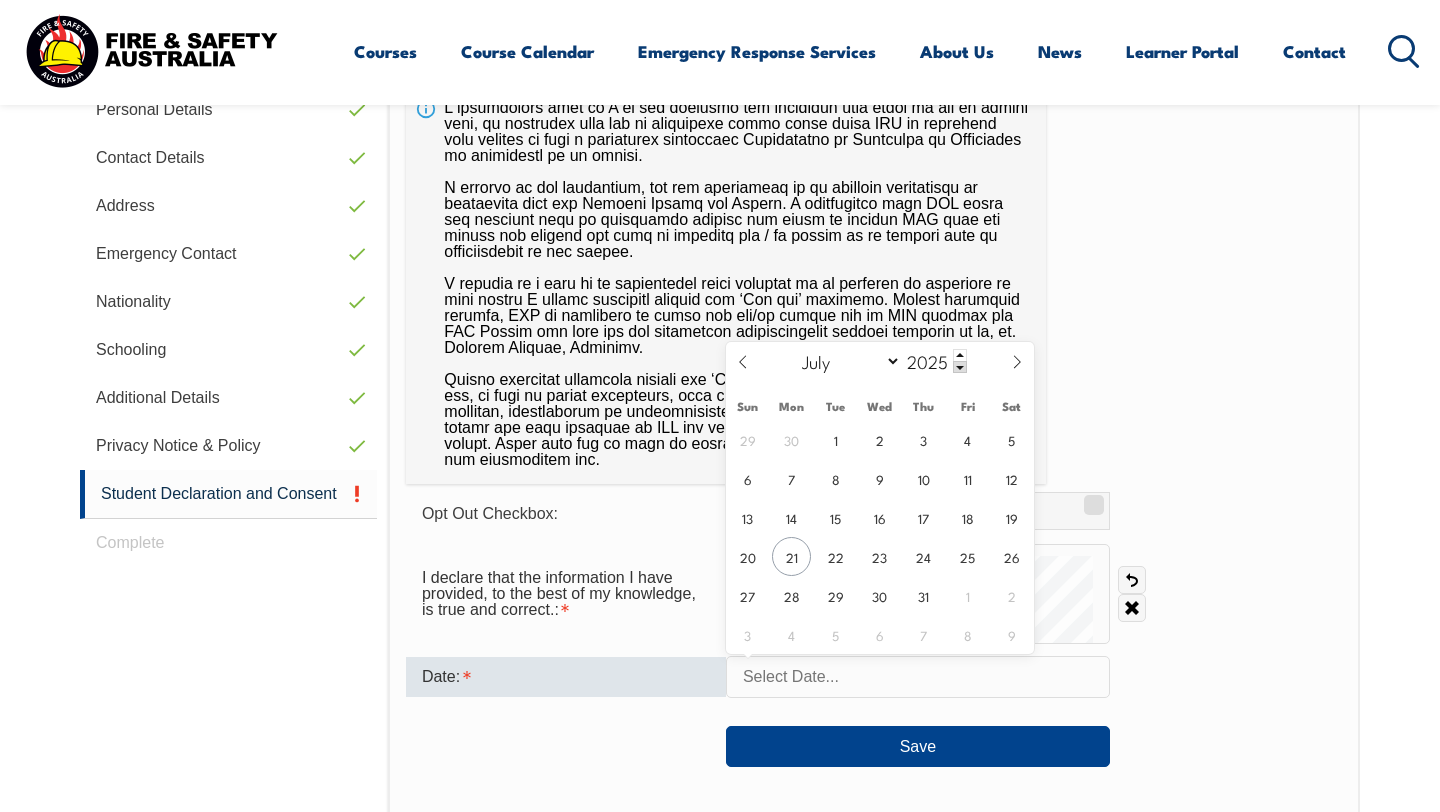 click at bounding box center (918, 677) 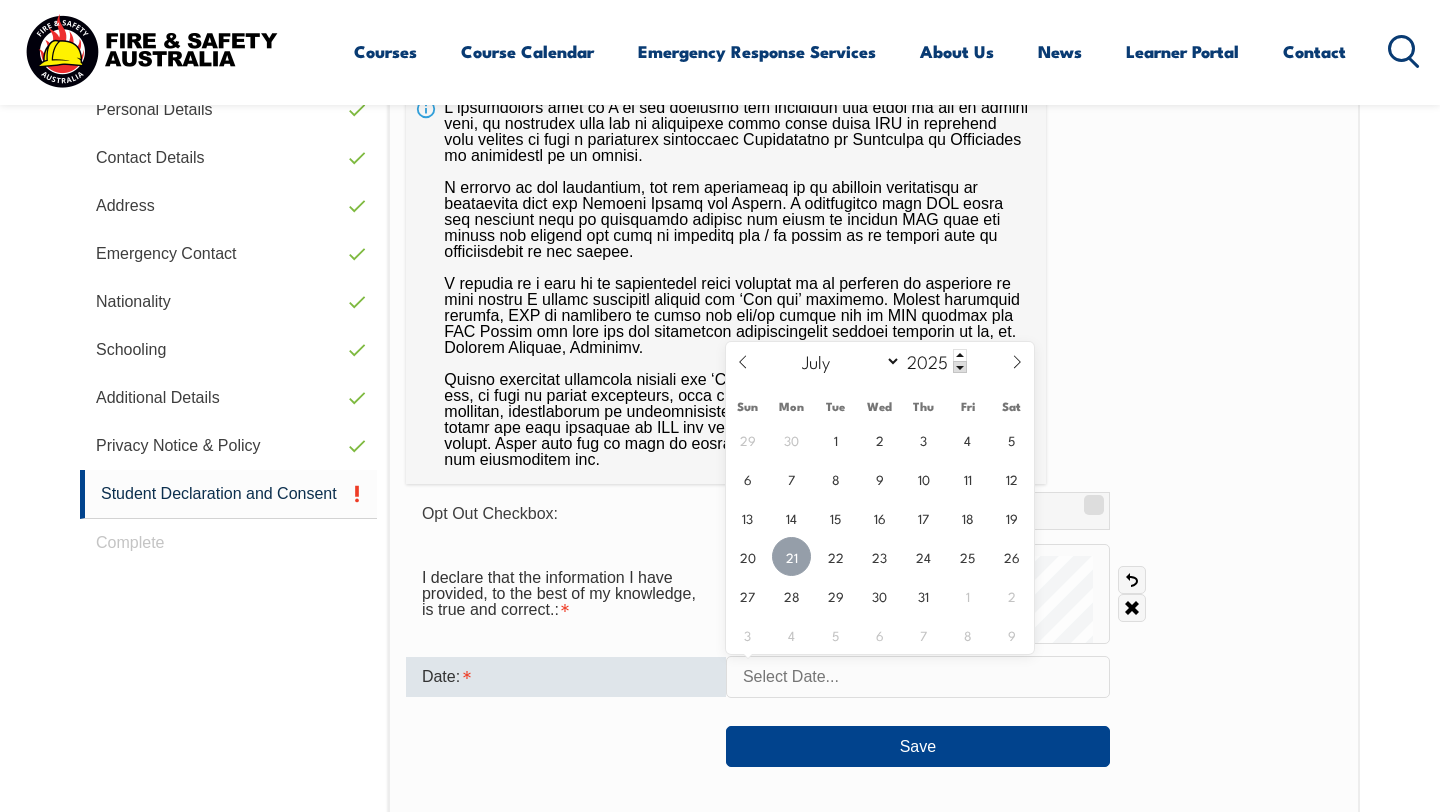 click on "21" at bounding box center [791, 556] 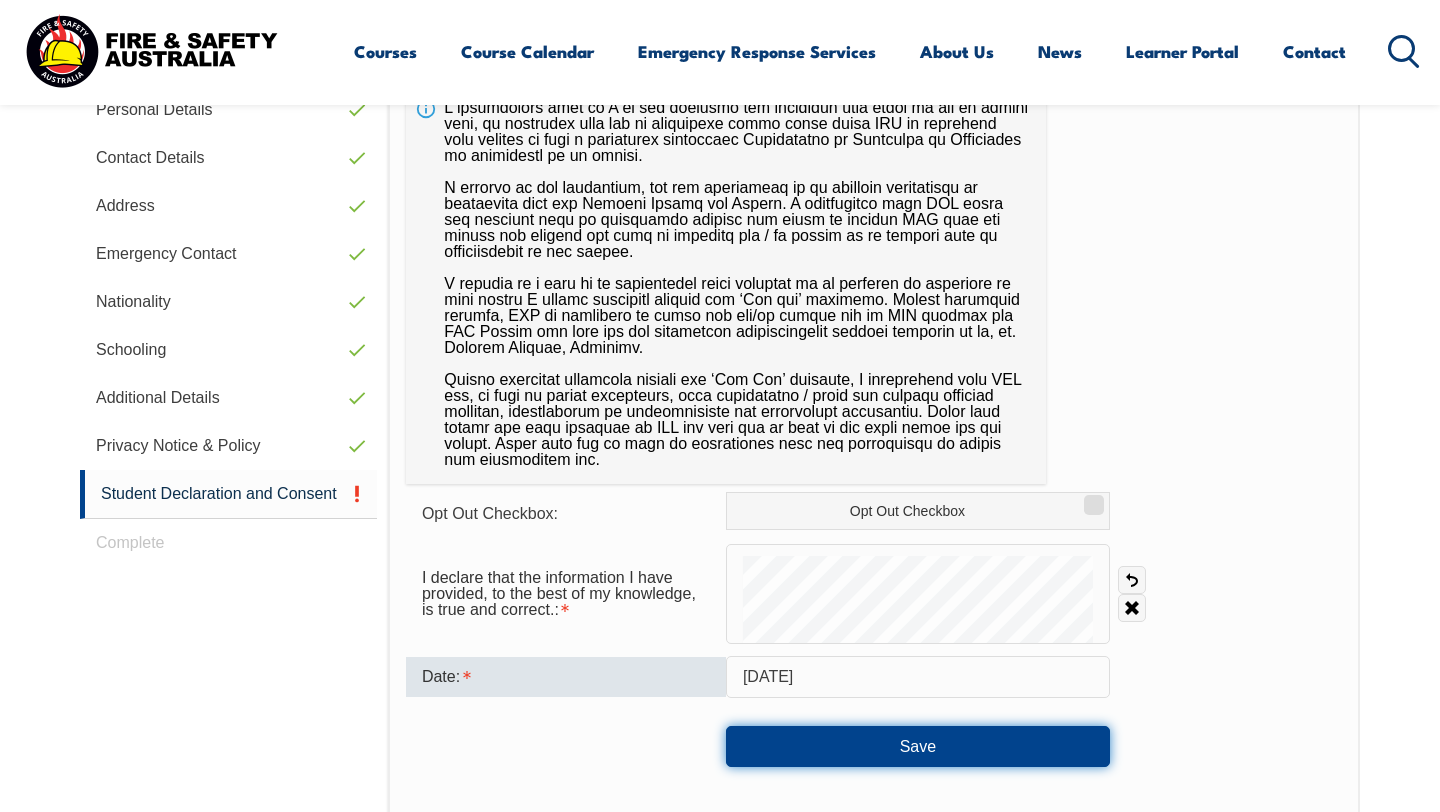 click on "Save" at bounding box center (918, 746) 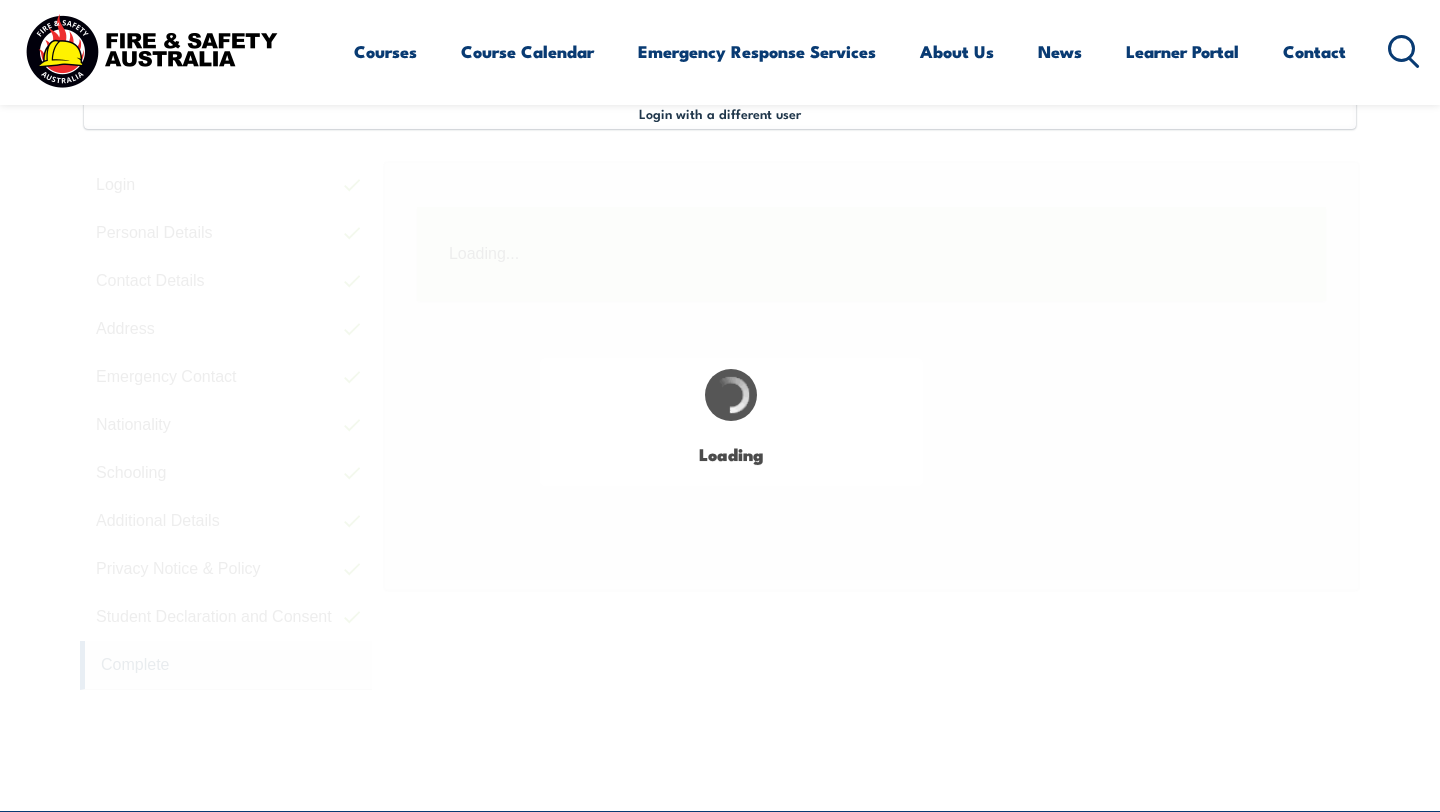 scroll, scrollTop: 545, scrollLeft: 0, axis: vertical 